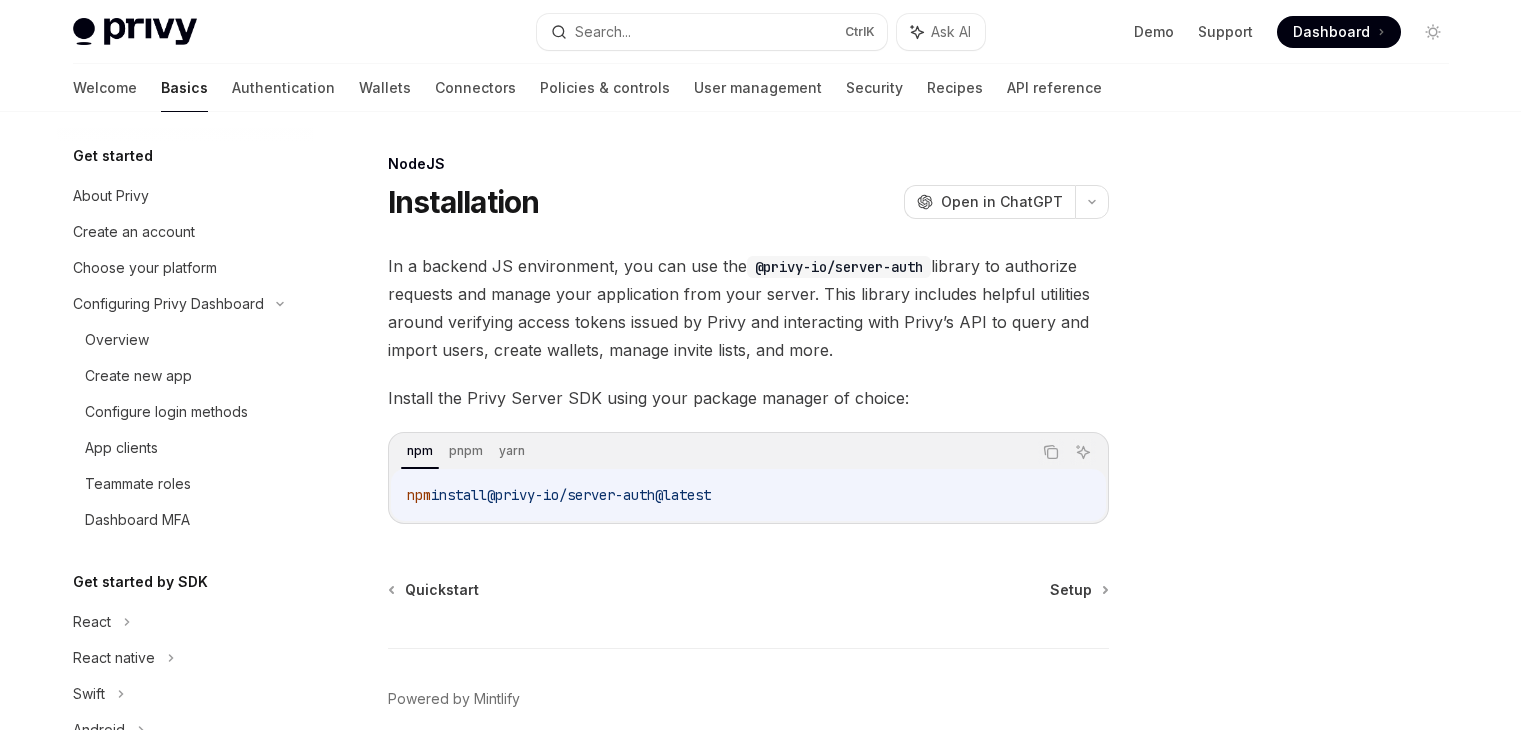 scroll, scrollTop: 91, scrollLeft: 0, axis: vertical 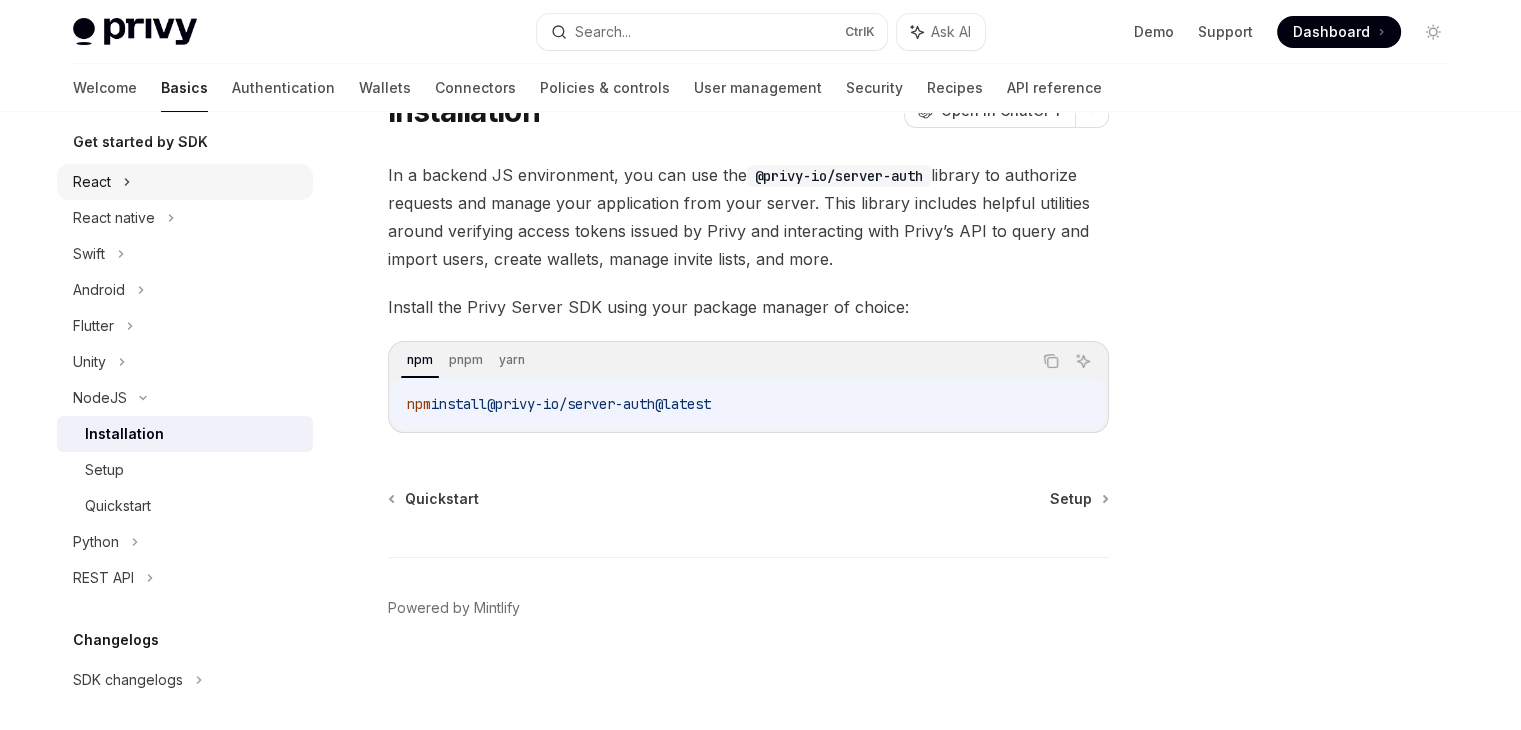 click on "React" at bounding box center [185, 182] 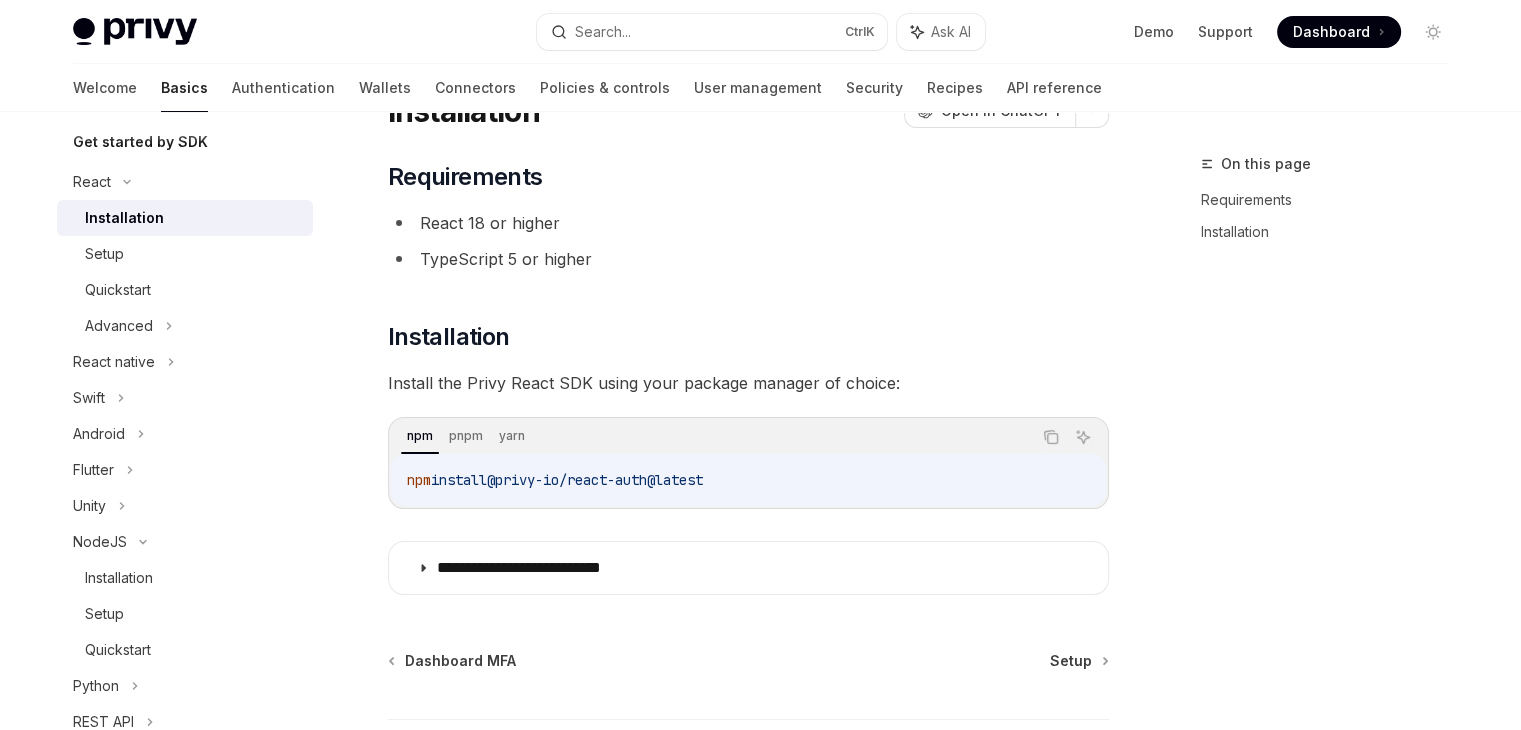 click on "Installation" at bounding box center [124, 218] 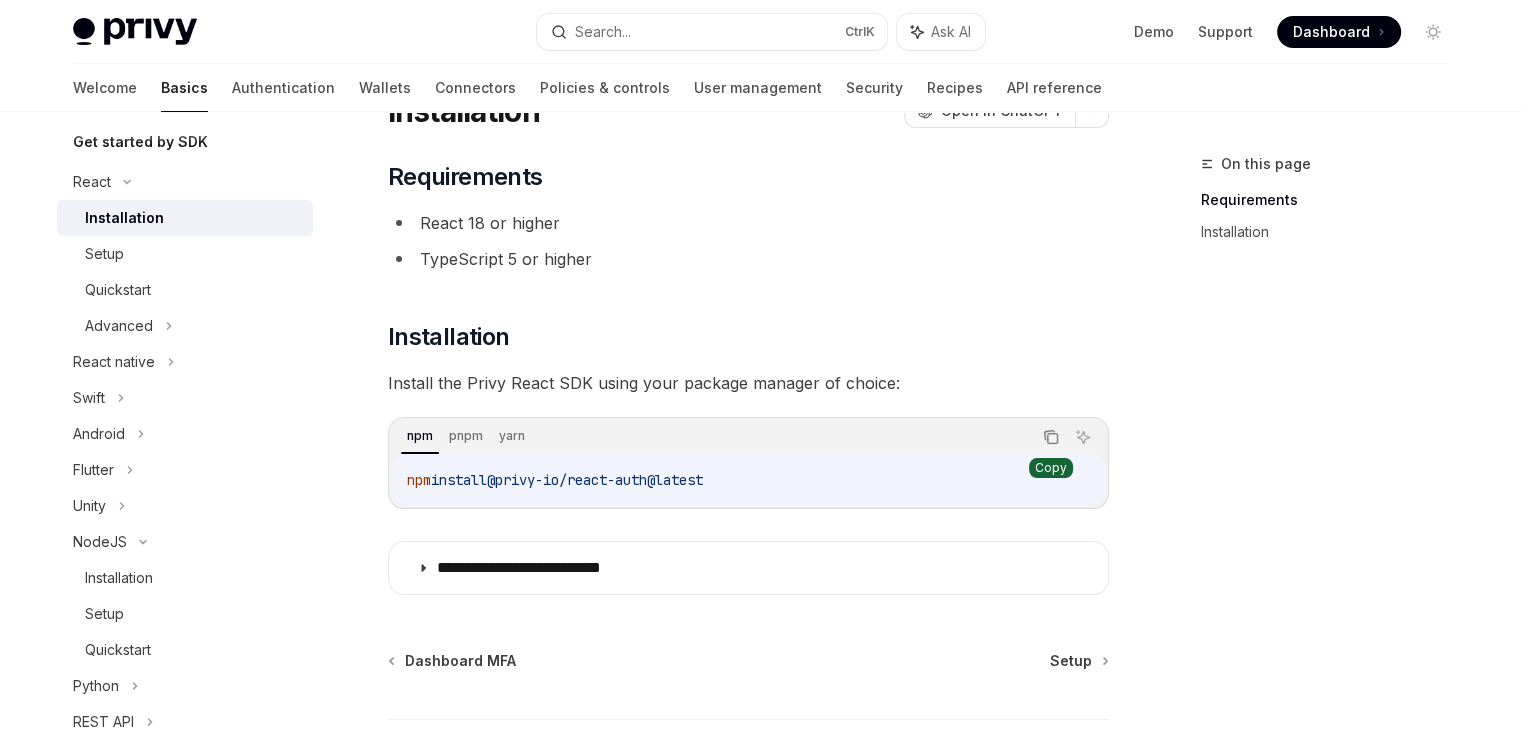 click 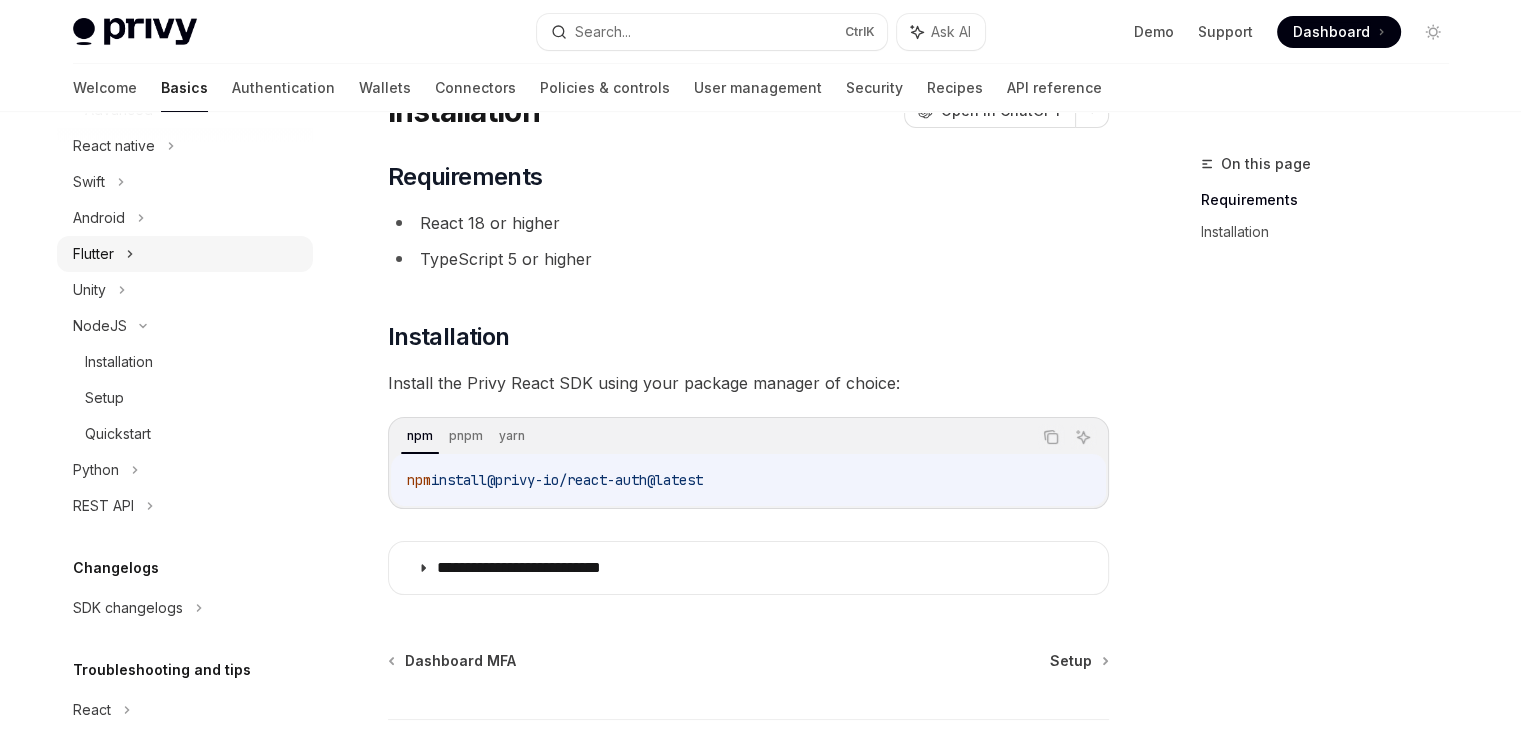 scroll, scrollTop: 696, scrollLeft: 0, axis: vertical 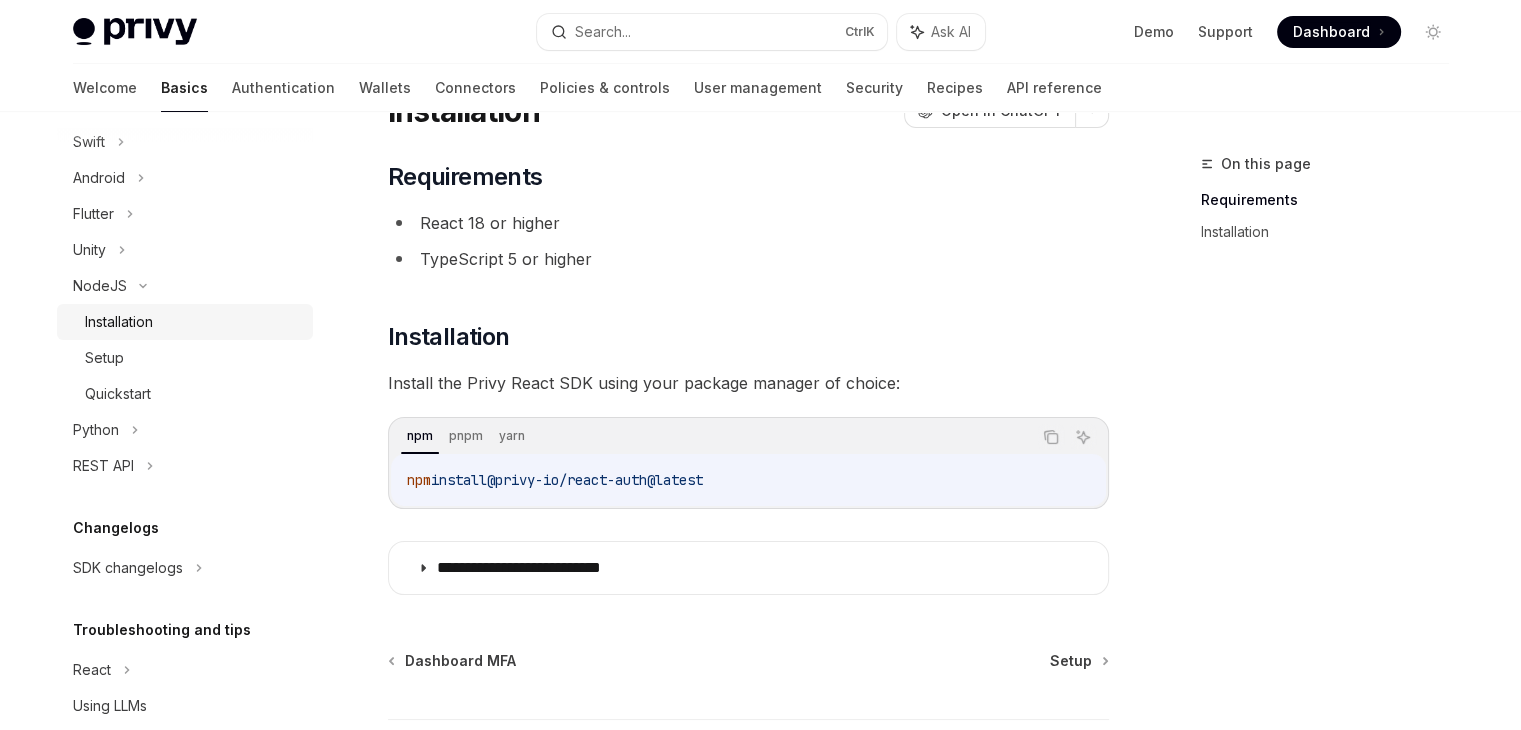 click on "Installation" at bounding box center [119, 322] 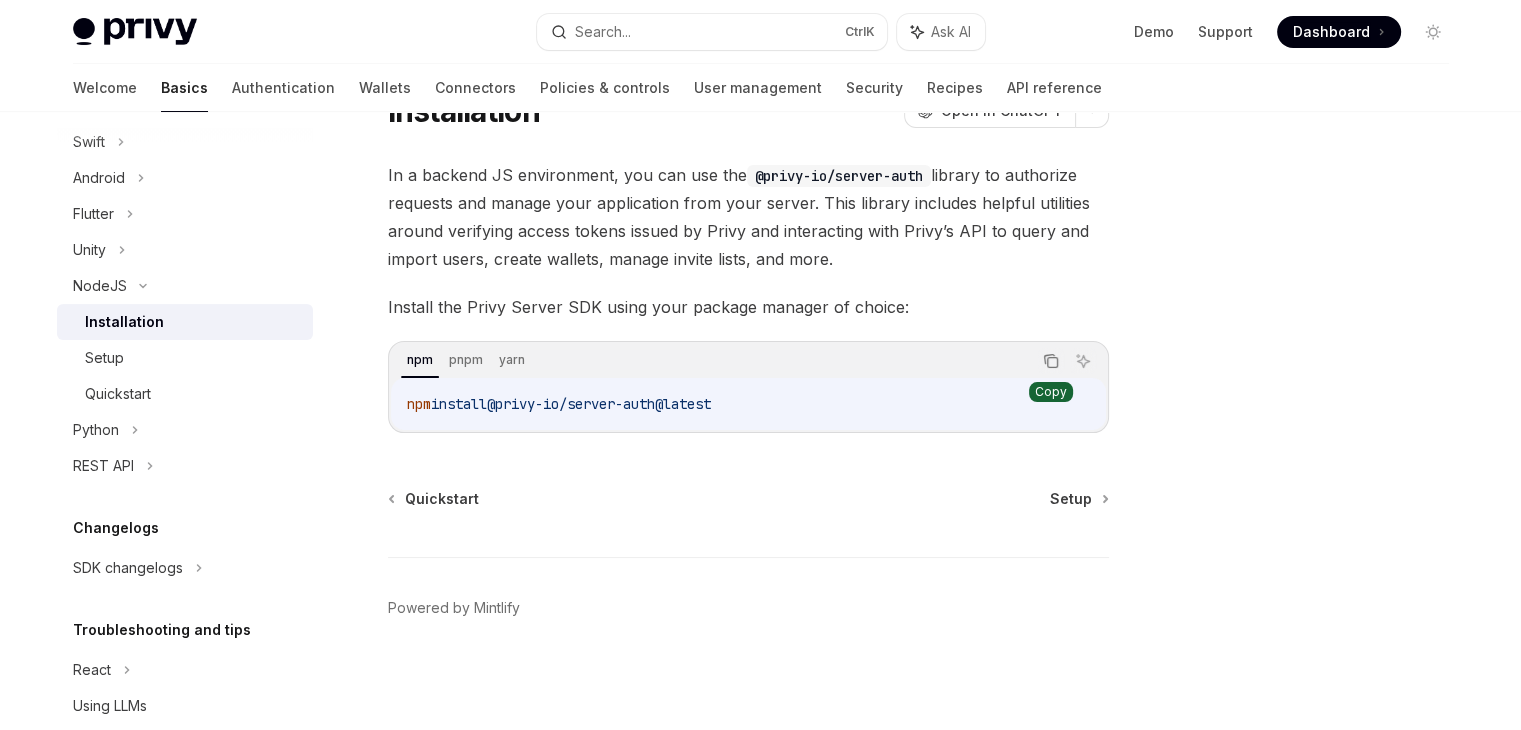click at bounding box center [1051, 361] 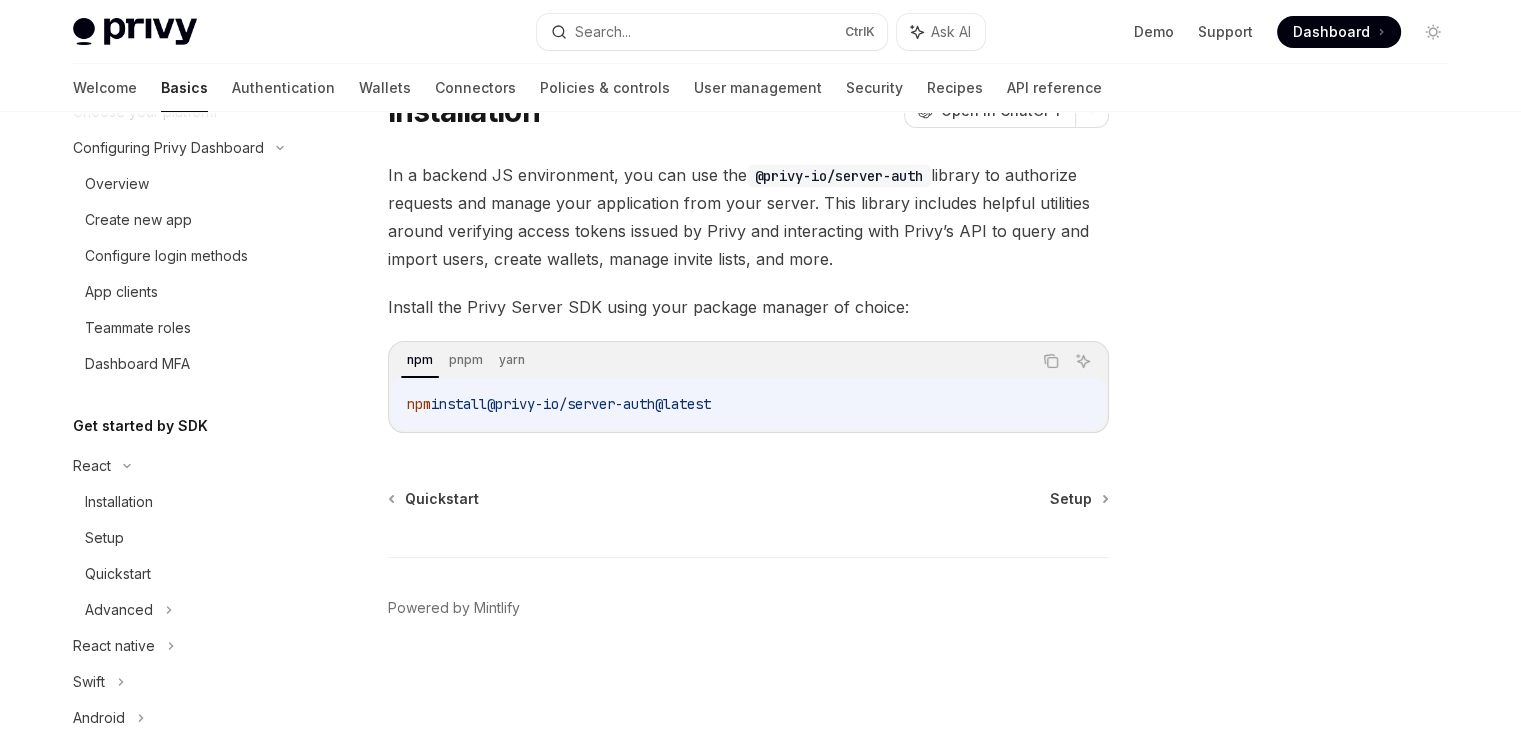 scroll, scrollTop: 0, scrollLeft: 0, axis: both 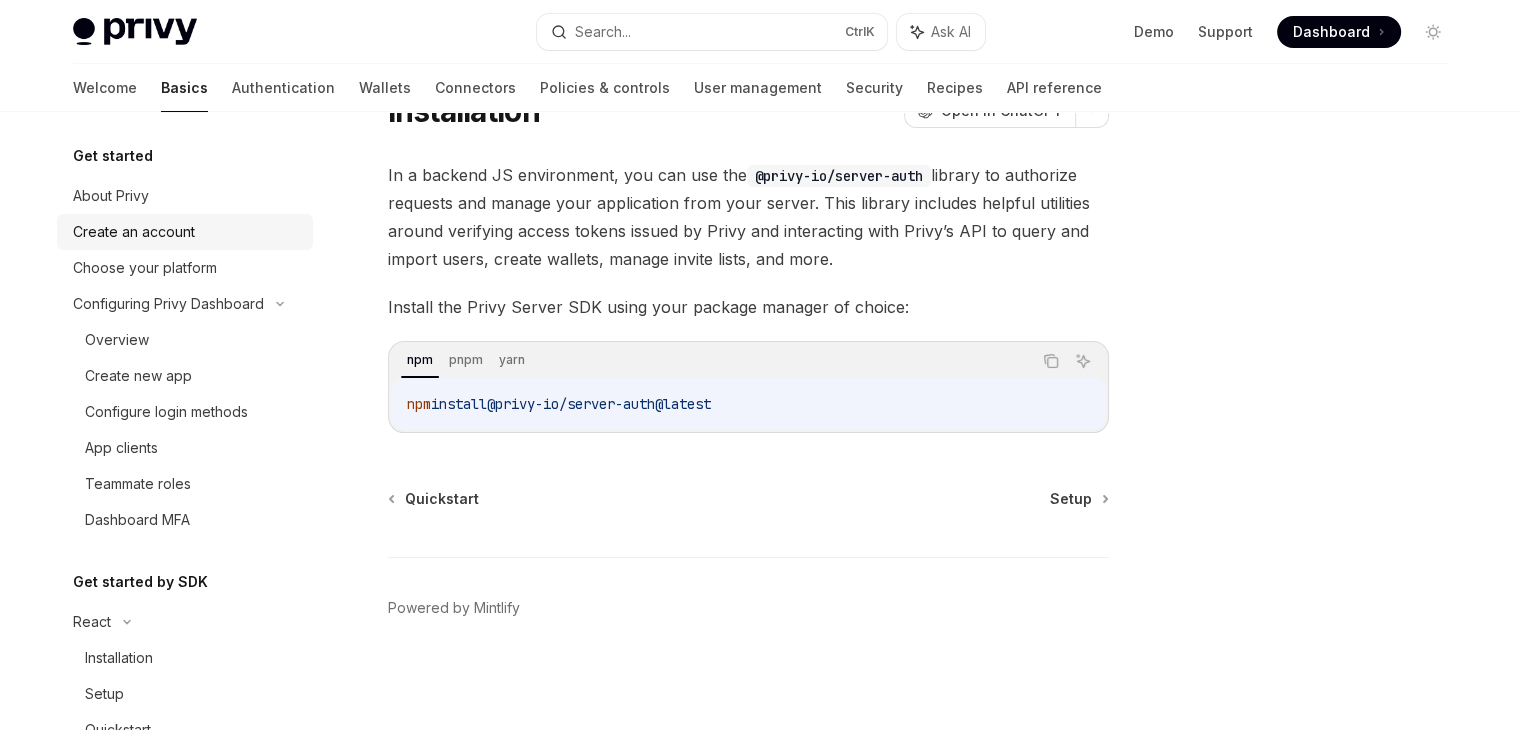 click on "Create an account" at bounding box center (134, 232) 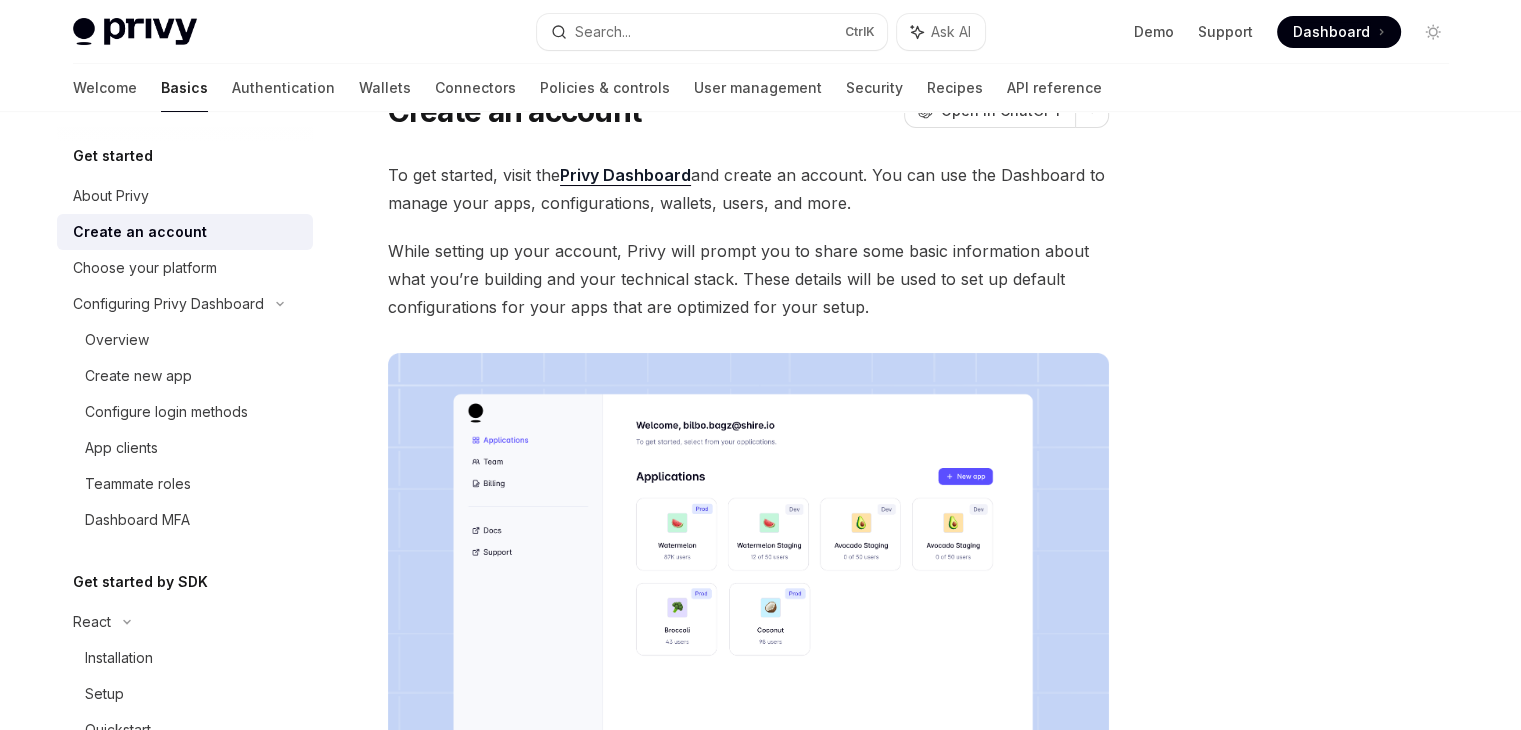 type on "*" 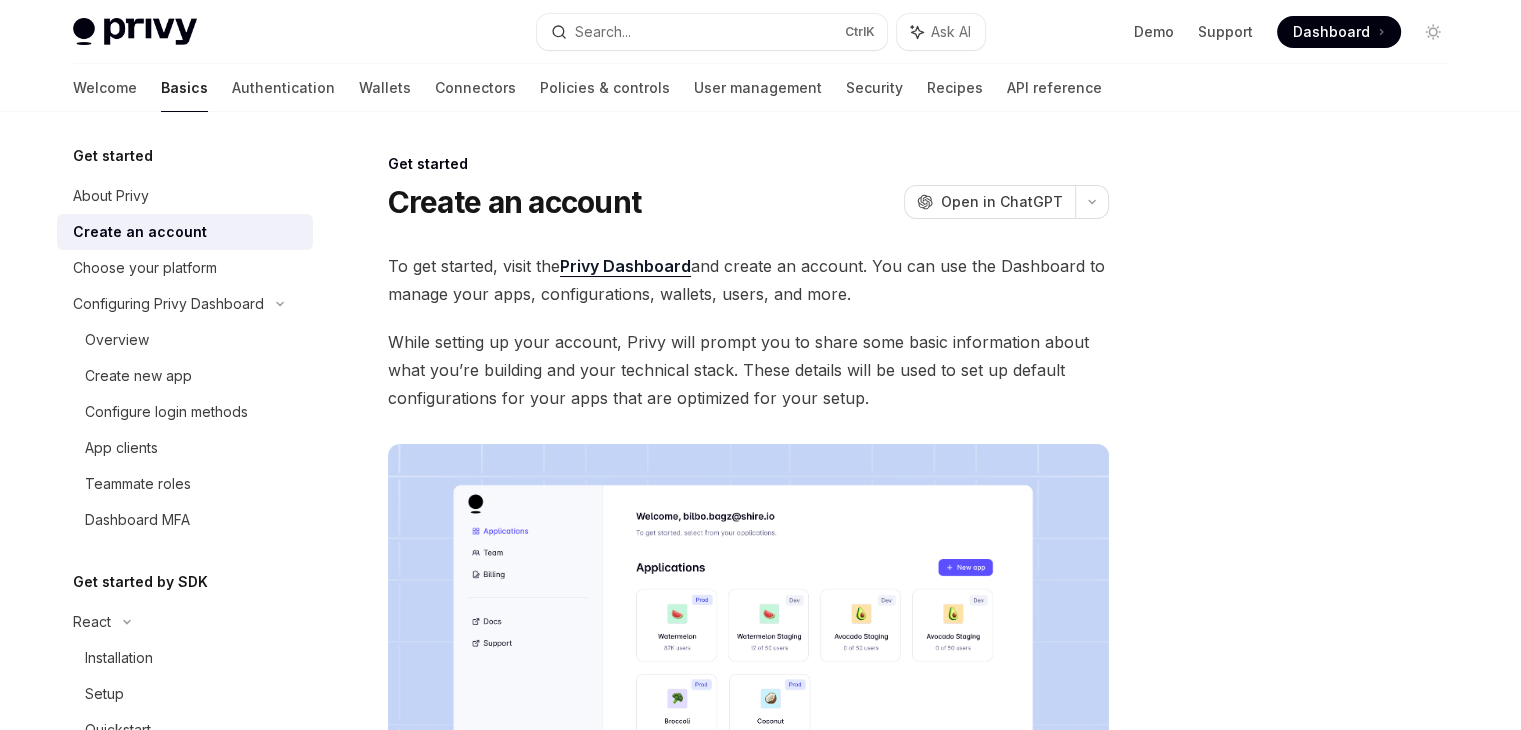 click on "Privy Dashboard" at bounding box center [625, 266] 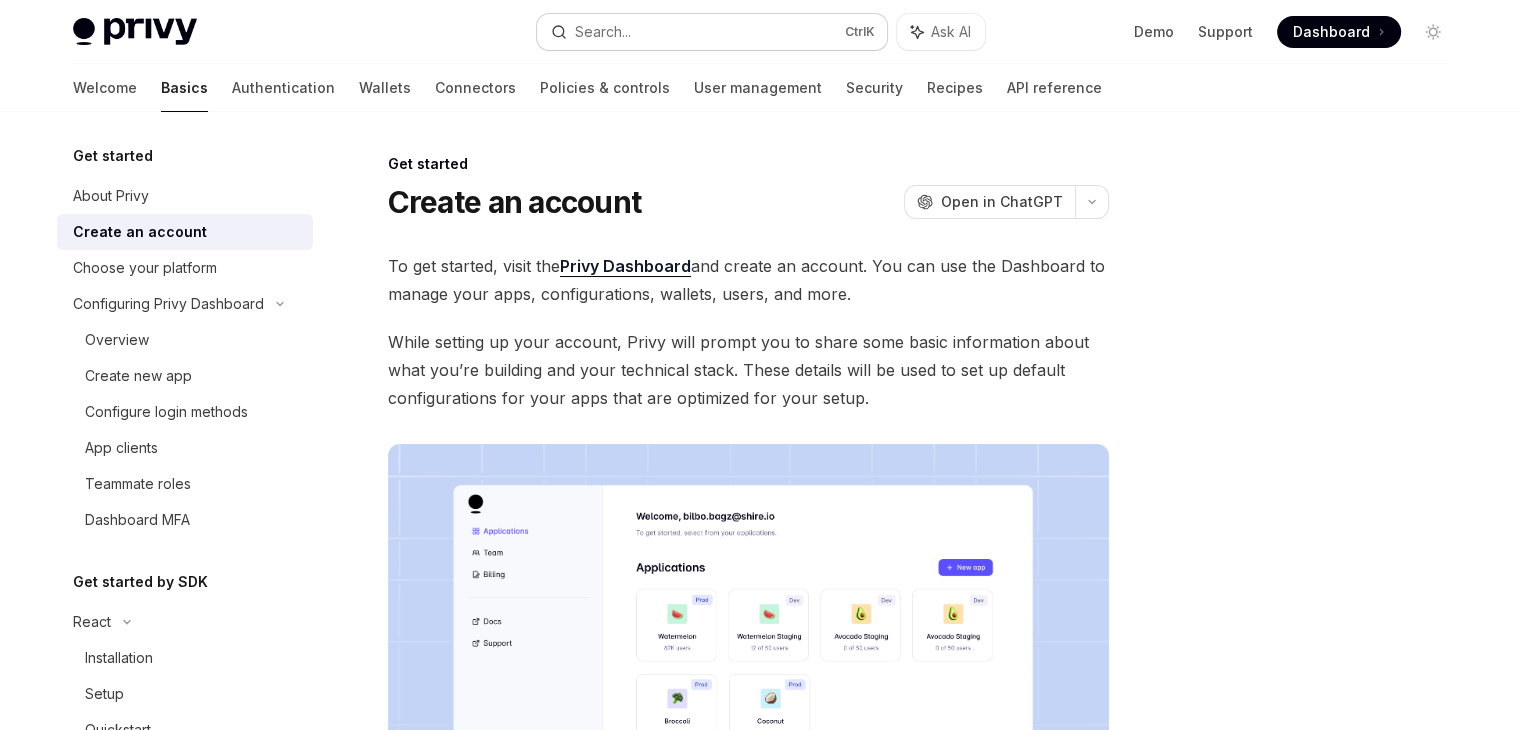 click on "Search... Ctrl  K" at bounding box center [712, 32] 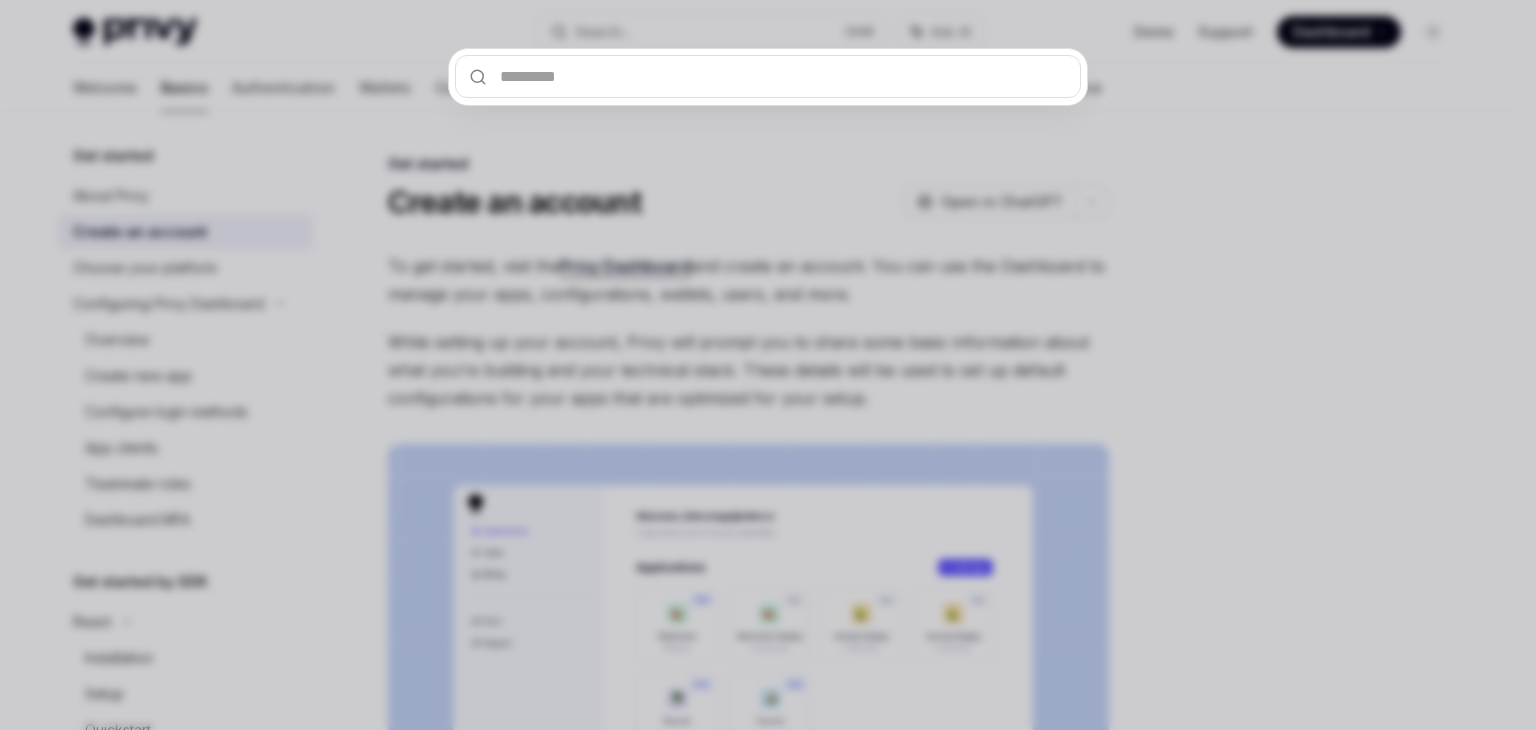 click at bounding box center (768, 365) 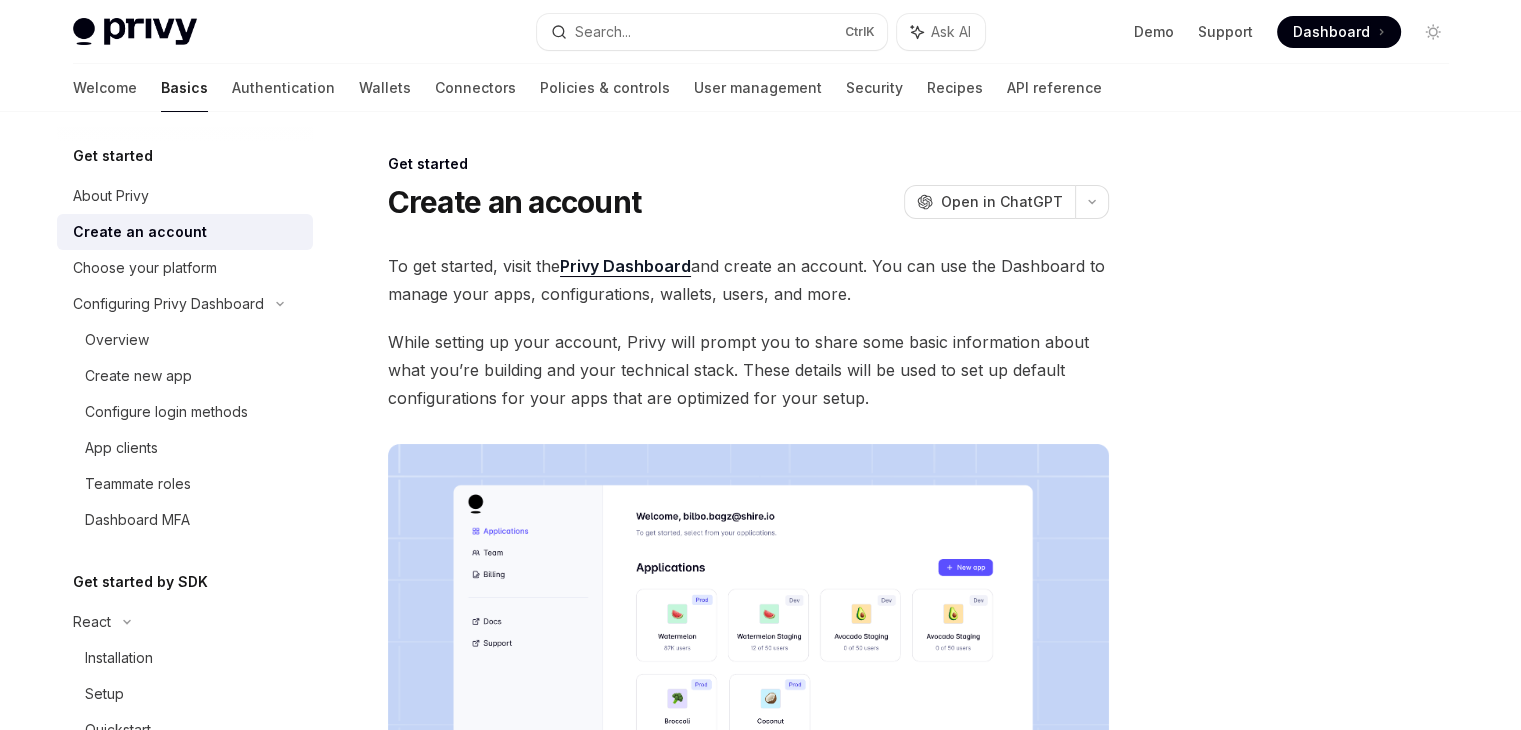 type 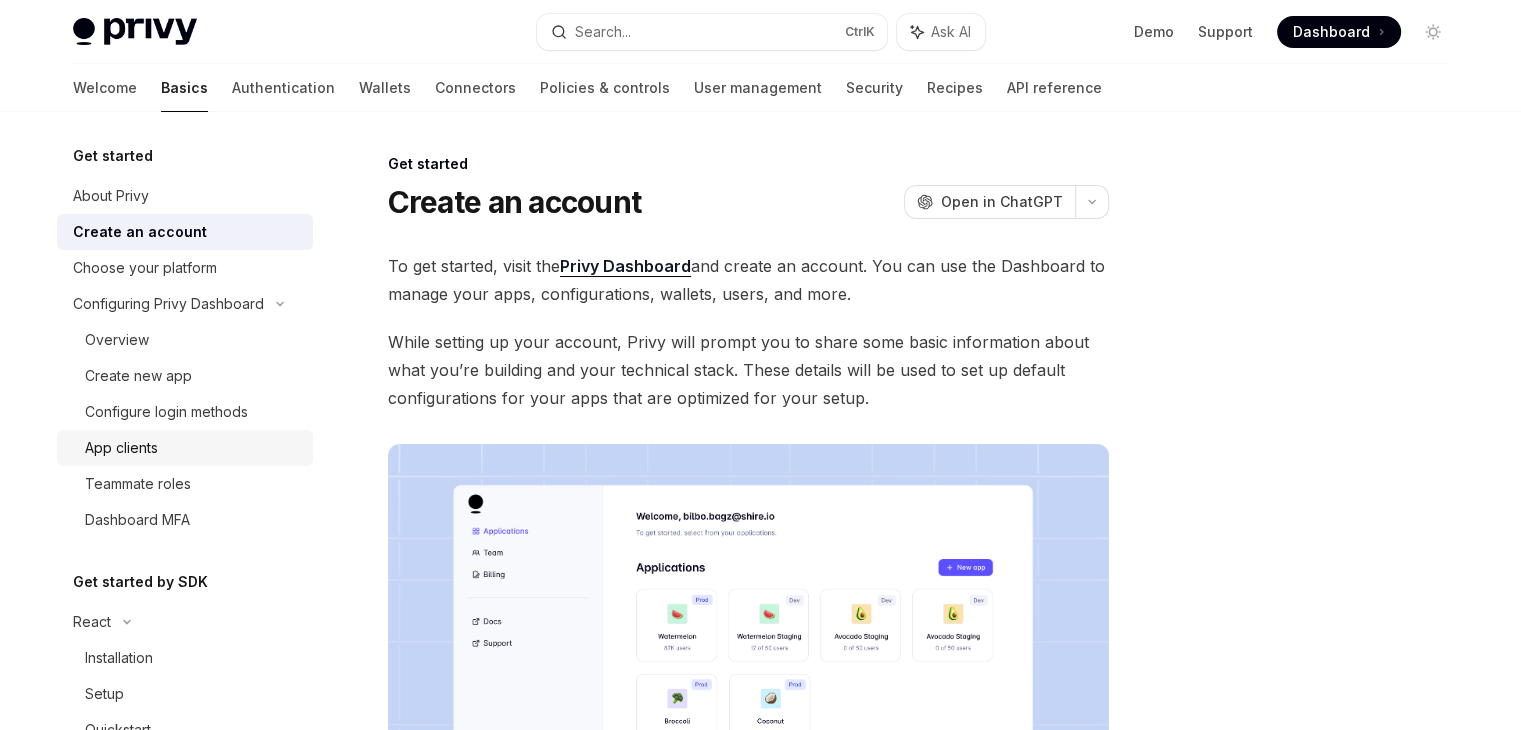 click on "App clients" at bounding box center [121, 448] 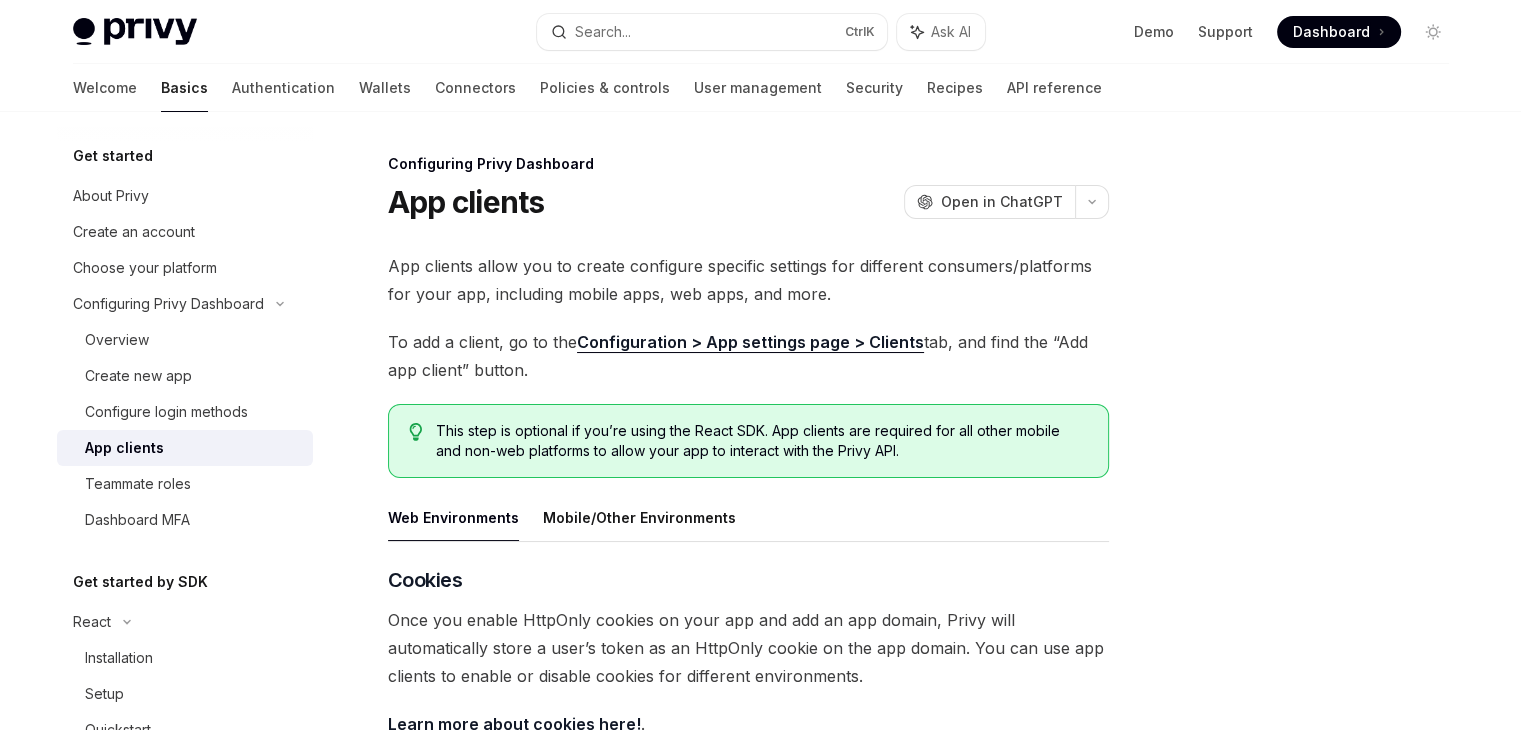click on "Configuration > App settings page > Clients" at bounding box center (750, 342) 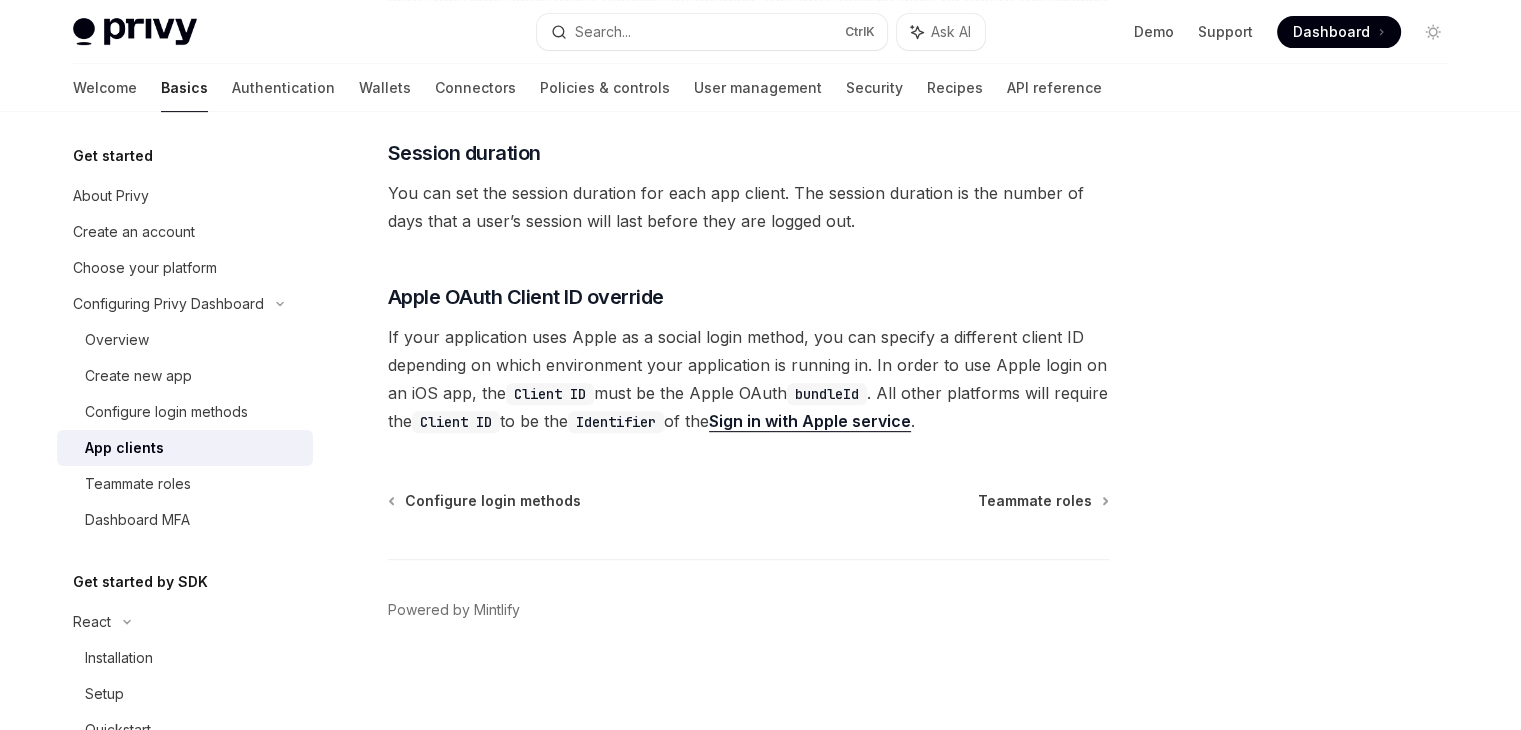 scroll, scrollTop: 868, scrollLeft: 0, axis: vertical 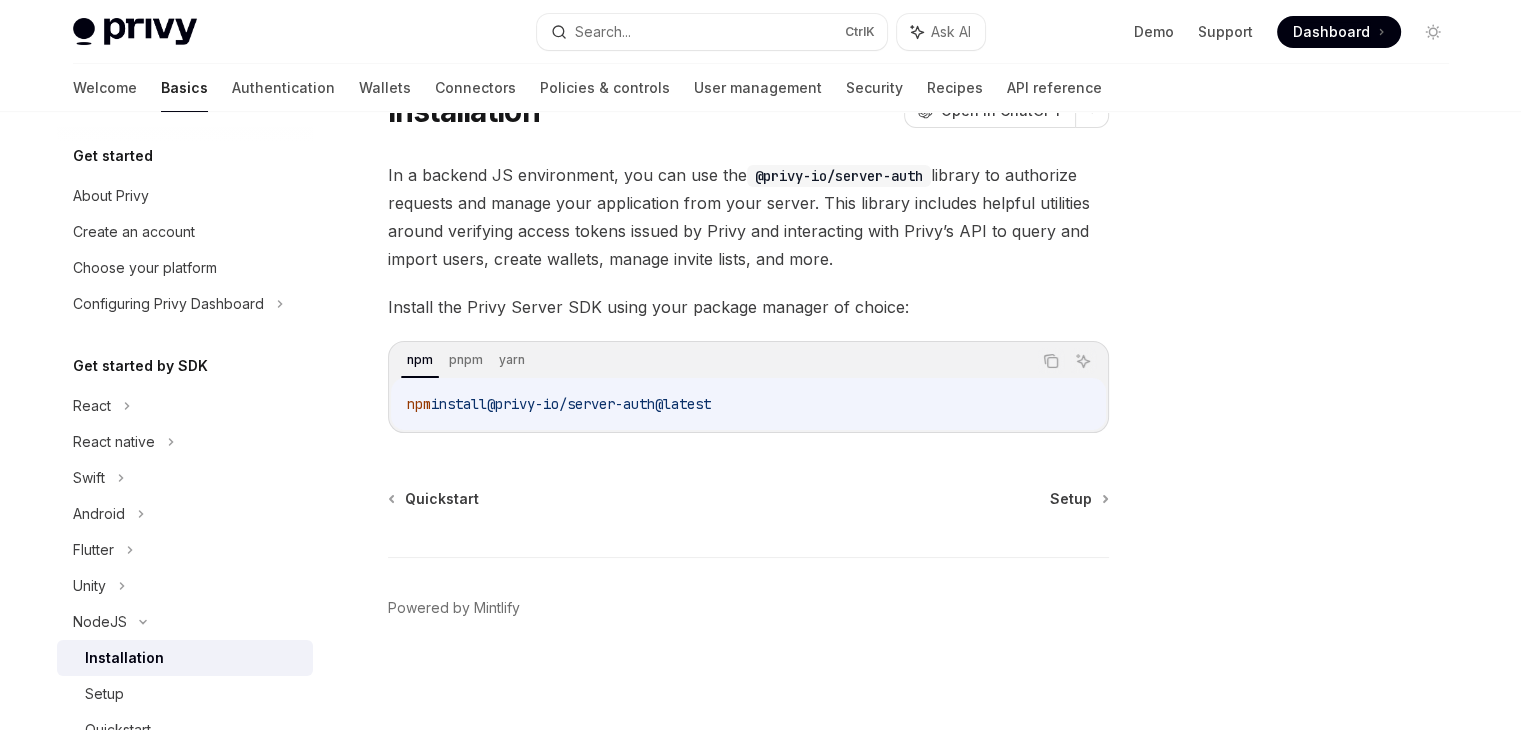 click on "npm  install  @privy-io/server-auth@latest" at bounding box center [748, 404] 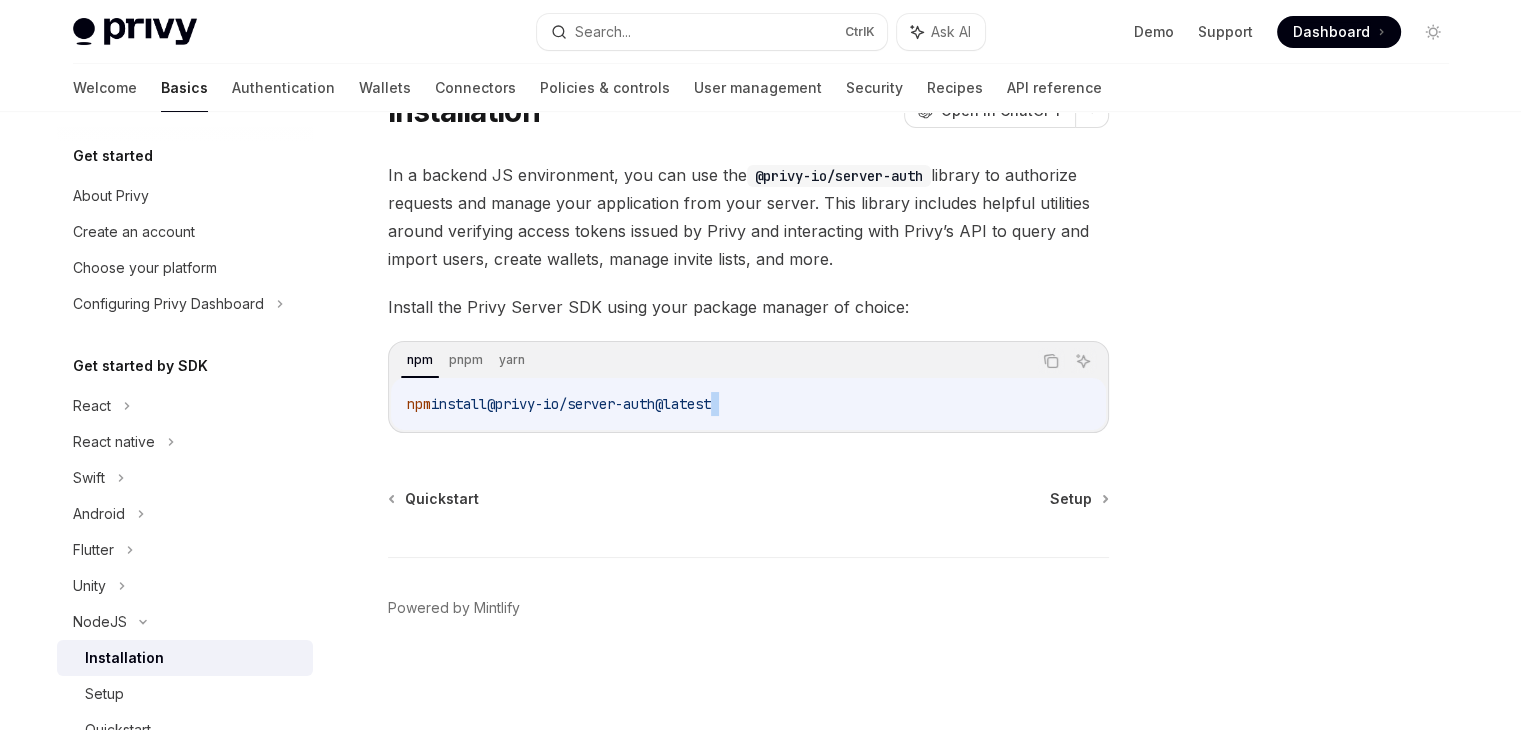 click on "npm  install  @privy-io/server-auth@latest" at bounding box center (748, 404) 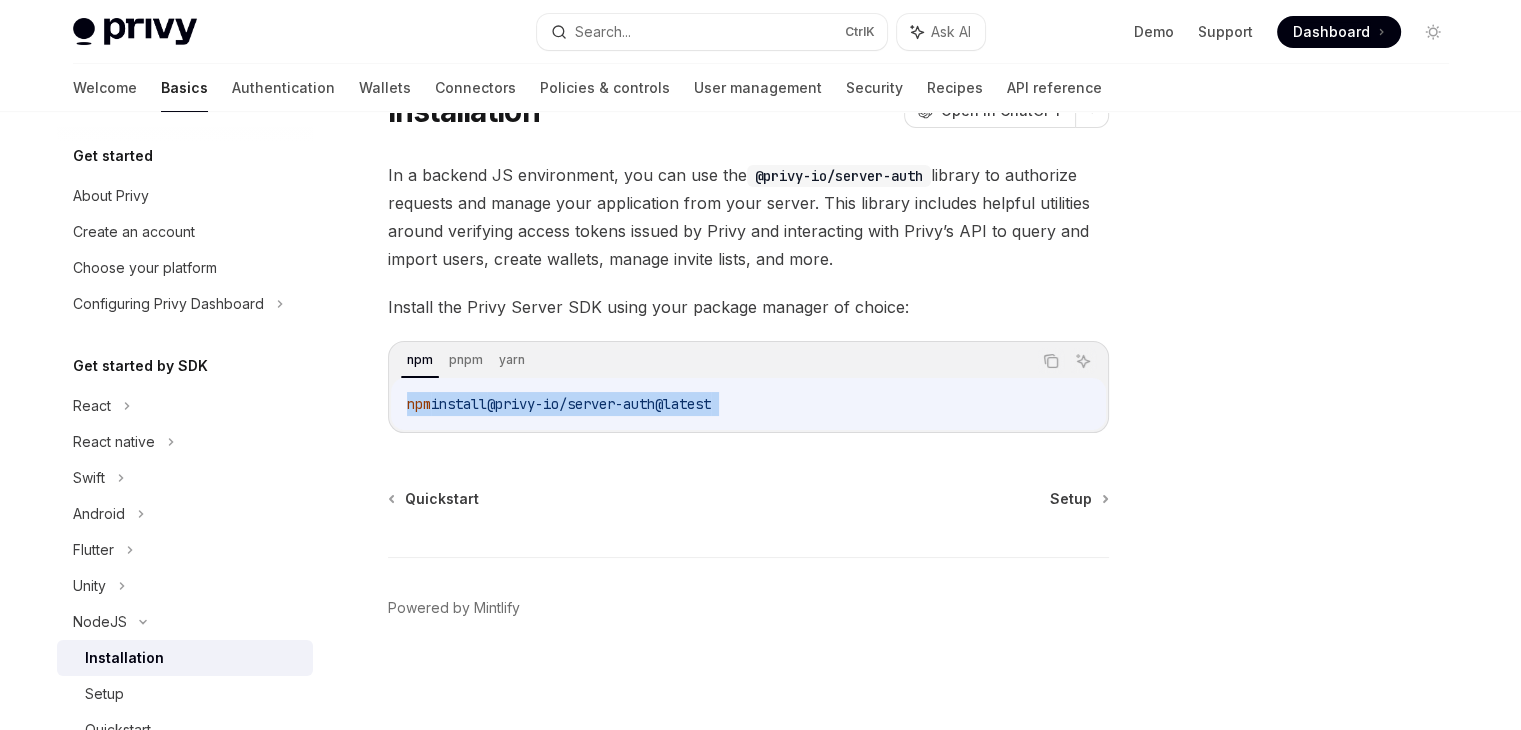click on "npm  install  @privy-io/server-auth@latest" at bounding box center [748, 404] 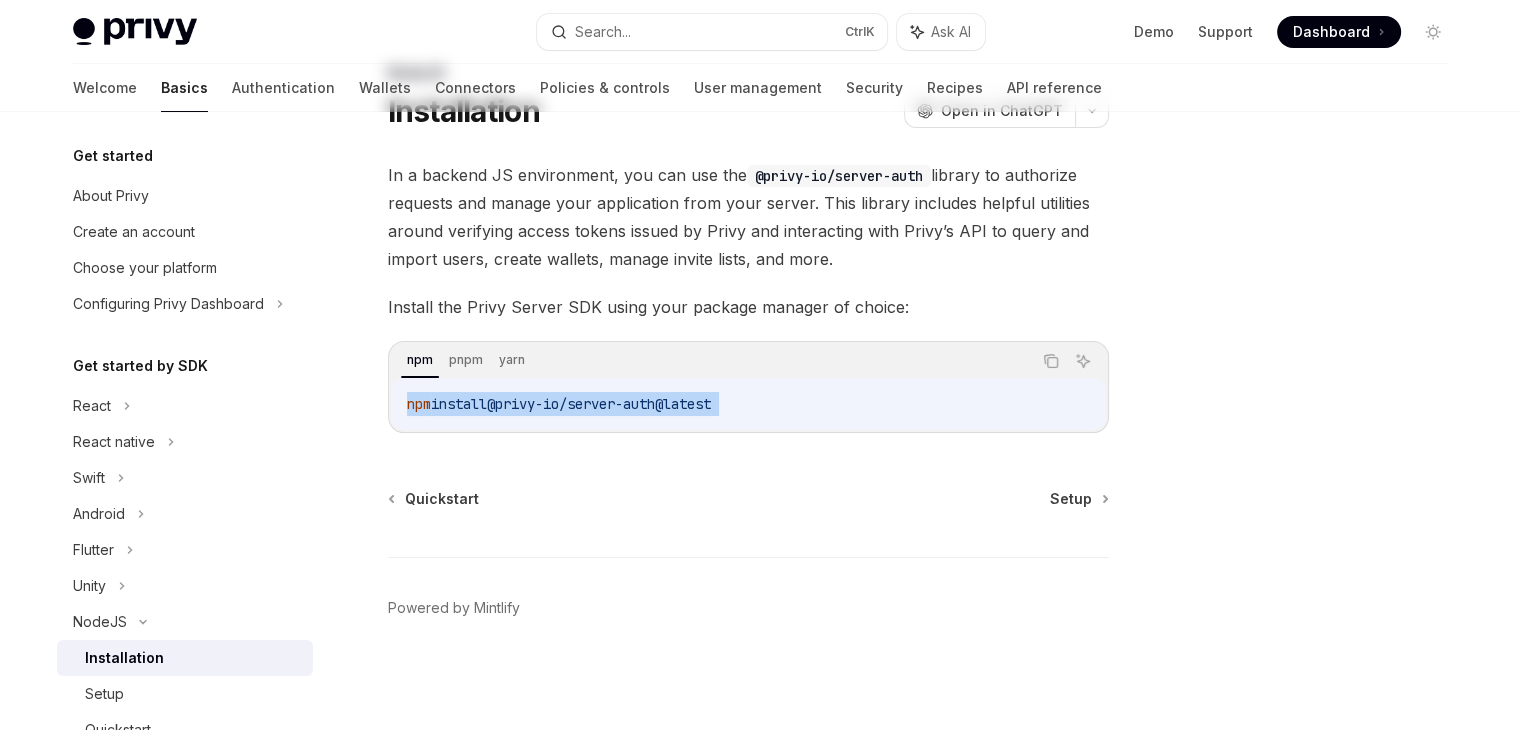 scroll, scrollTop: 0, scrollLeft: 0, axis: both 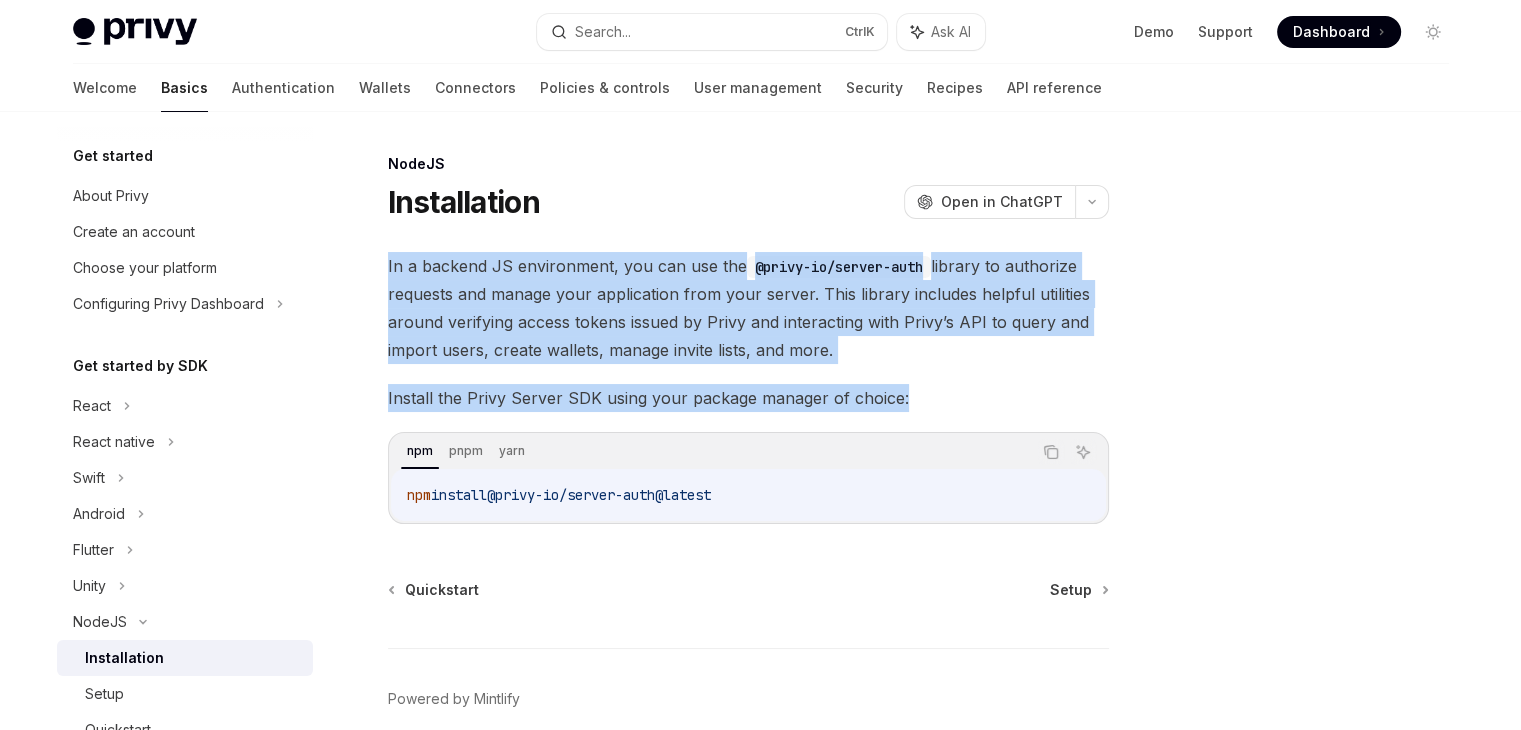 drag, startPoint x: 899, startPoint y: 401, endPoint x: 387, endPoint y: 275, distance: 527.276 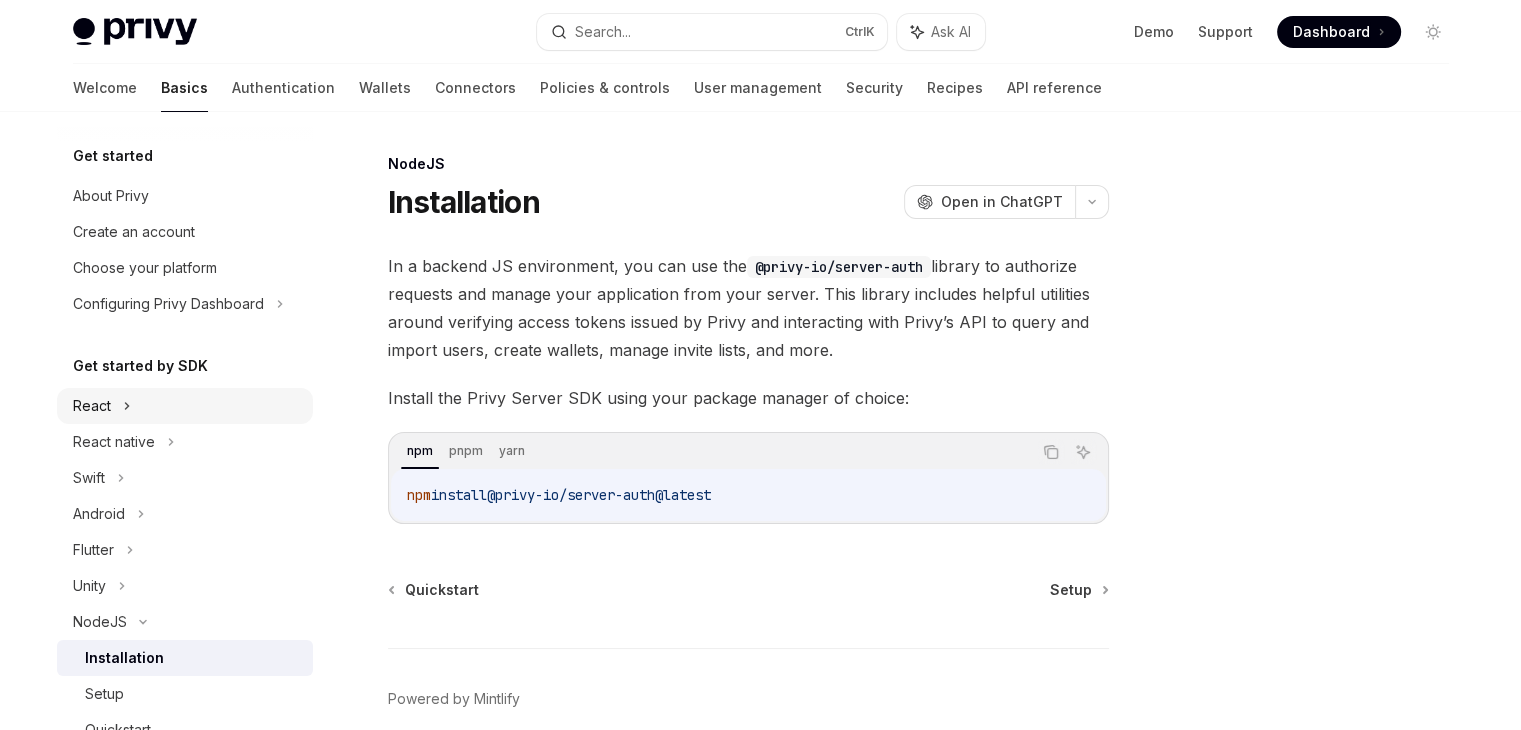 click on "React" at bounding box center (185, 406) 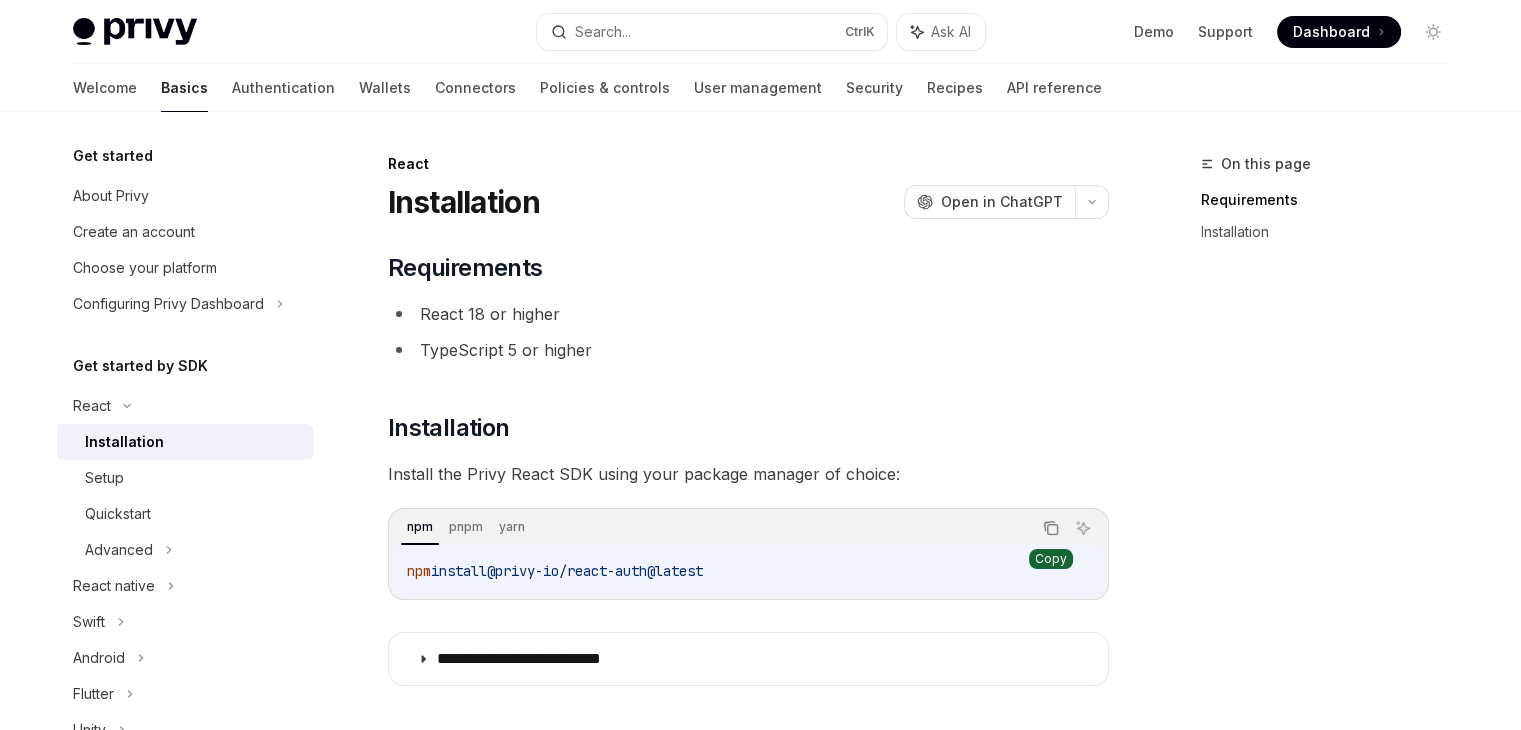 click 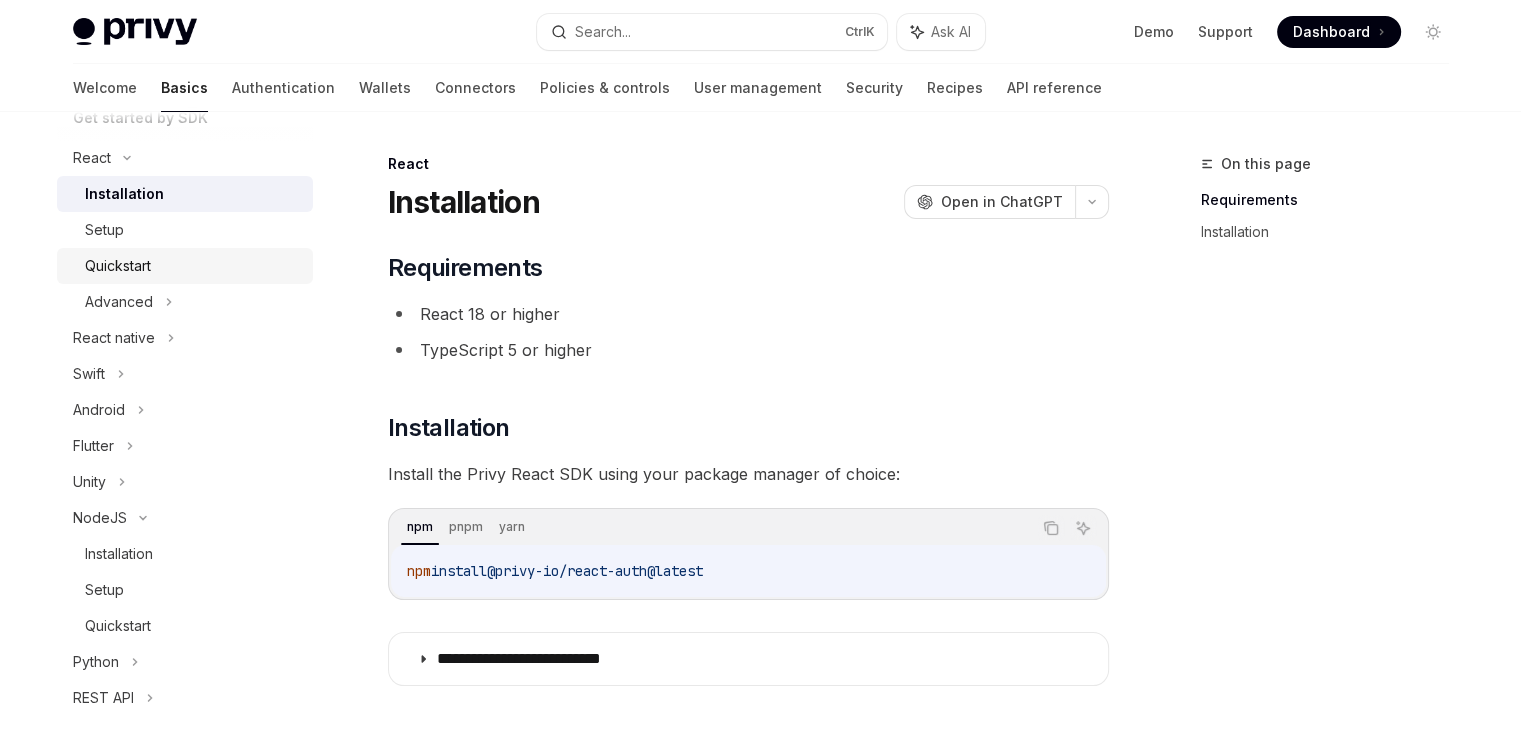 scroll, scrollTop: 248, scrollLeft: 0, axis: vertical 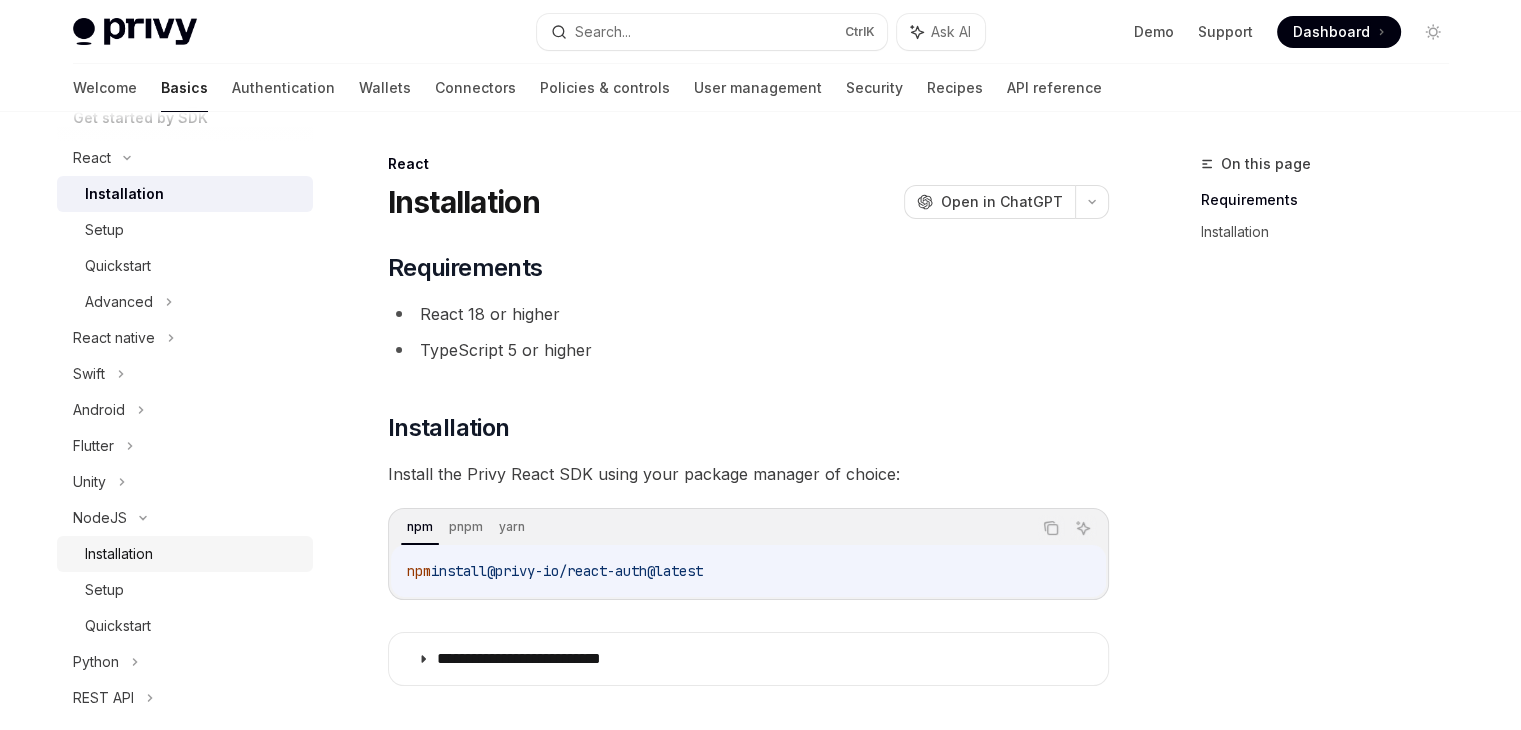 click on "Installation" at bounding box center [193, 554] 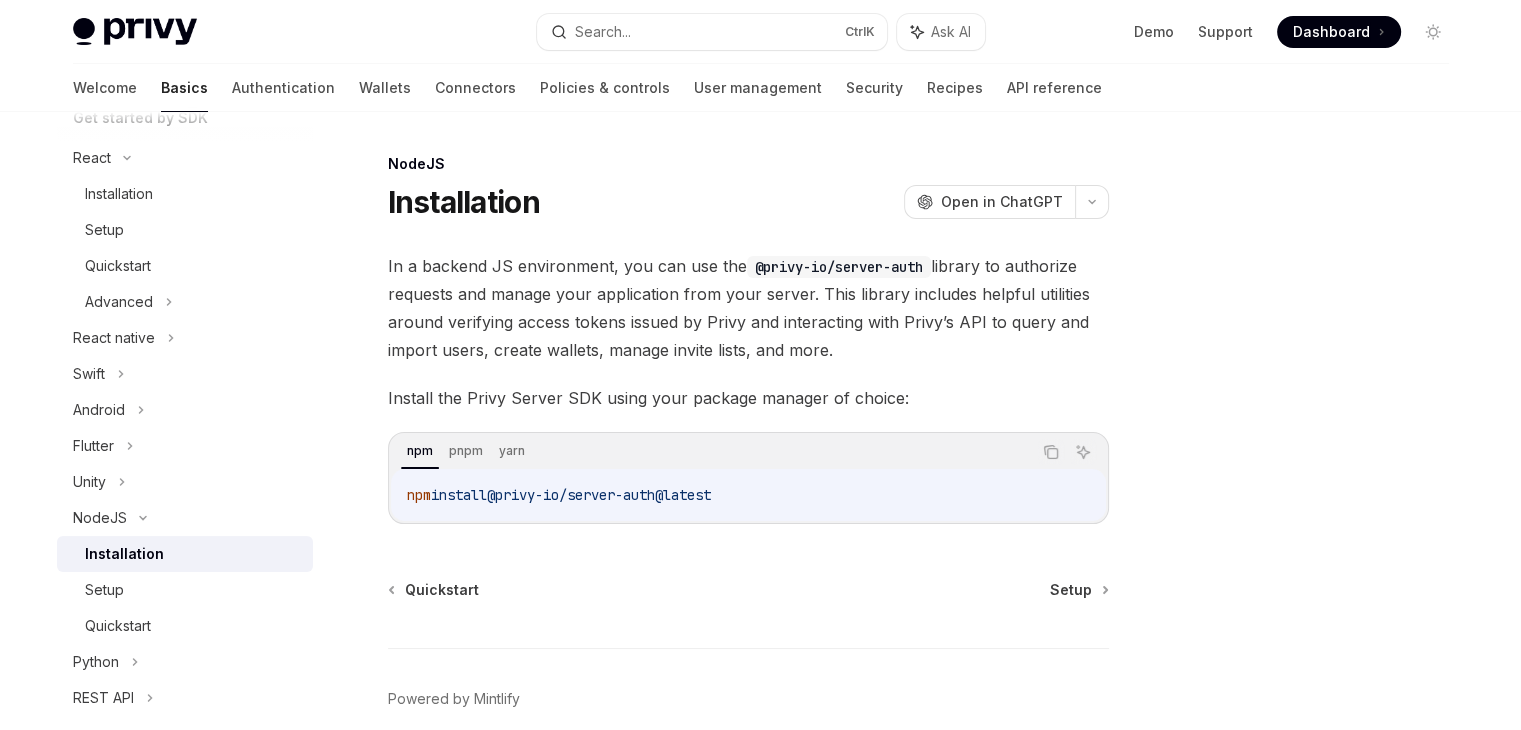 scroll, scrollTop: 91, scrollLeft: 0, axis: vertical 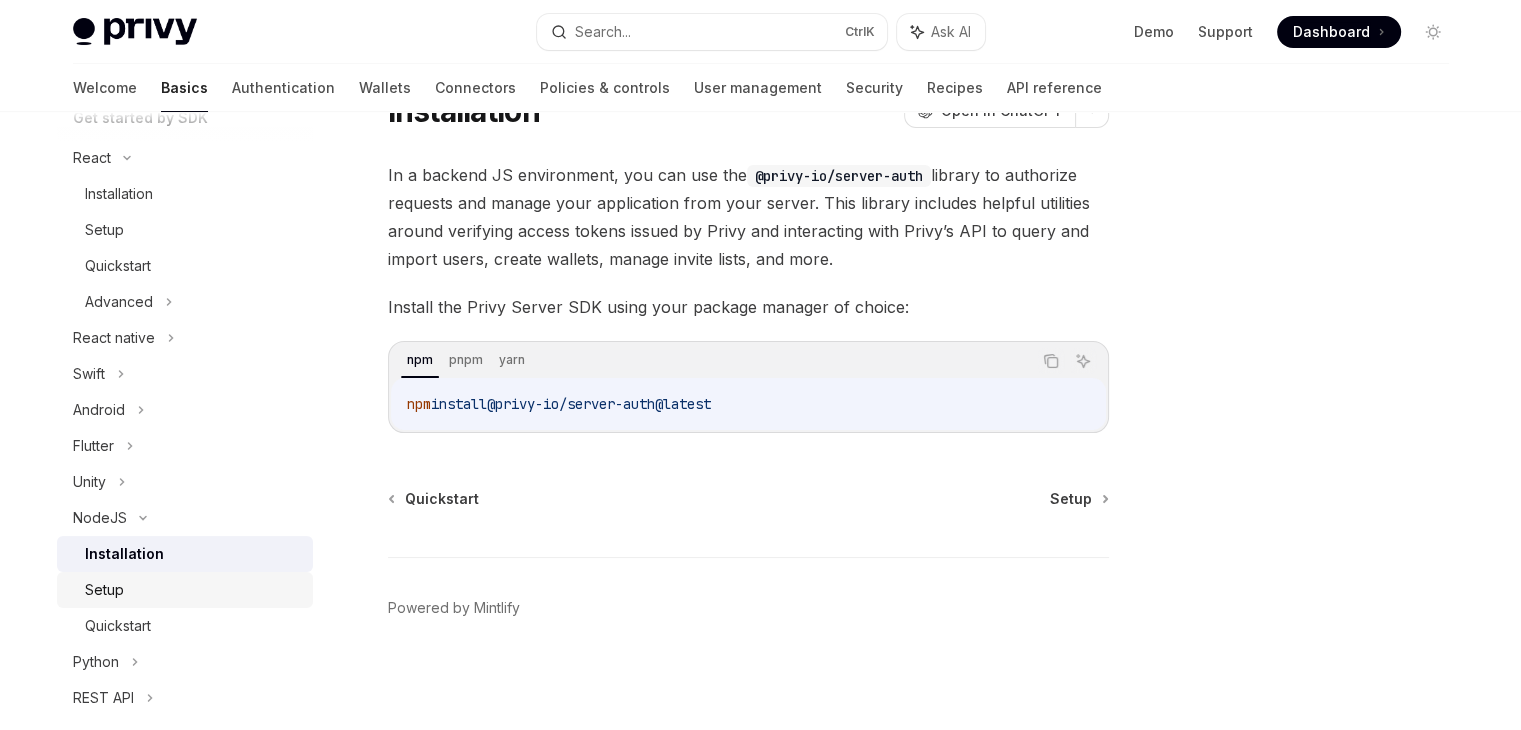 click on "Setup" at bounding box center (193, 590) 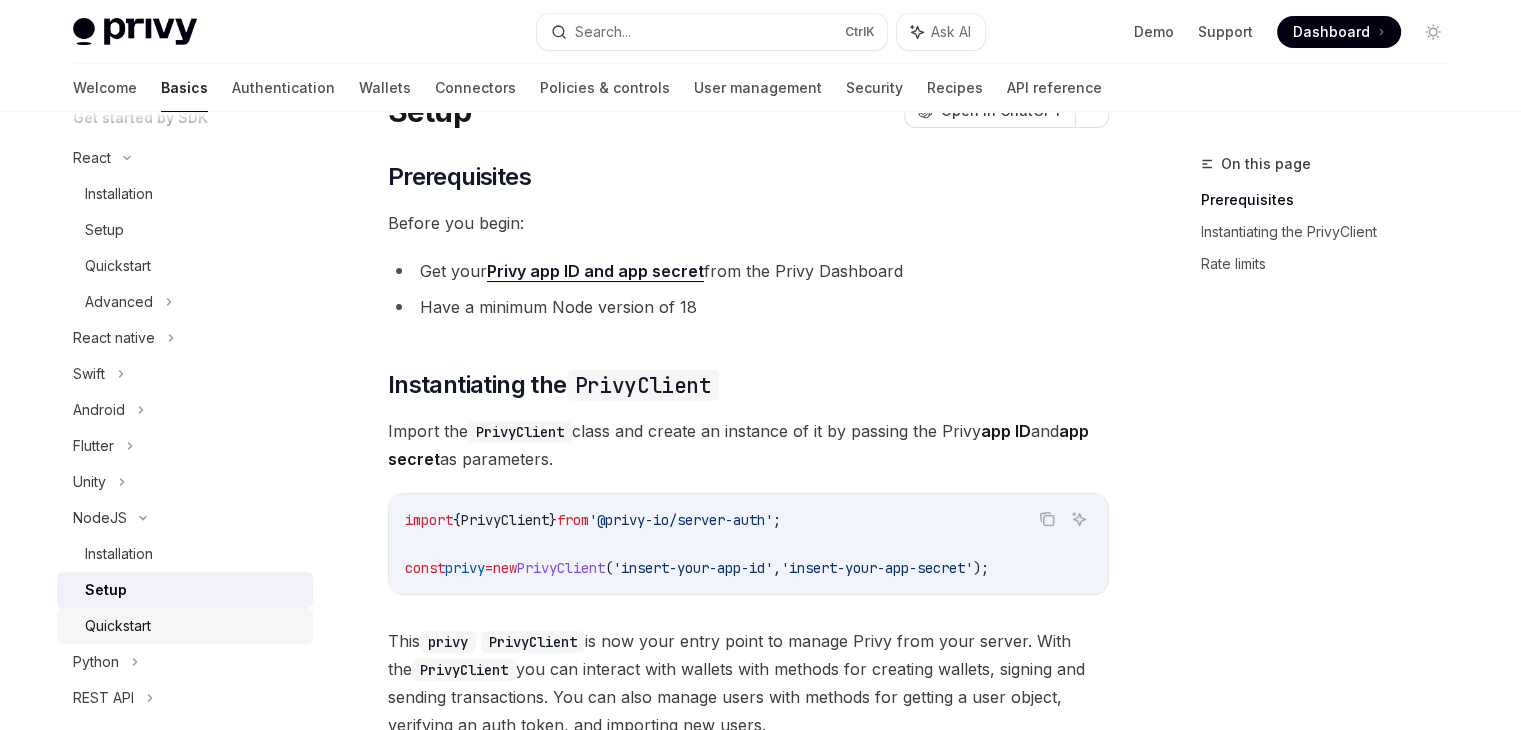 click on "Quickstart" at bounding box center (193, 626) 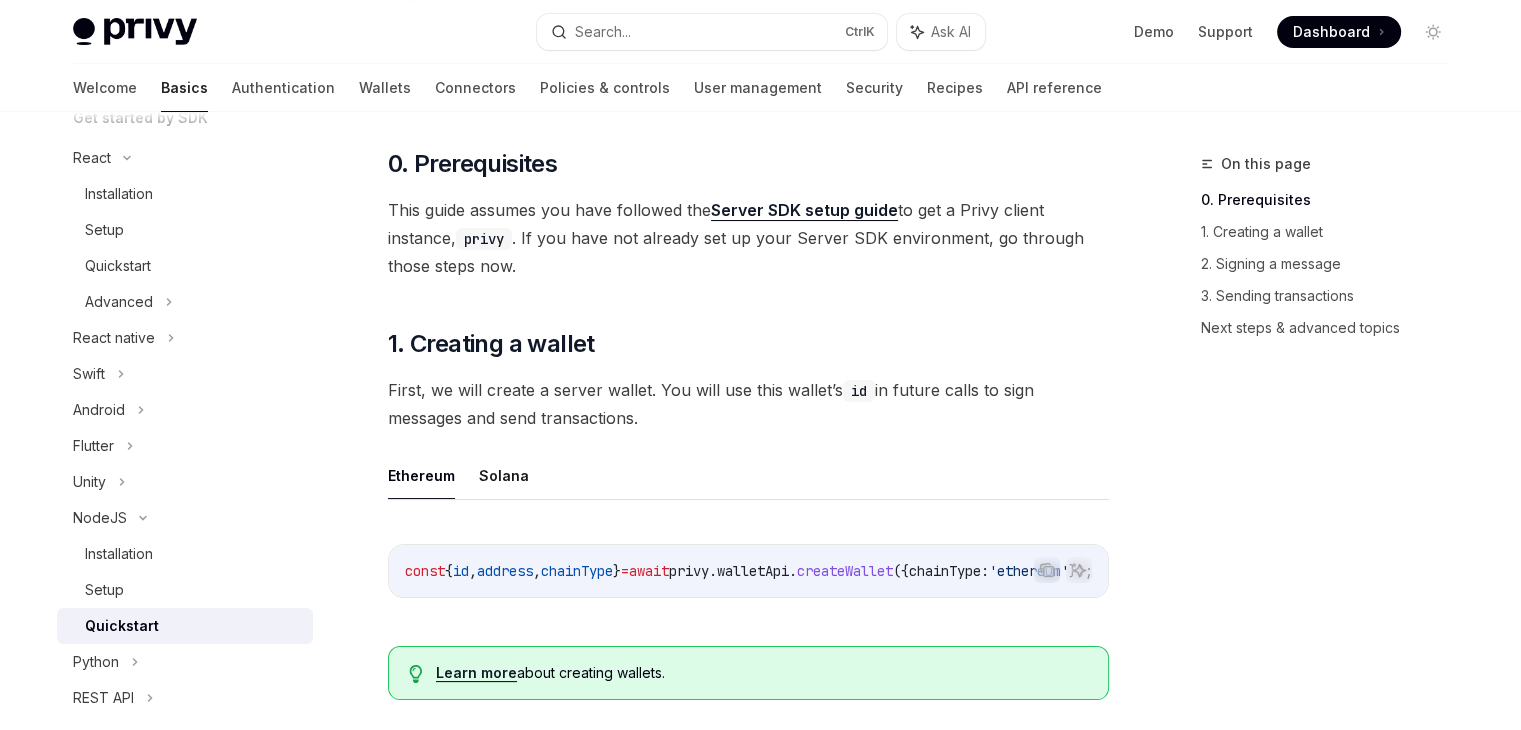 scroll, scrollTop: 137, scrollLeft: 0, axis: vertical 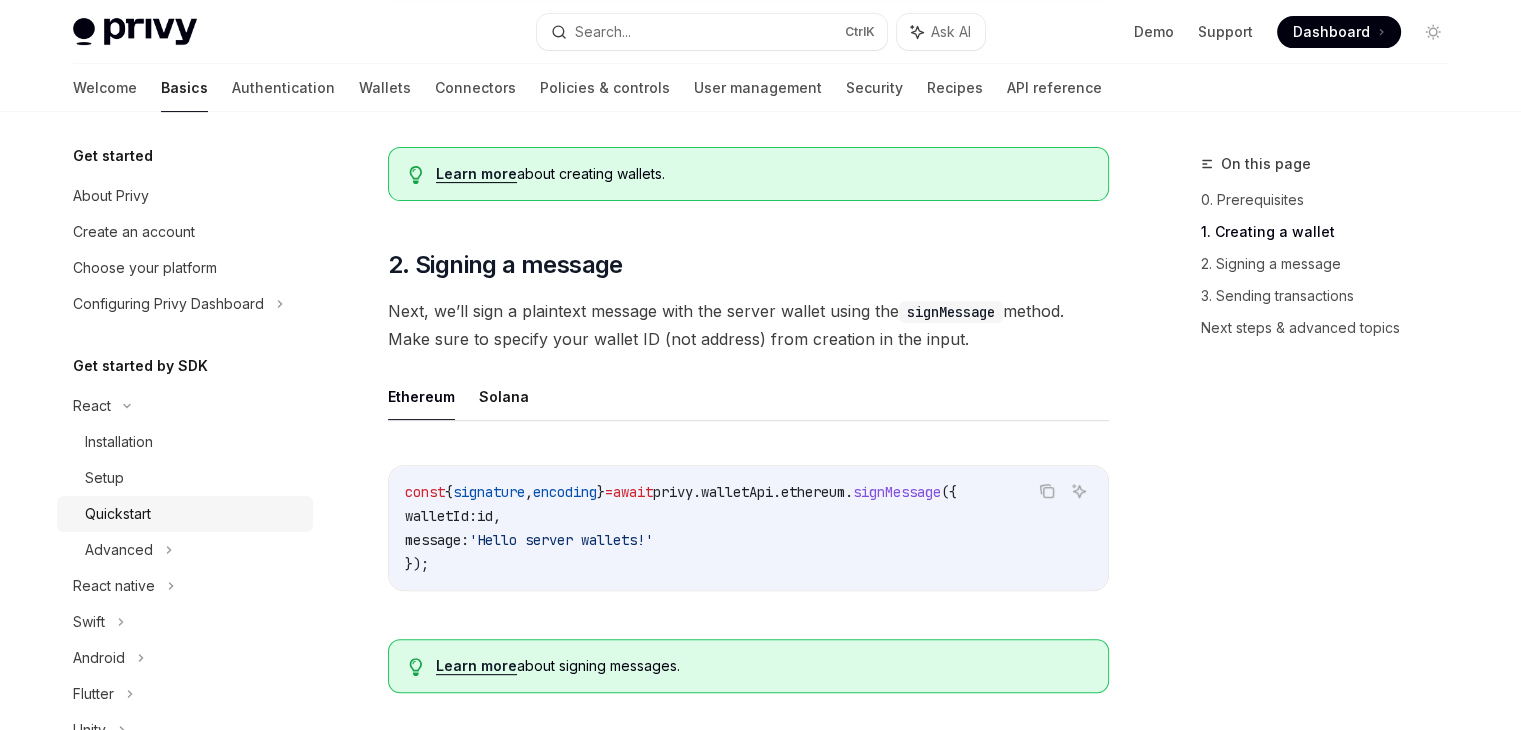 click on "Quickstart" at bounding box center [118, 514] 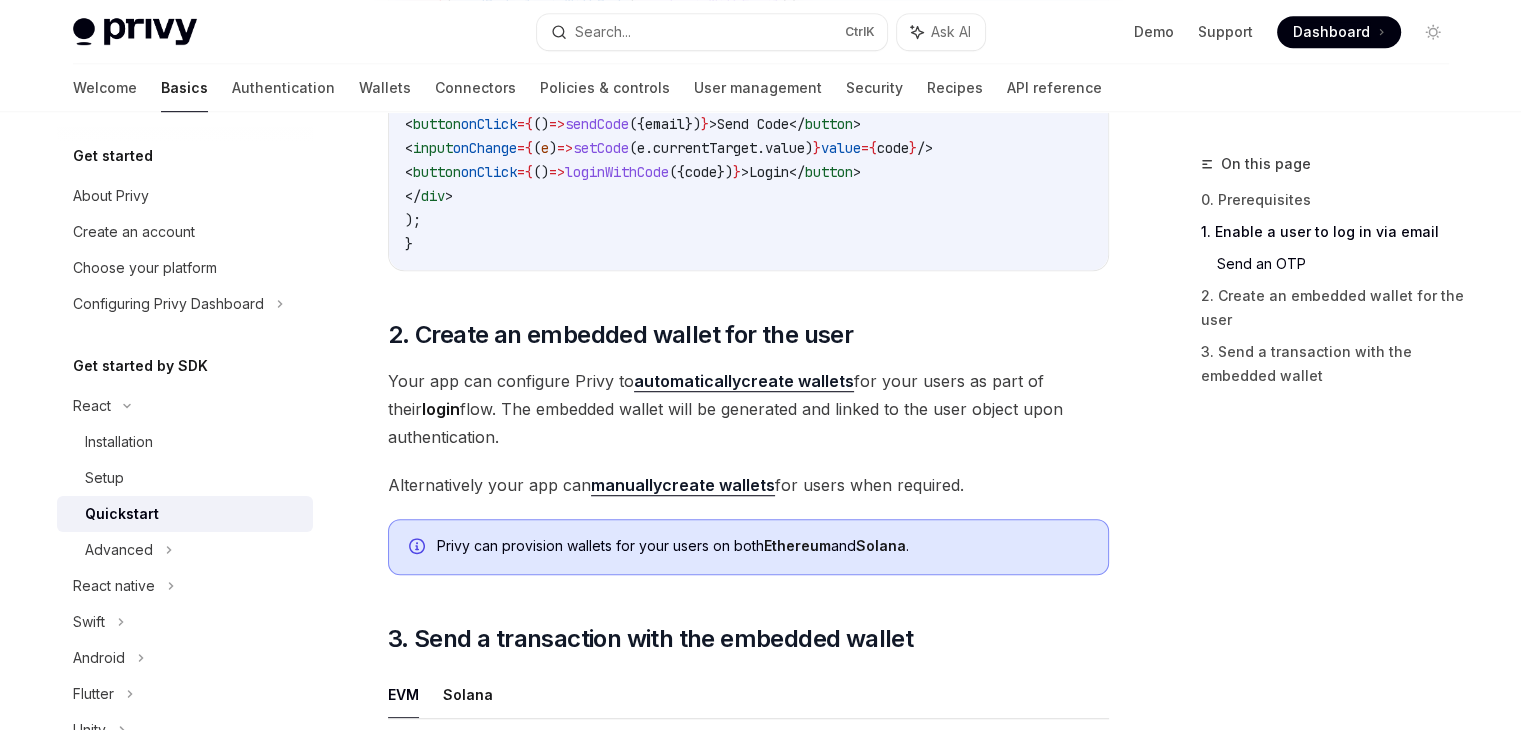 scroll, scrollTop: 1243, scrollLeft: 0, axis: vertical 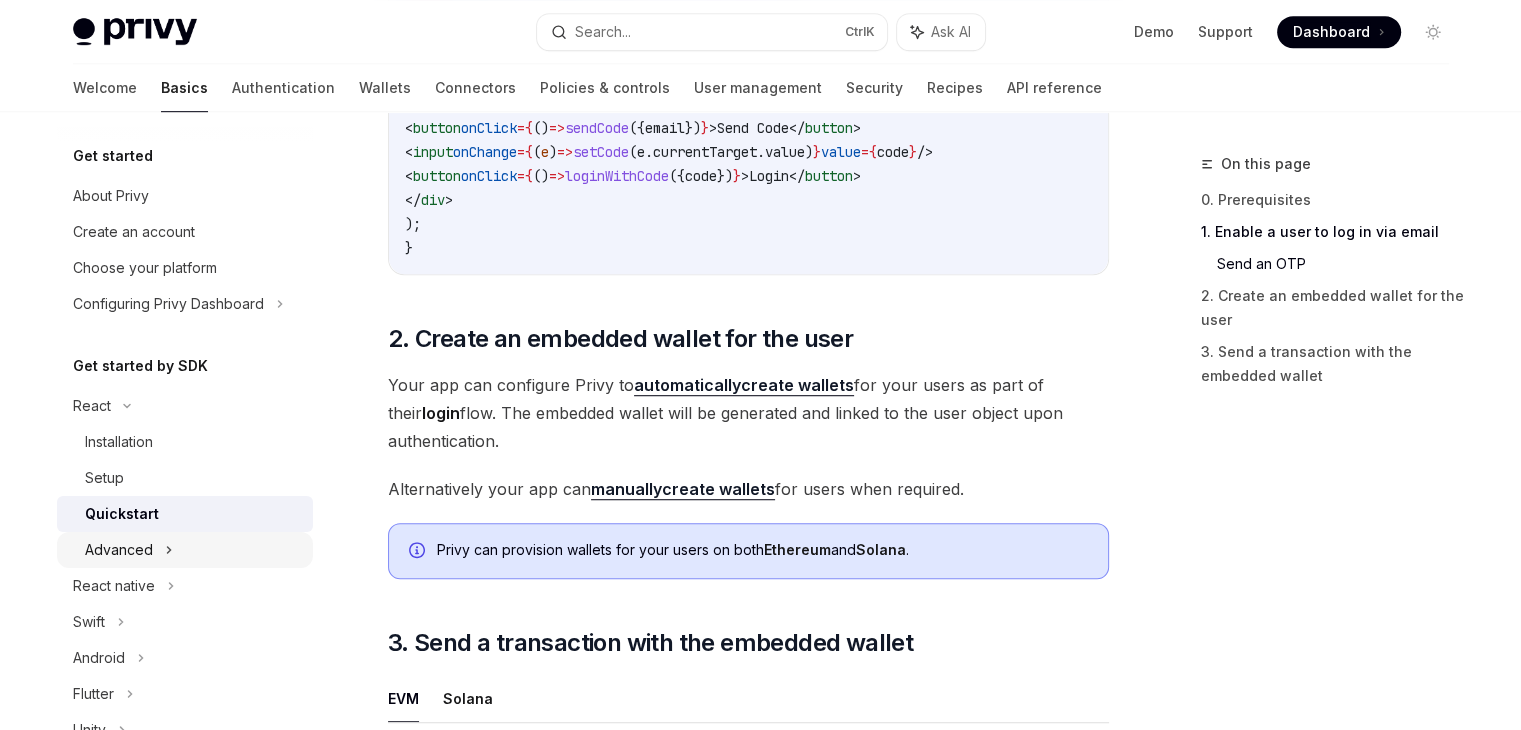 click on "Advanced" at bounding box center [185, 550] 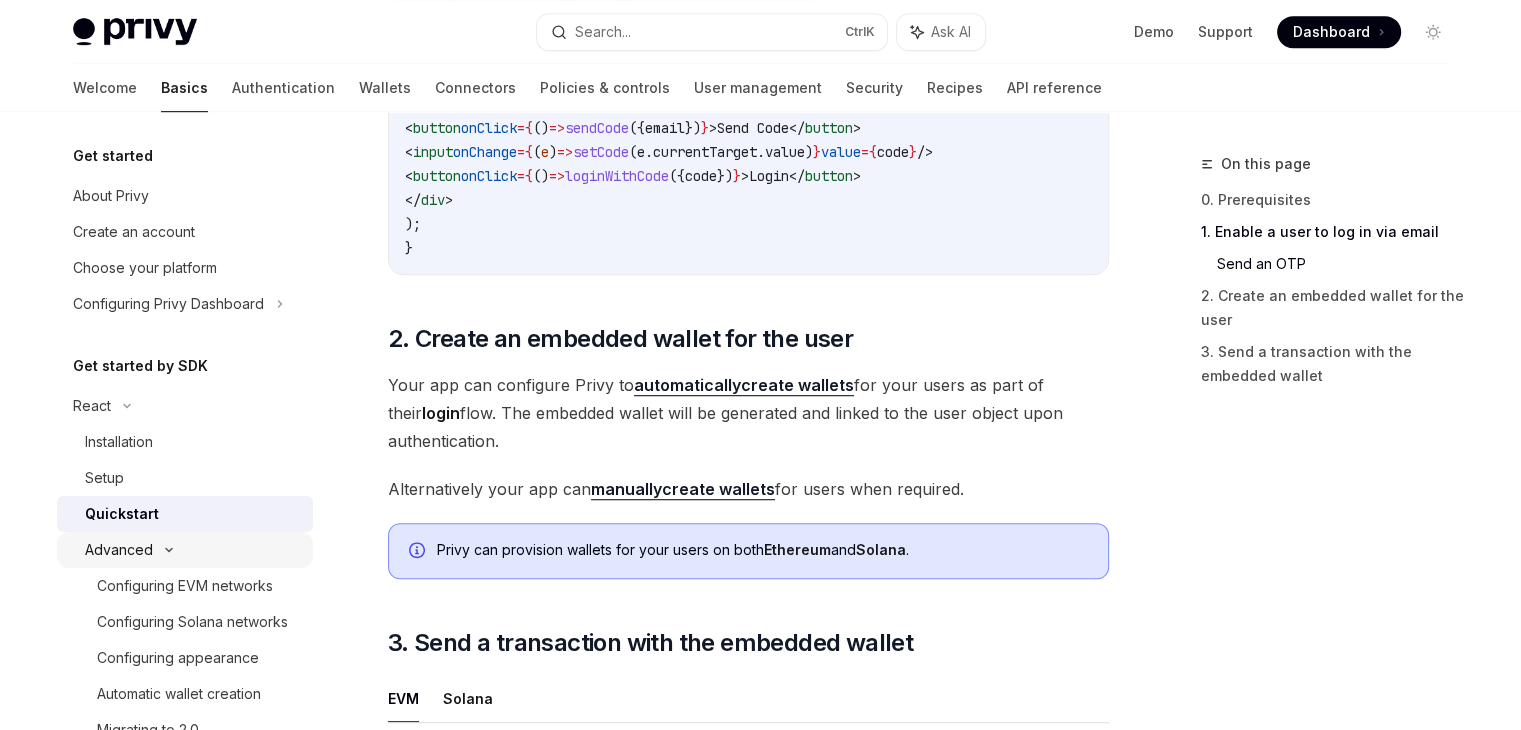 type on "*" 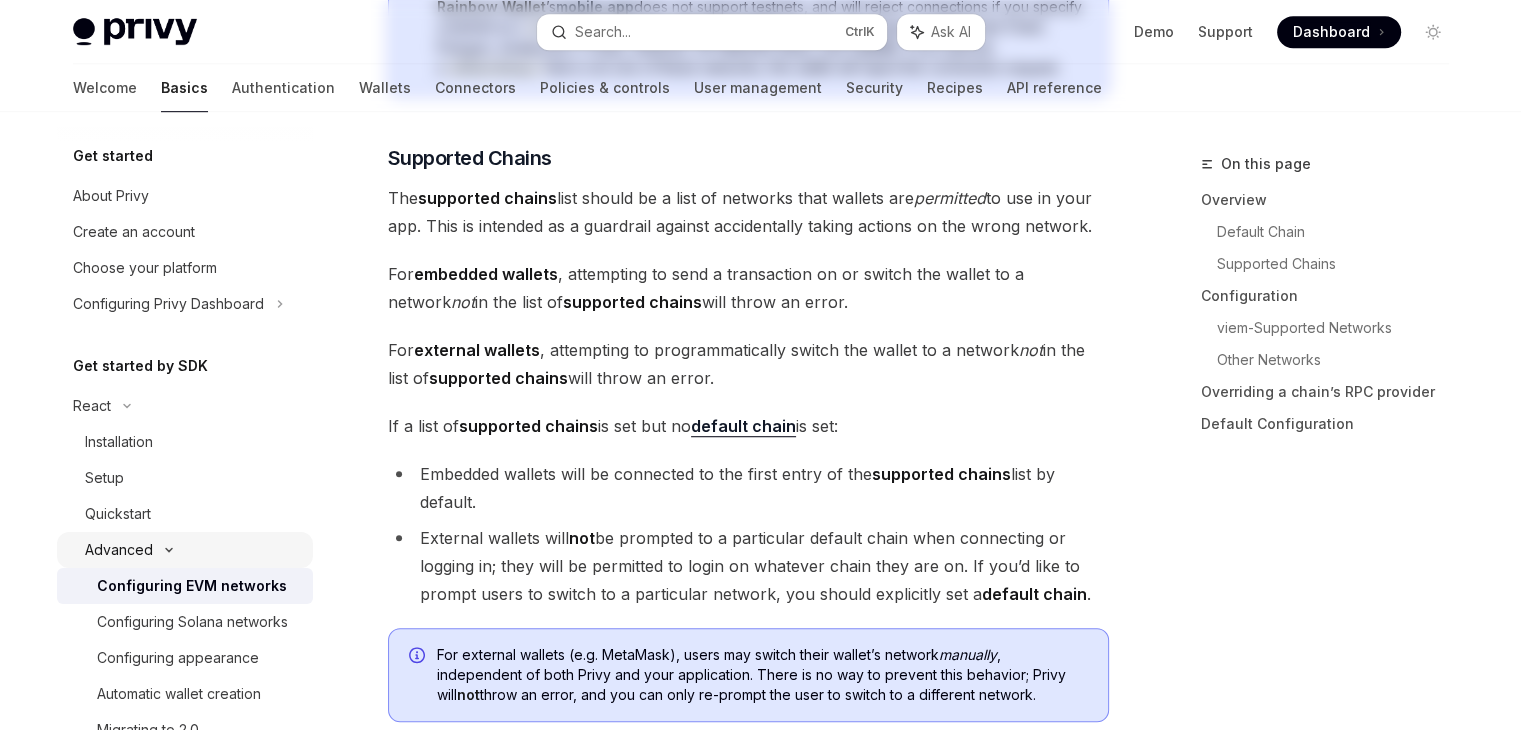 scroll, scrollTop: 0, scrollLeft: 0, axis: both 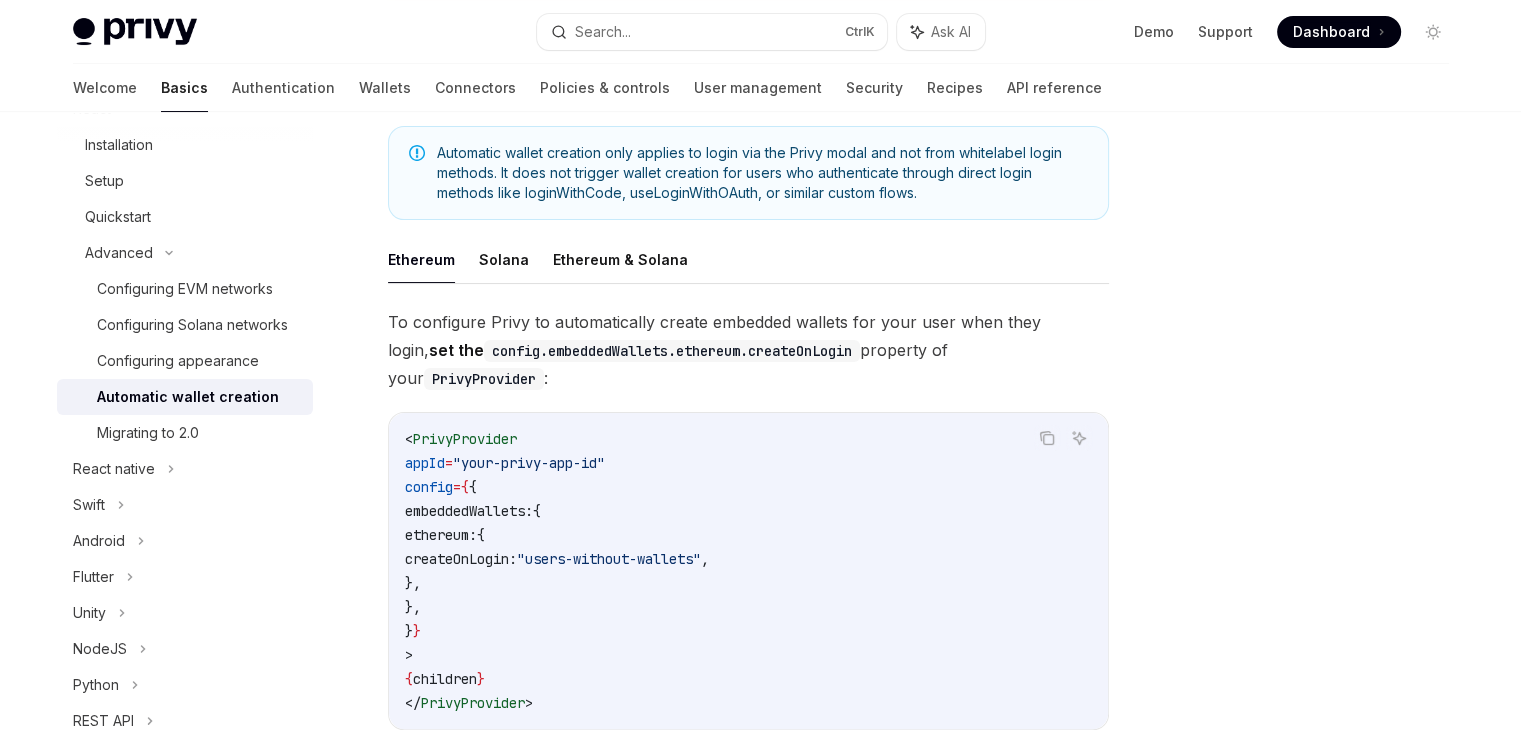 click on "embeddedWallets:" at bounding box center (469, 511) 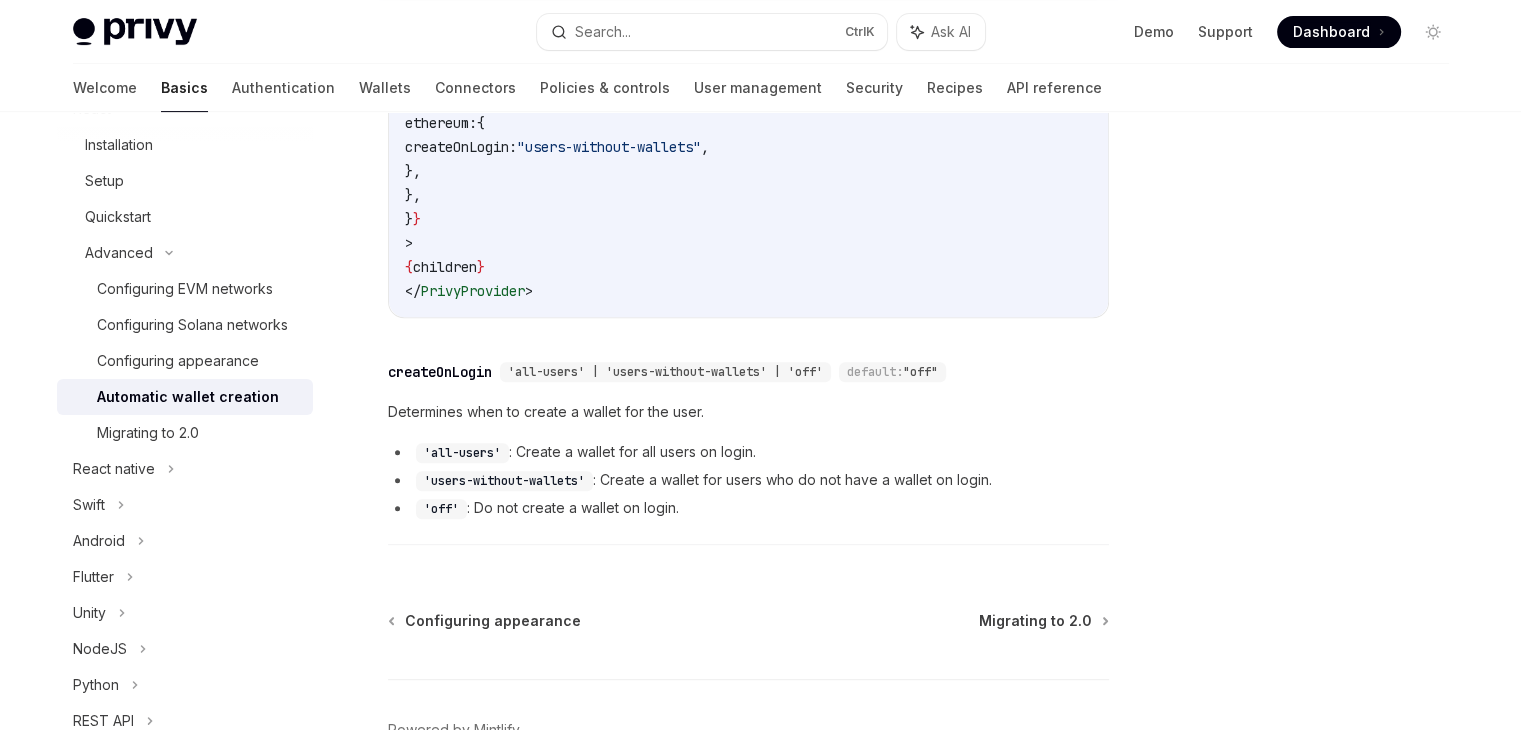 scroll, scrollTop: 724, scrollLeft: 0, axis: vertical 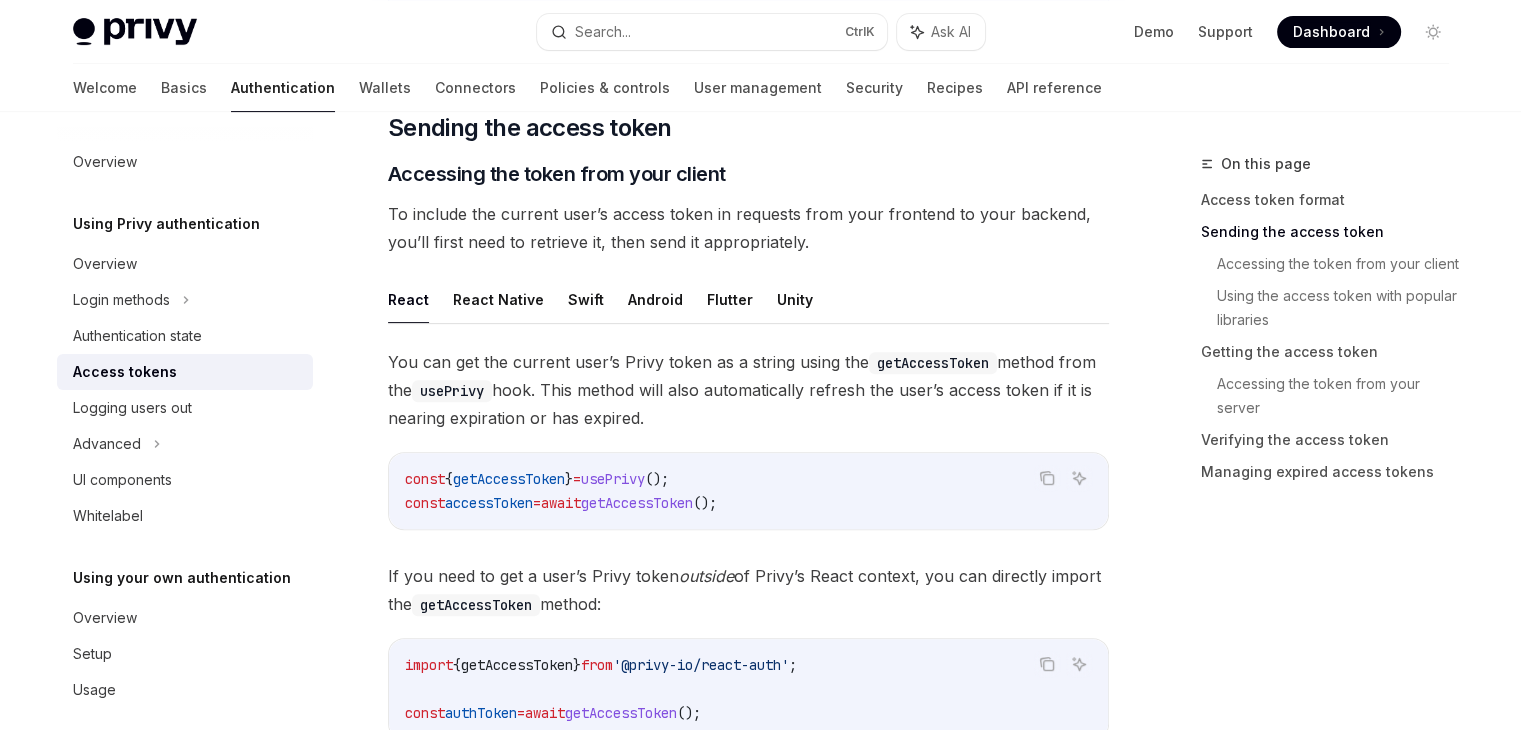 click on "getAccessToken" at bounding box center [637, 503] 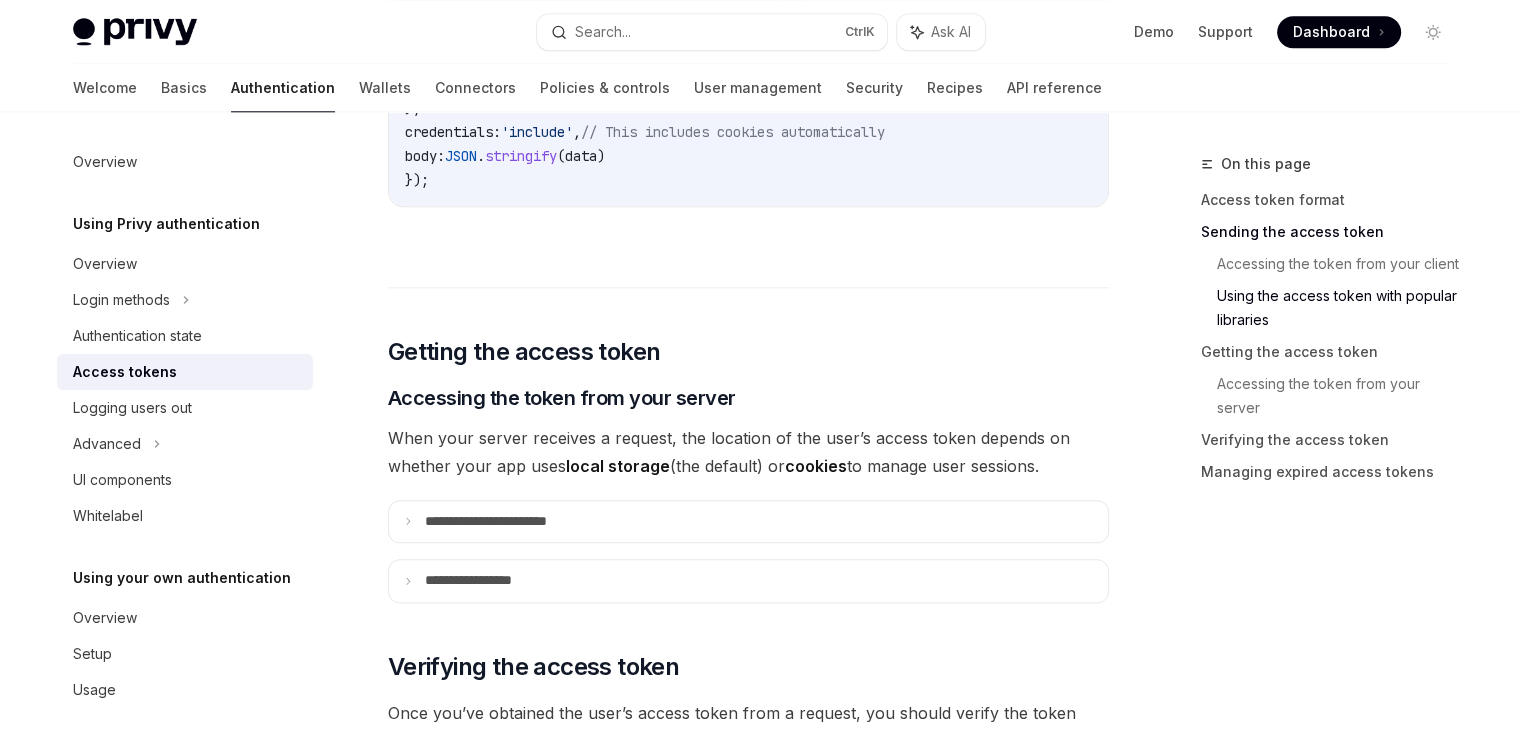 scroll, scrollTop: 2268, scrollLeft: 0, axis: vertical 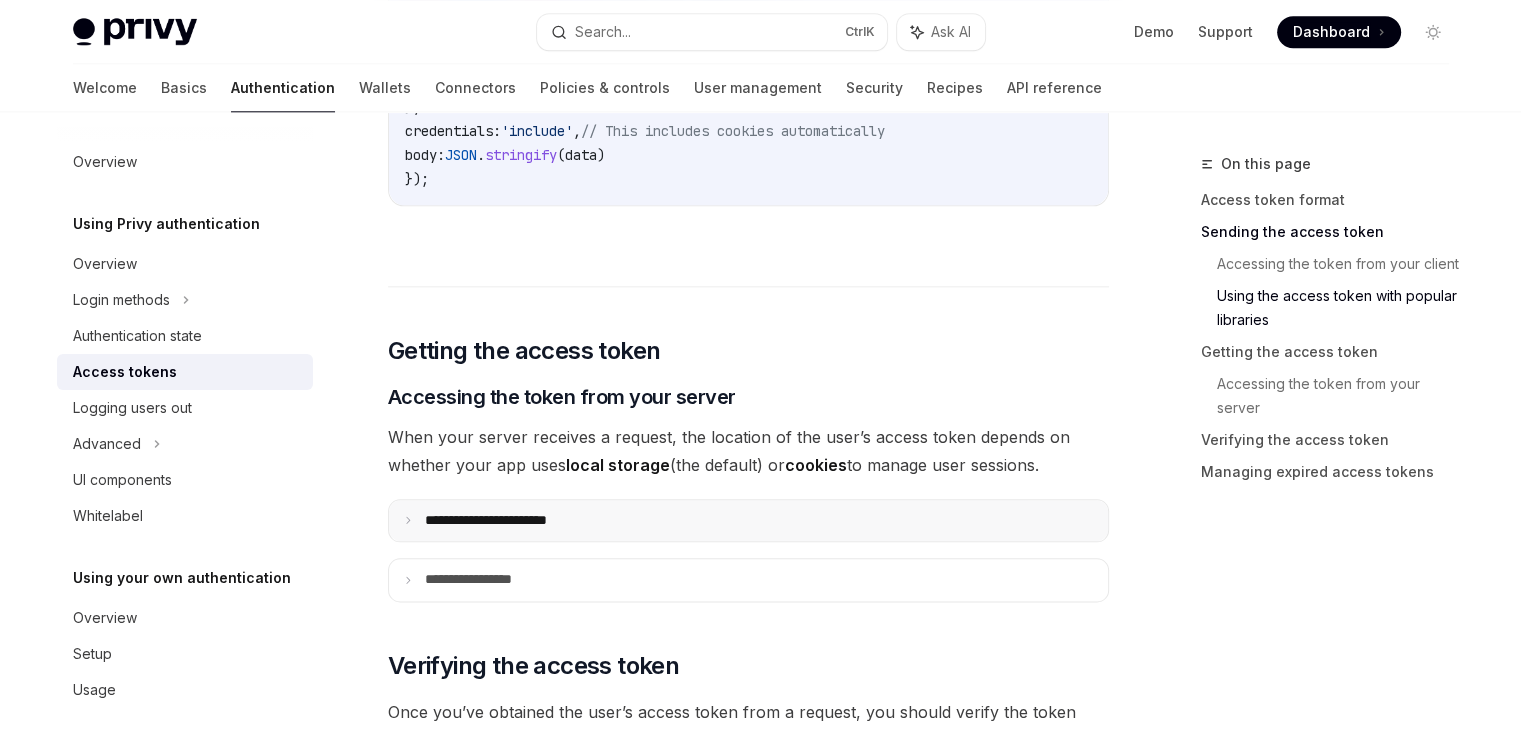 click on "**********" at bounding box center (748, 521) 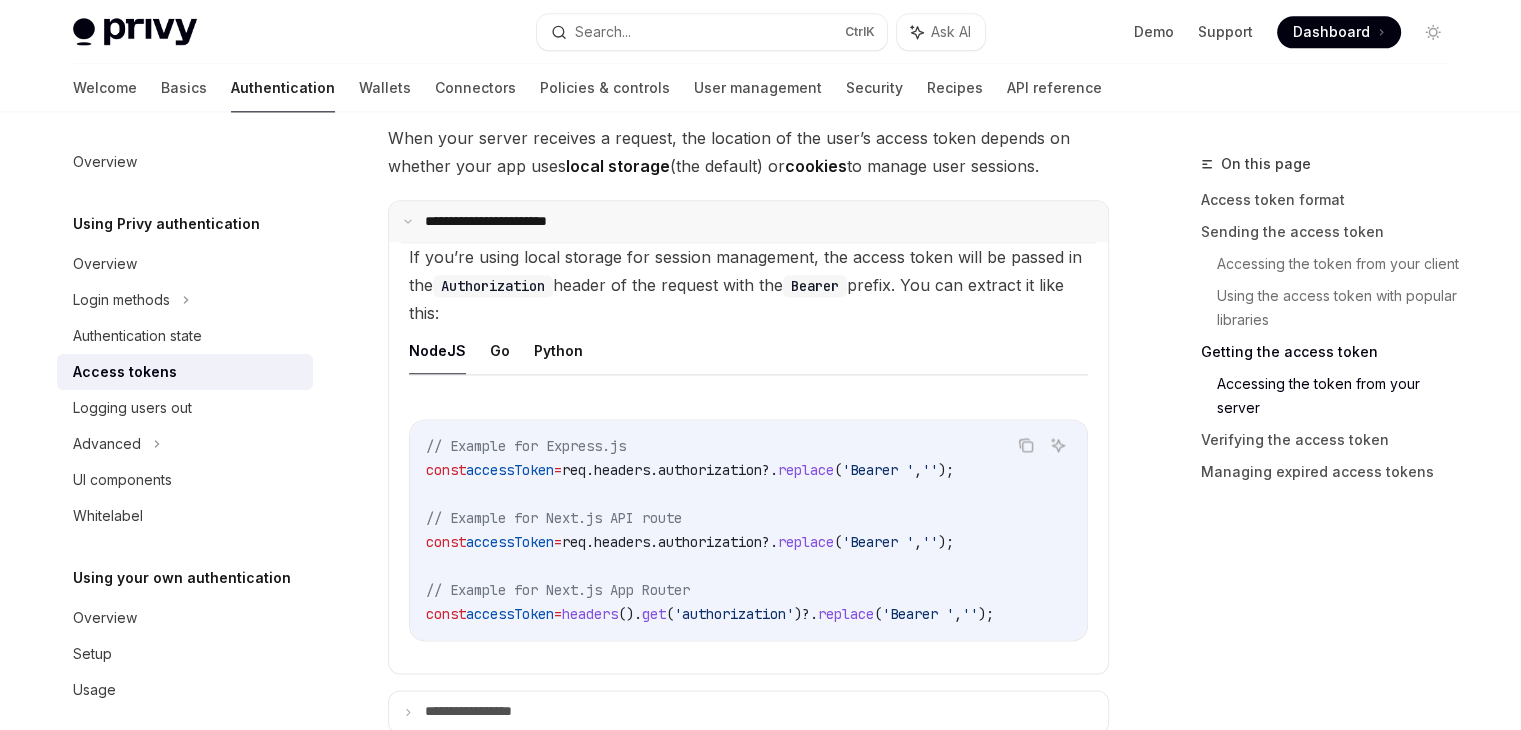 scroll, scrollTop: 2568, scrollLeft: 0, axis: vertical 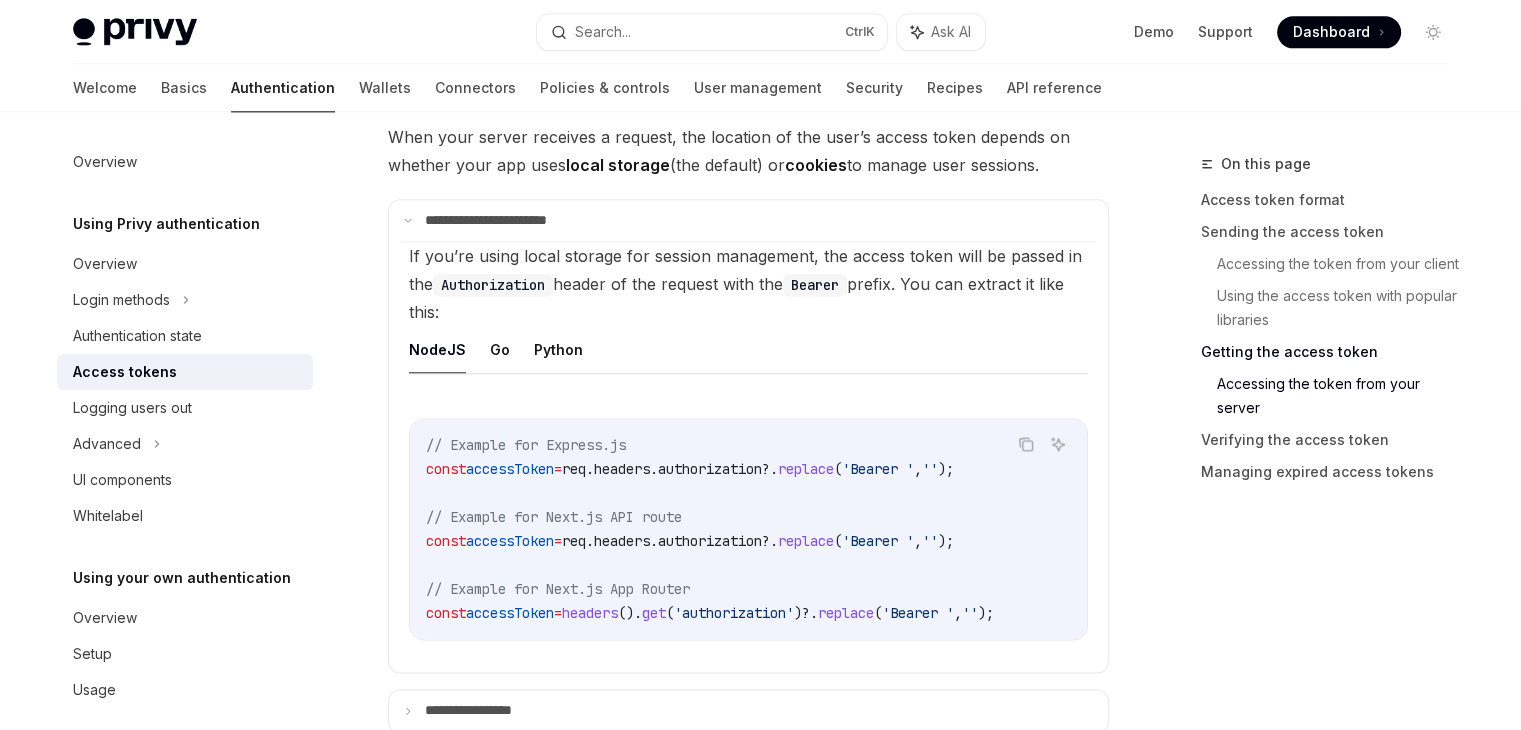 click on "authorization" at bounding box center (710, 469) 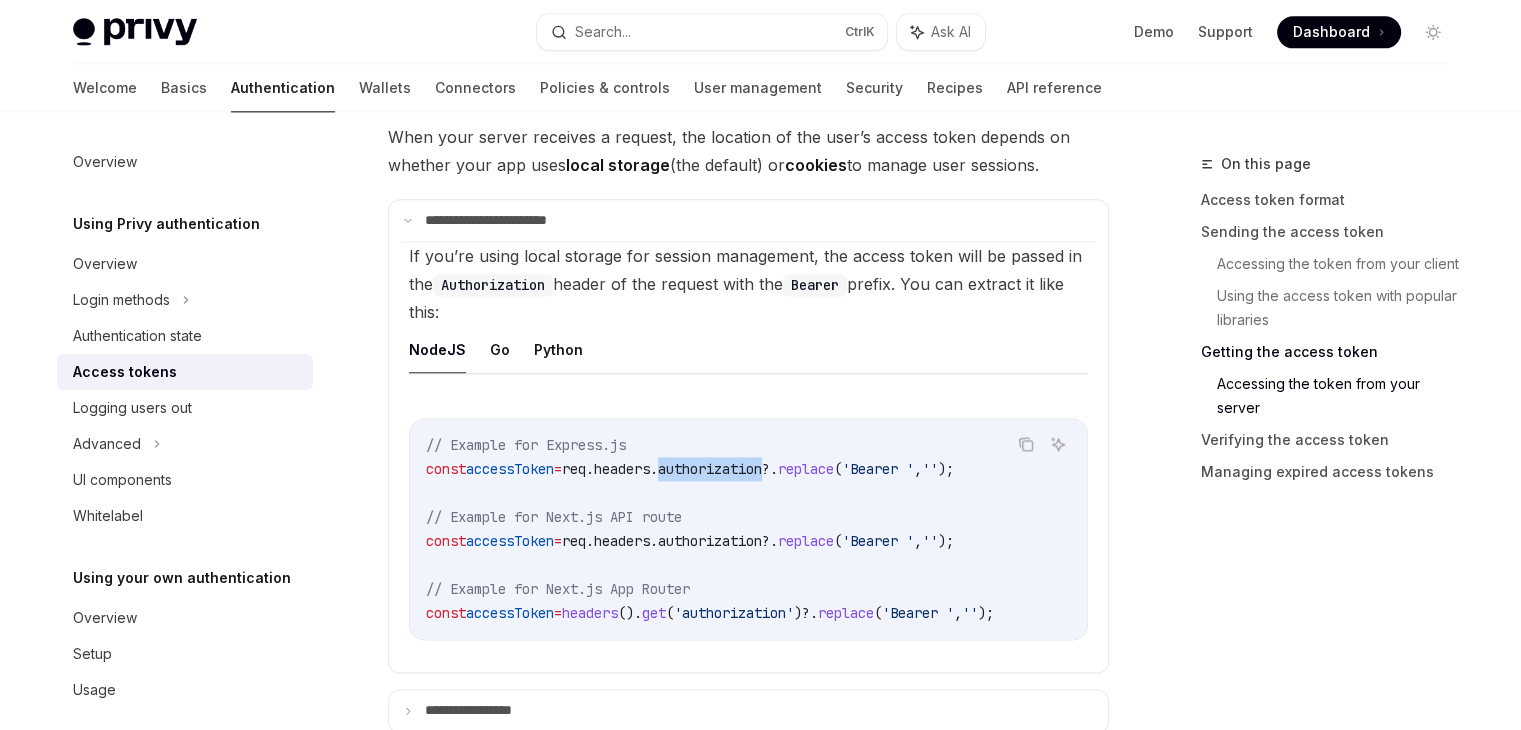 click on "authorization" at bounding box center (710, 469) 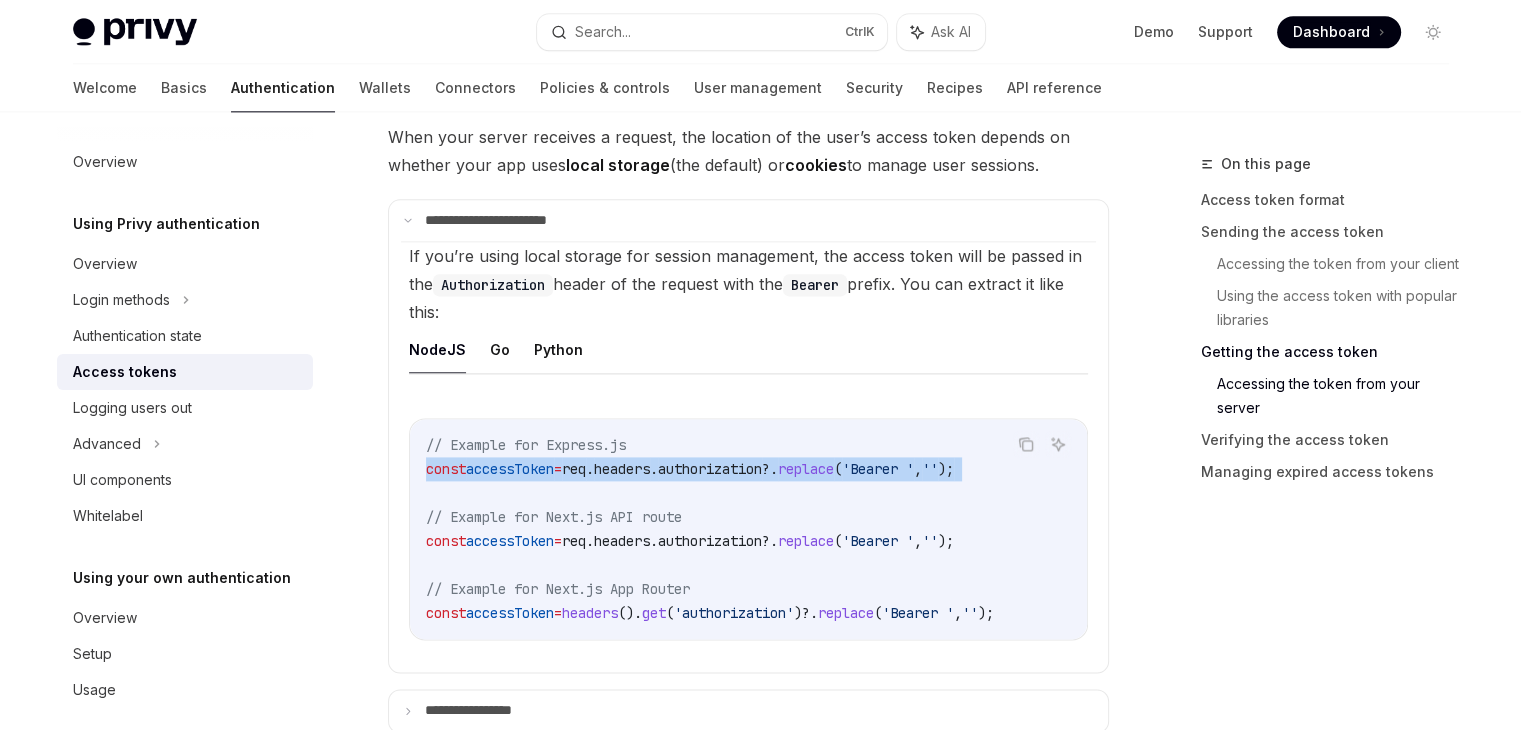 click on "authorization" at bounding box center [710, 469] 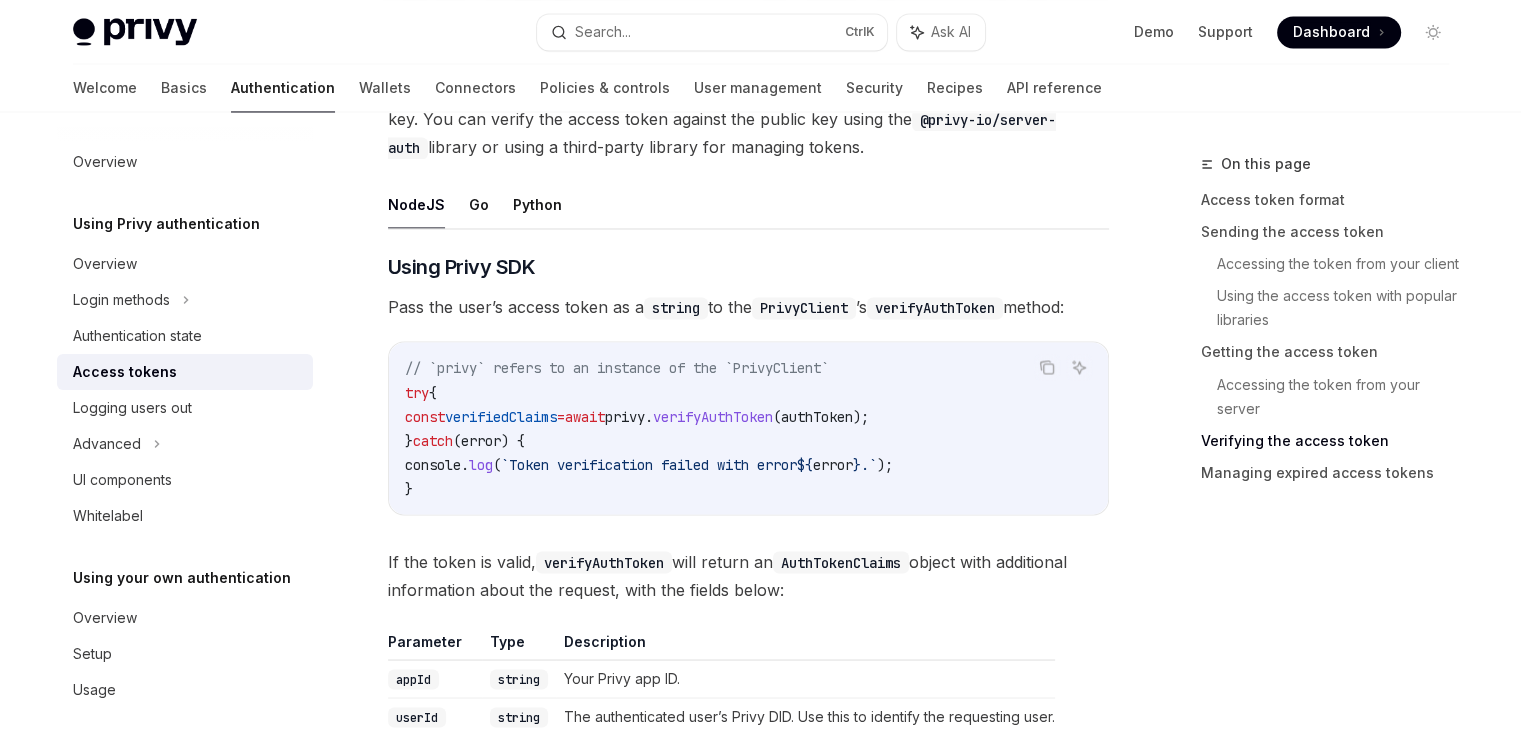 scroll, scrollTop: 3426, scrollLeft: 0, axis: vertical 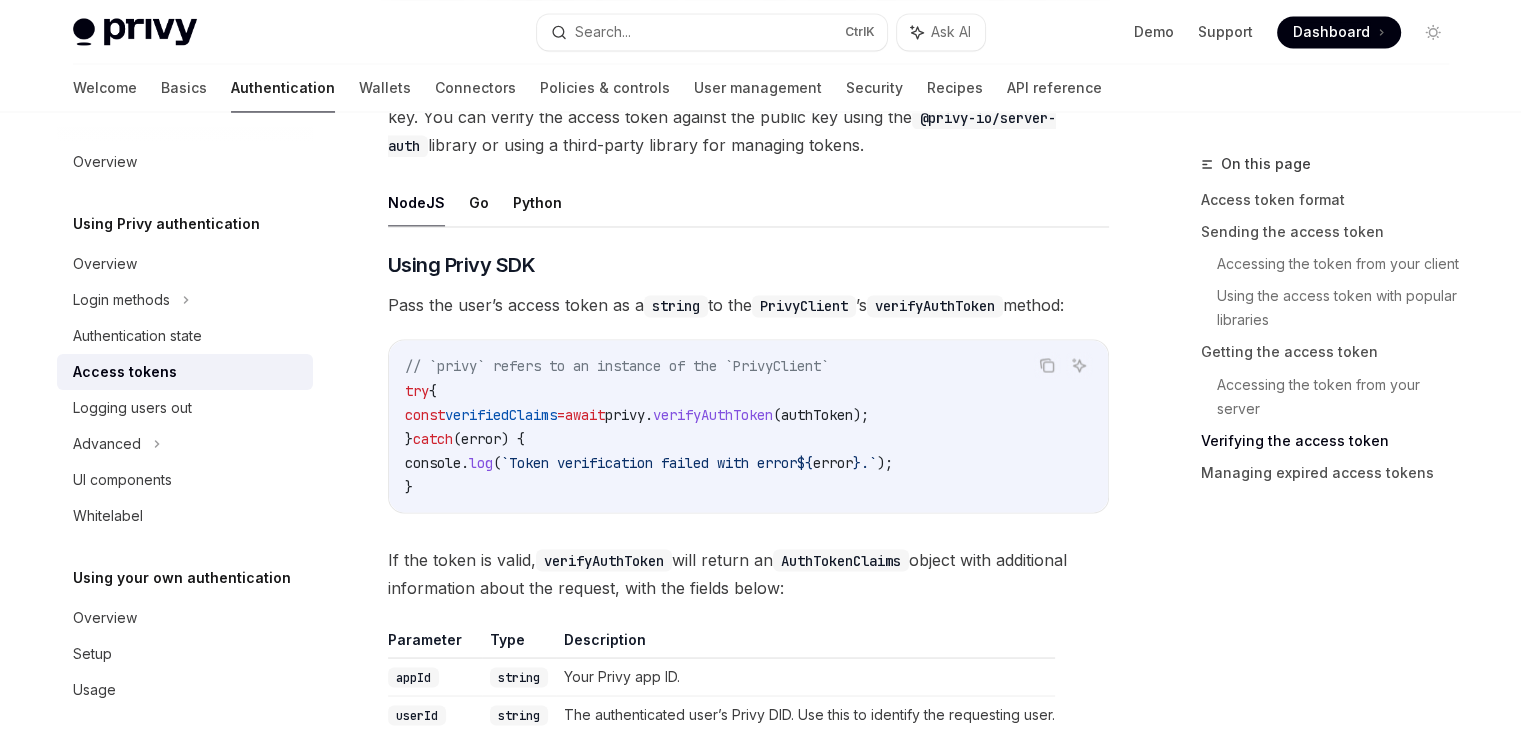 click on "verifyAuthToken" at bounding box center [713, 414] 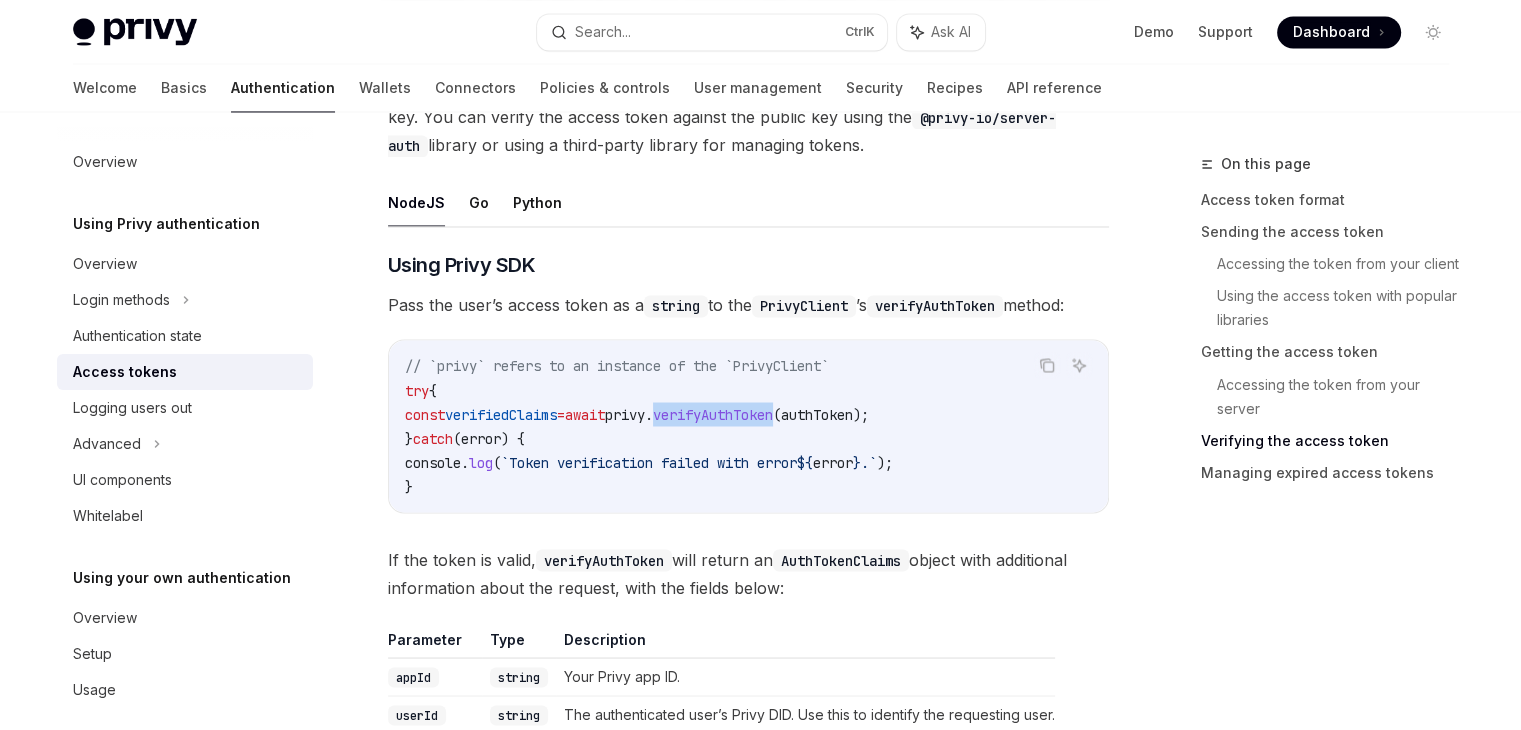 click on "verifyAuthToken" at bounding box center [713, 414] 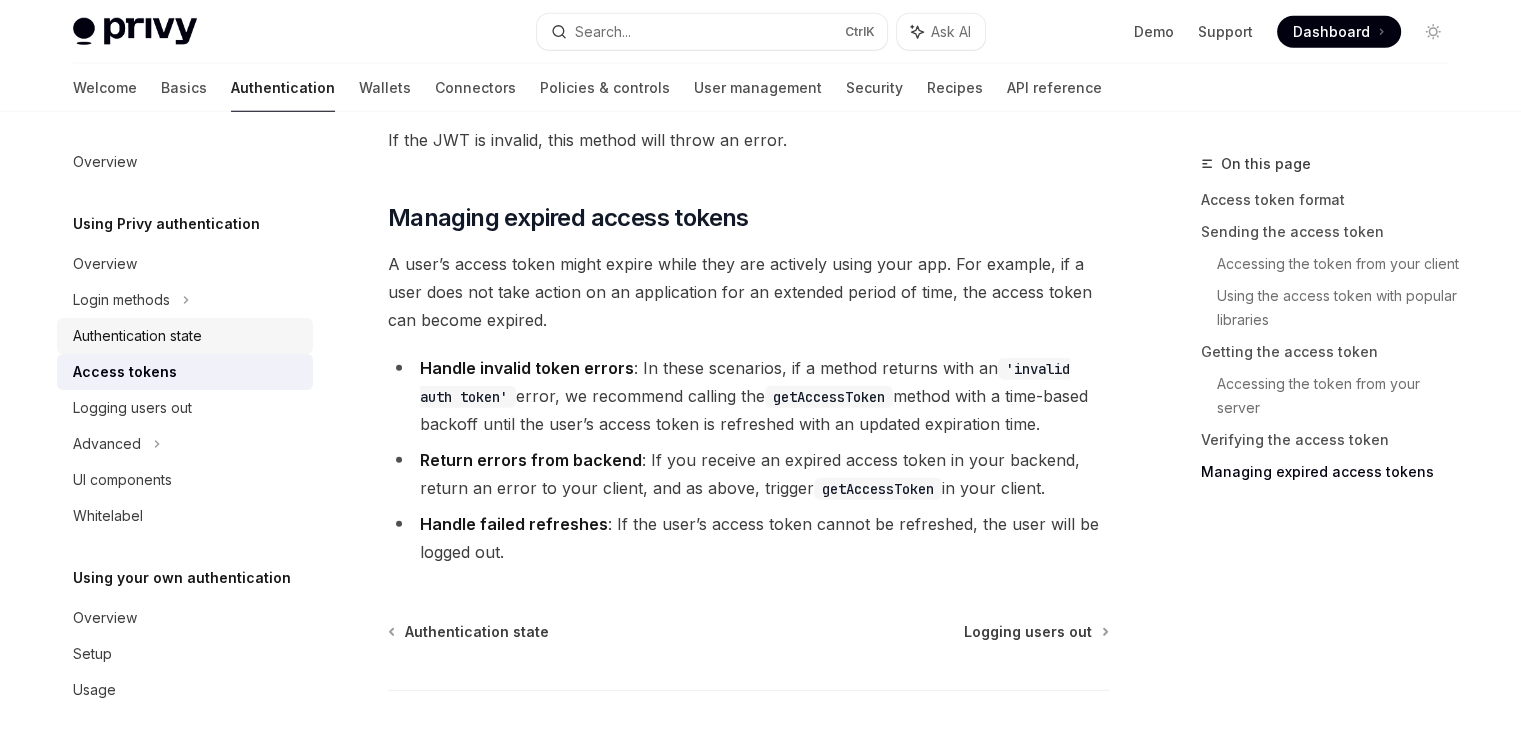 scroll, scrollTop: 5587, scrollLeft: 0, axis: vertical 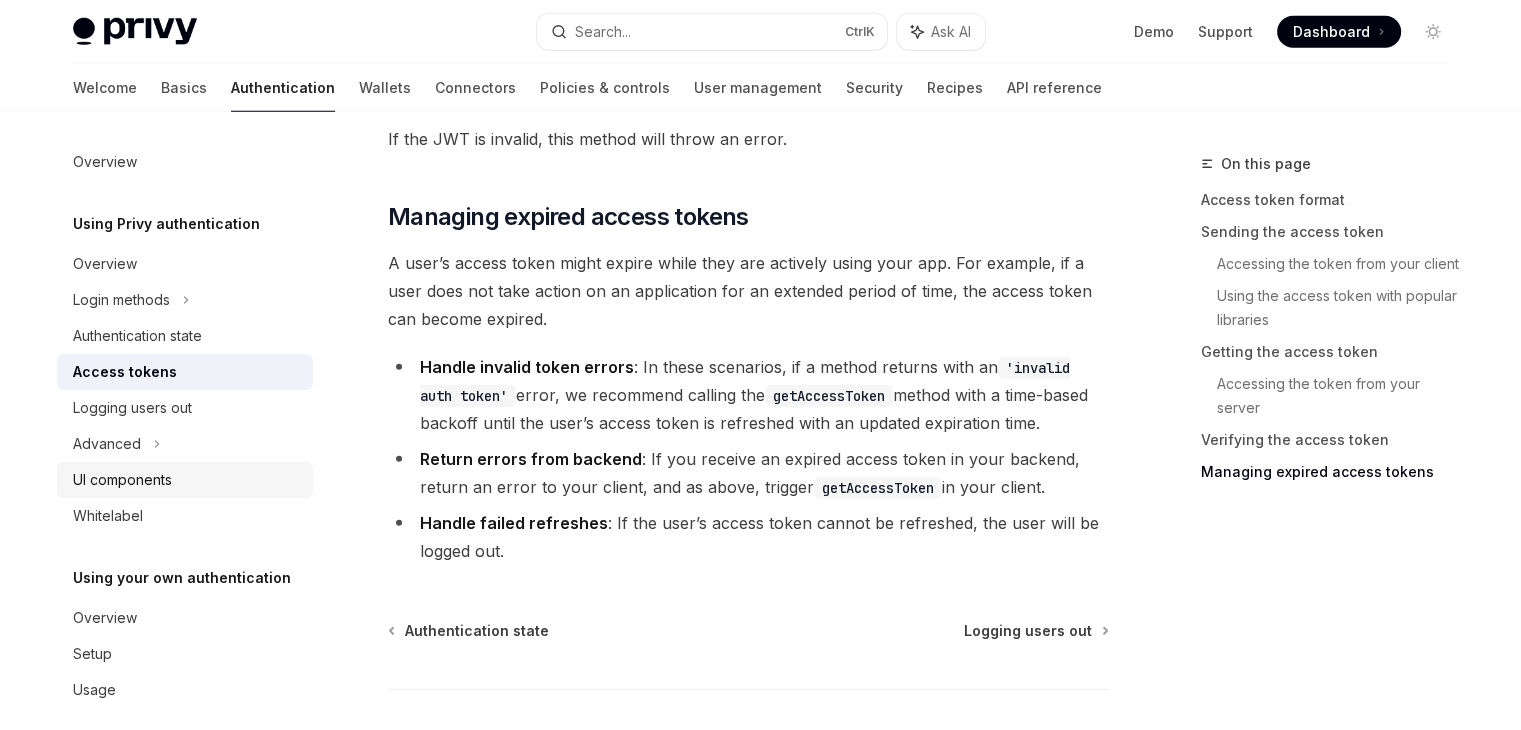 click on "UI components" at bounding box center [185, 480] 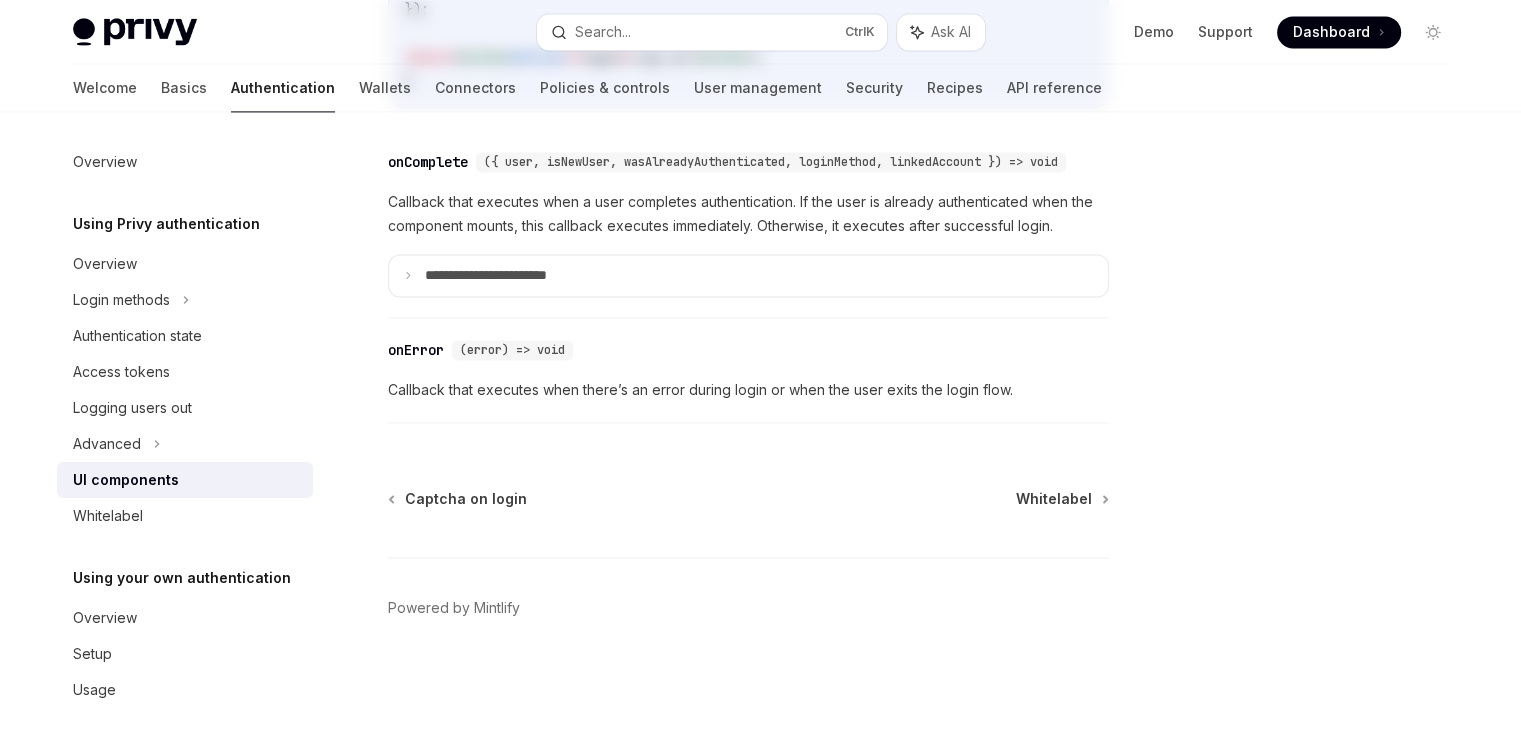 type on "*" 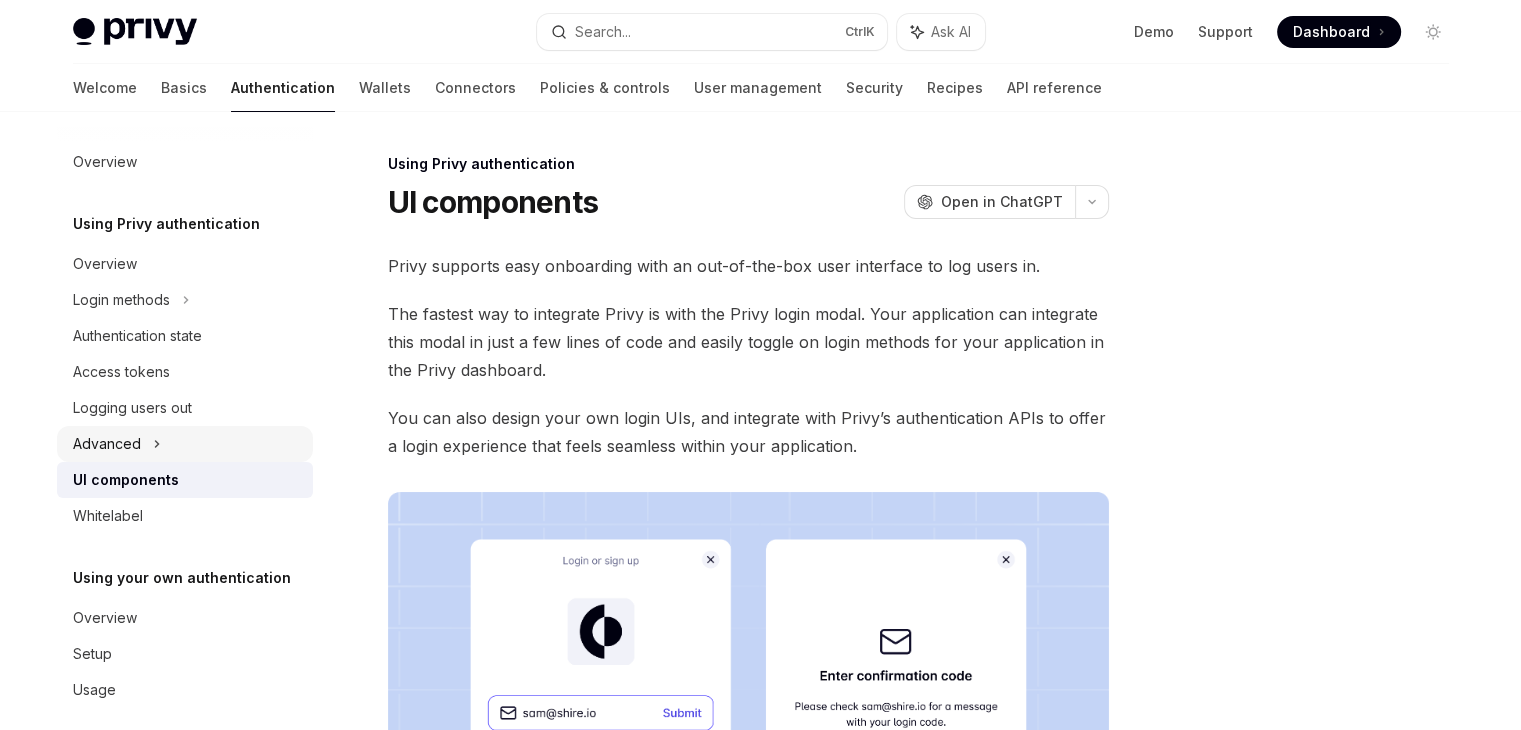 click on "Advanced" at bounding box center [185, 444] 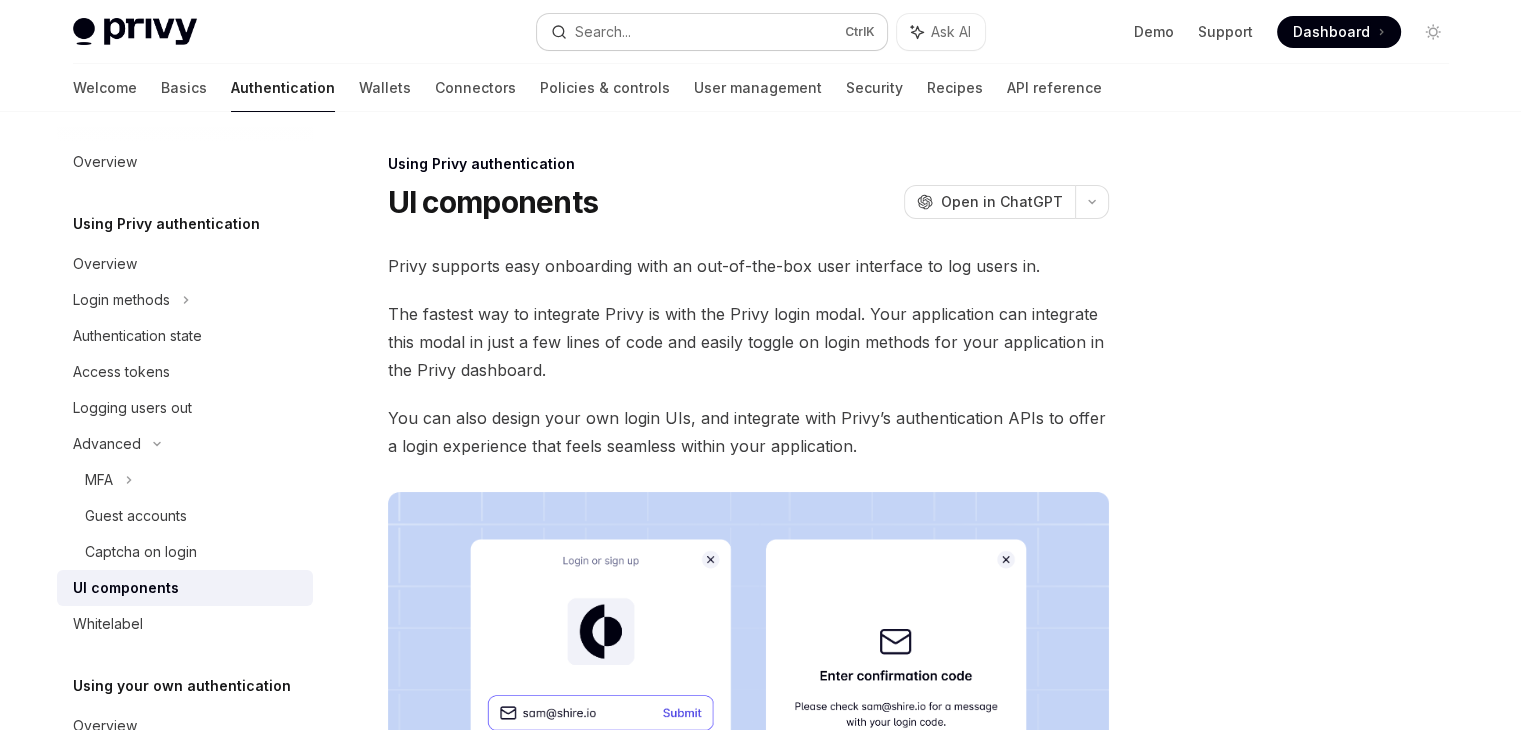 click on "Search... Ctrl  K" at bounding box center [712, 32] 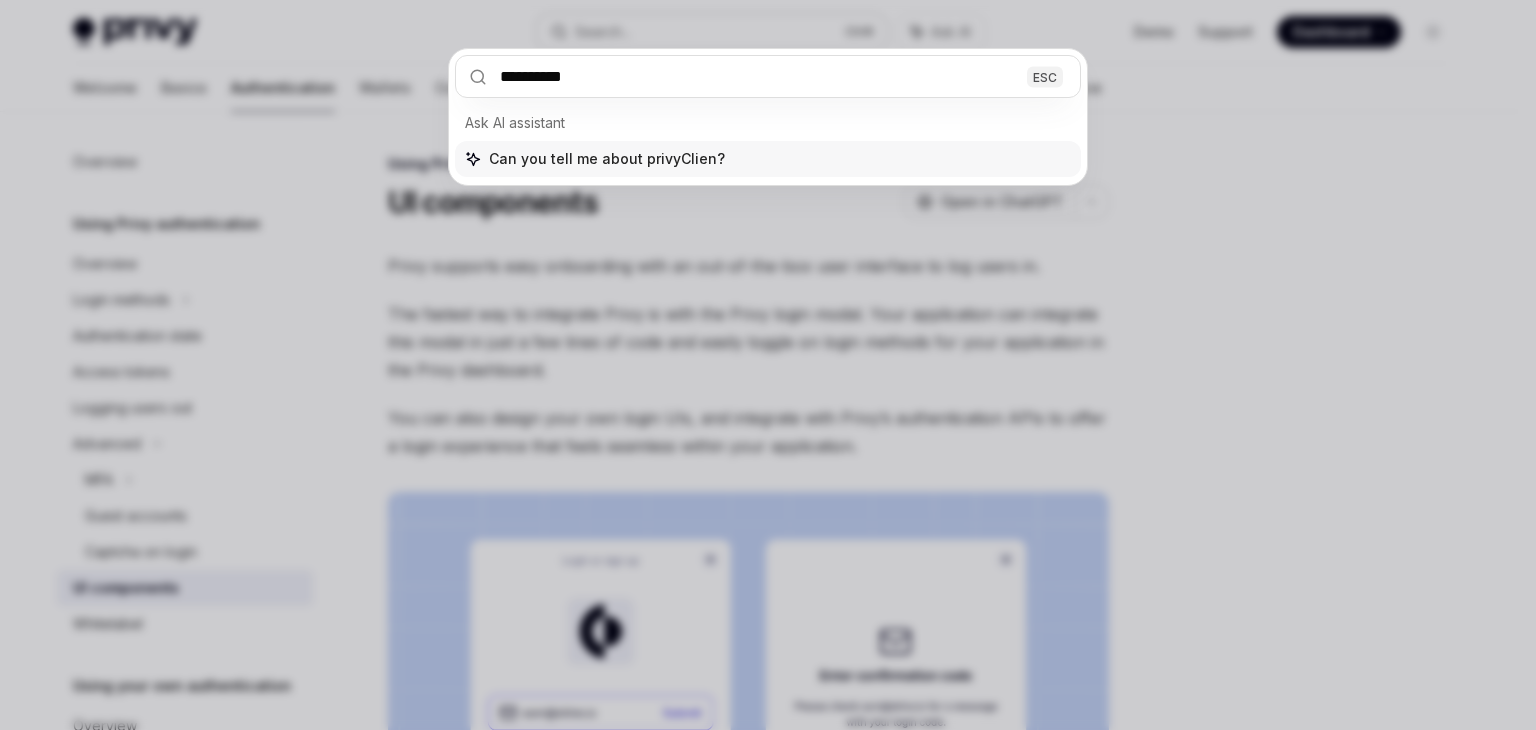 type on "**********" 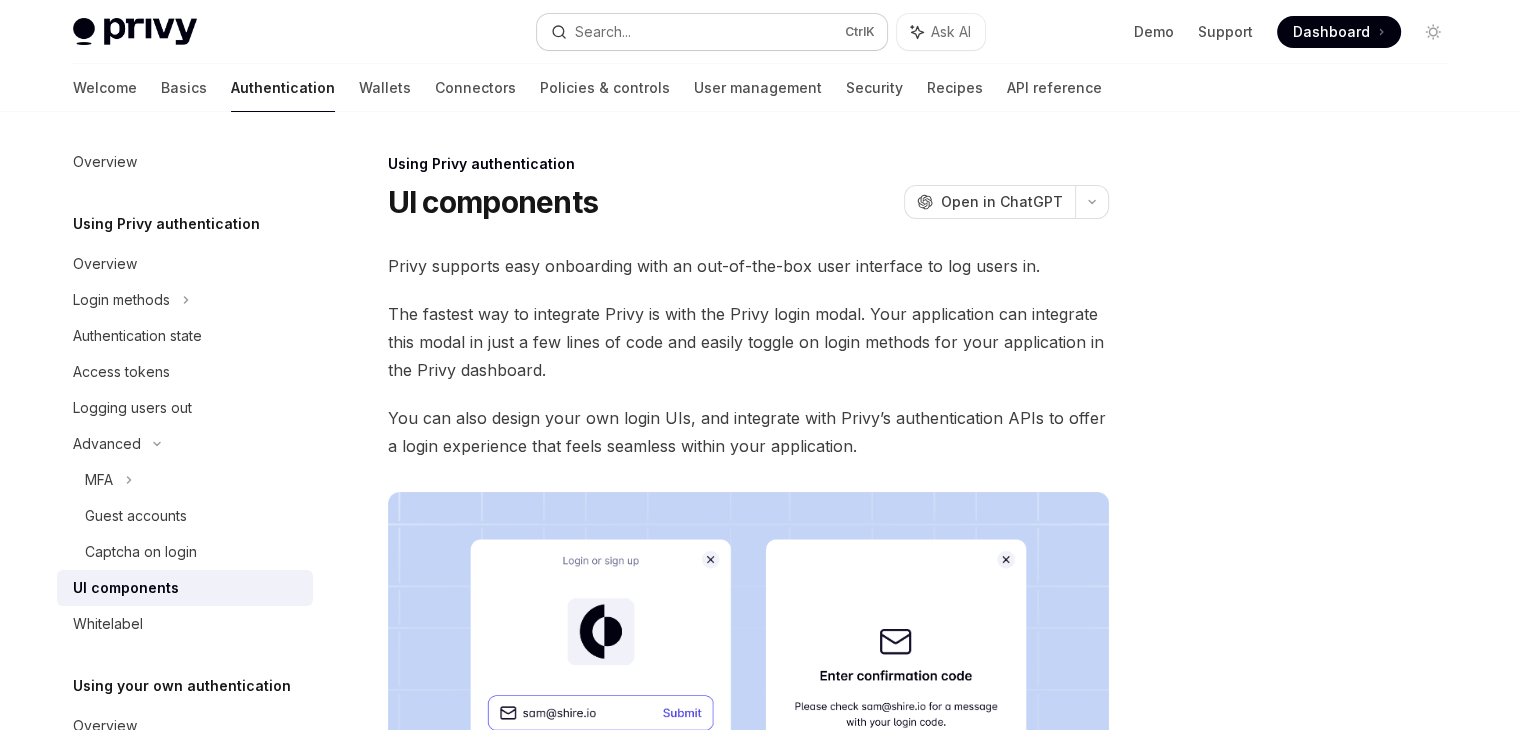 type on "*" 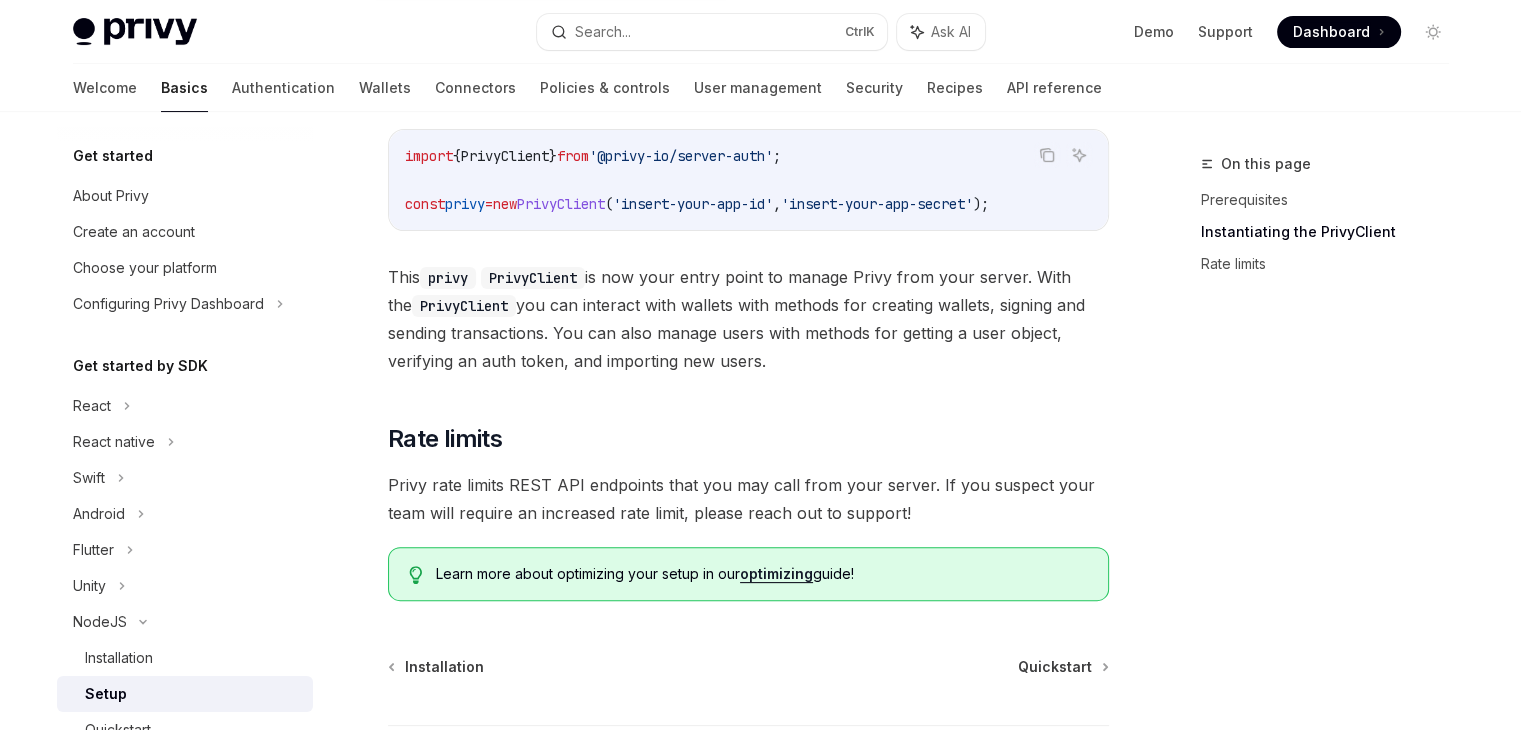 scroll, scrollTop: 449, scrollLeft: 0, axis: vertical 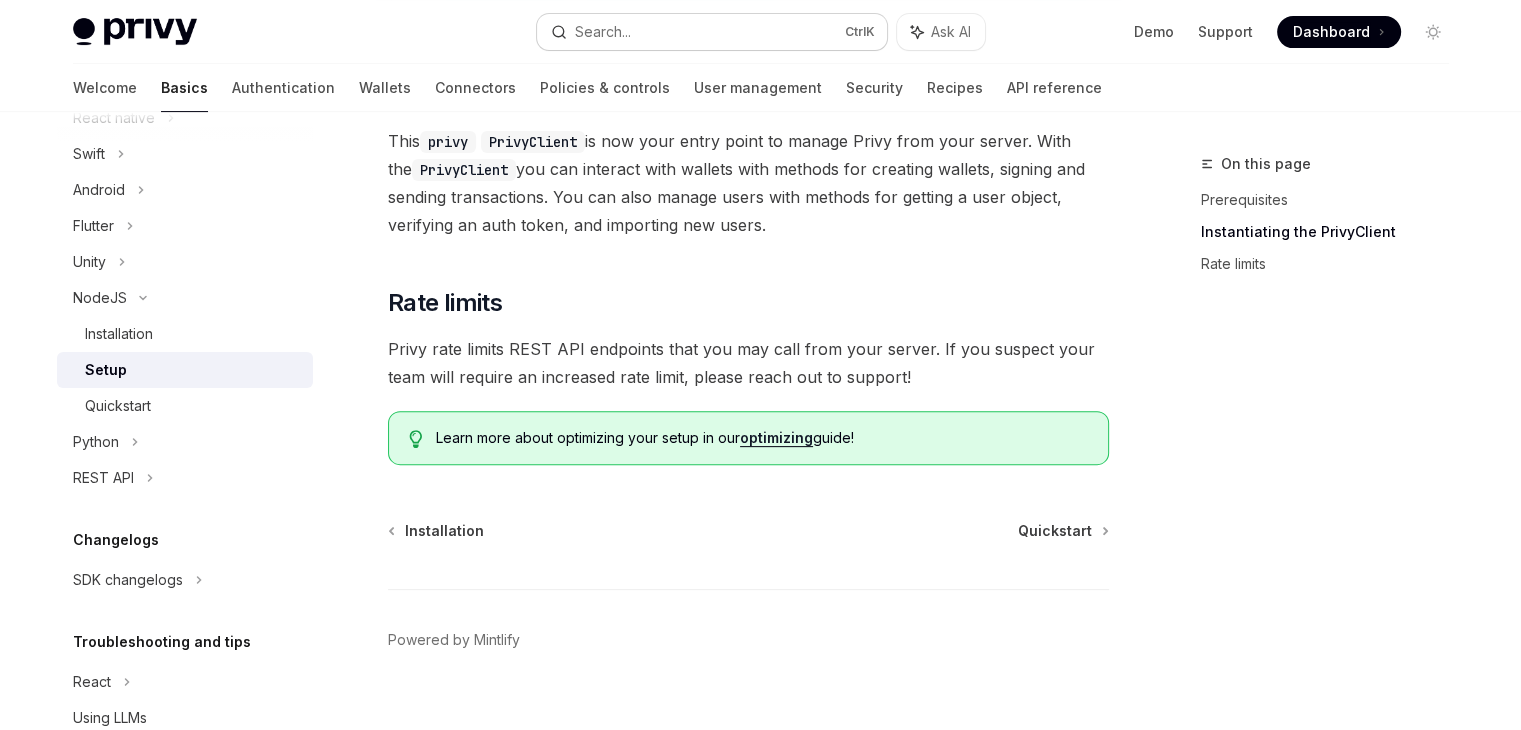 click on "Search..." at bounding box center [603, 32] 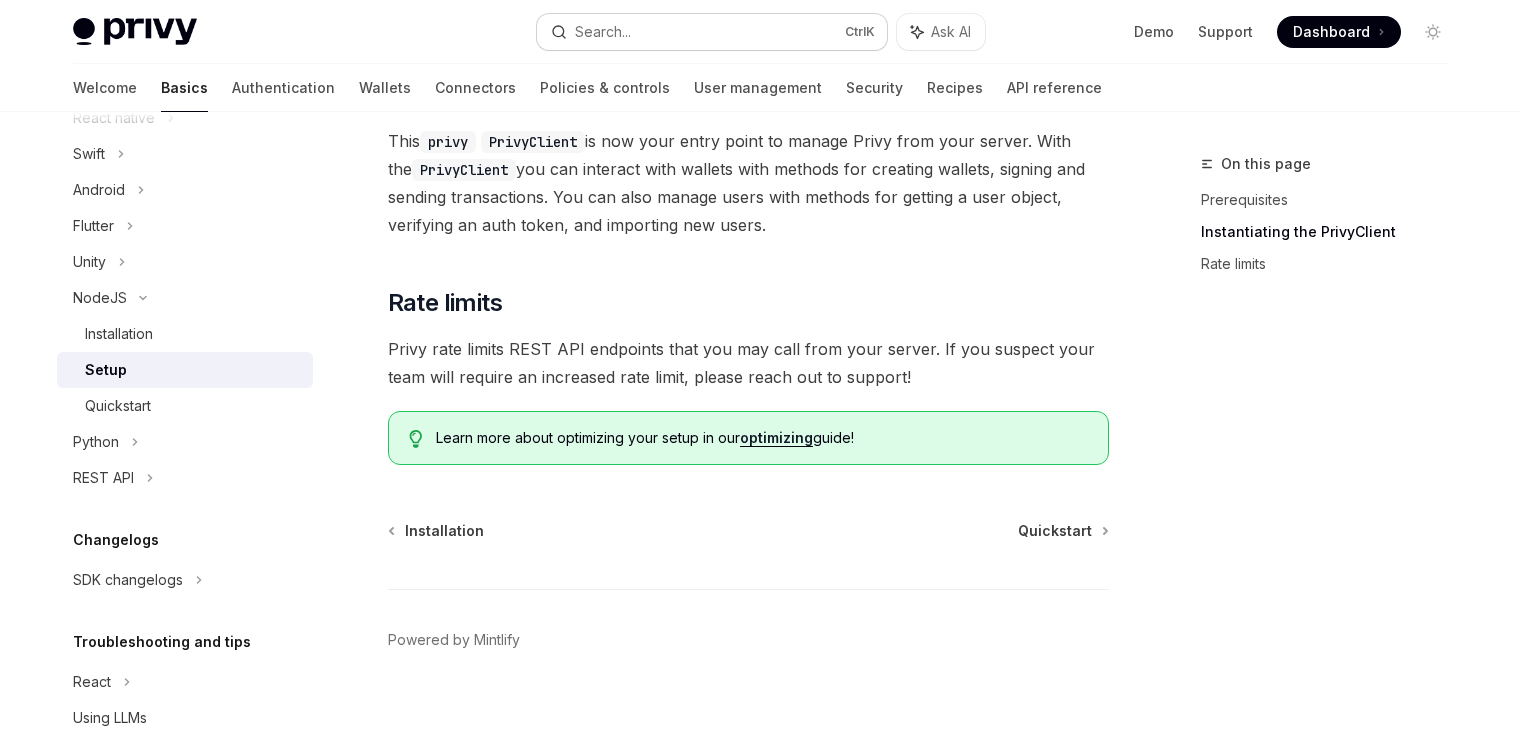 type on "**********" 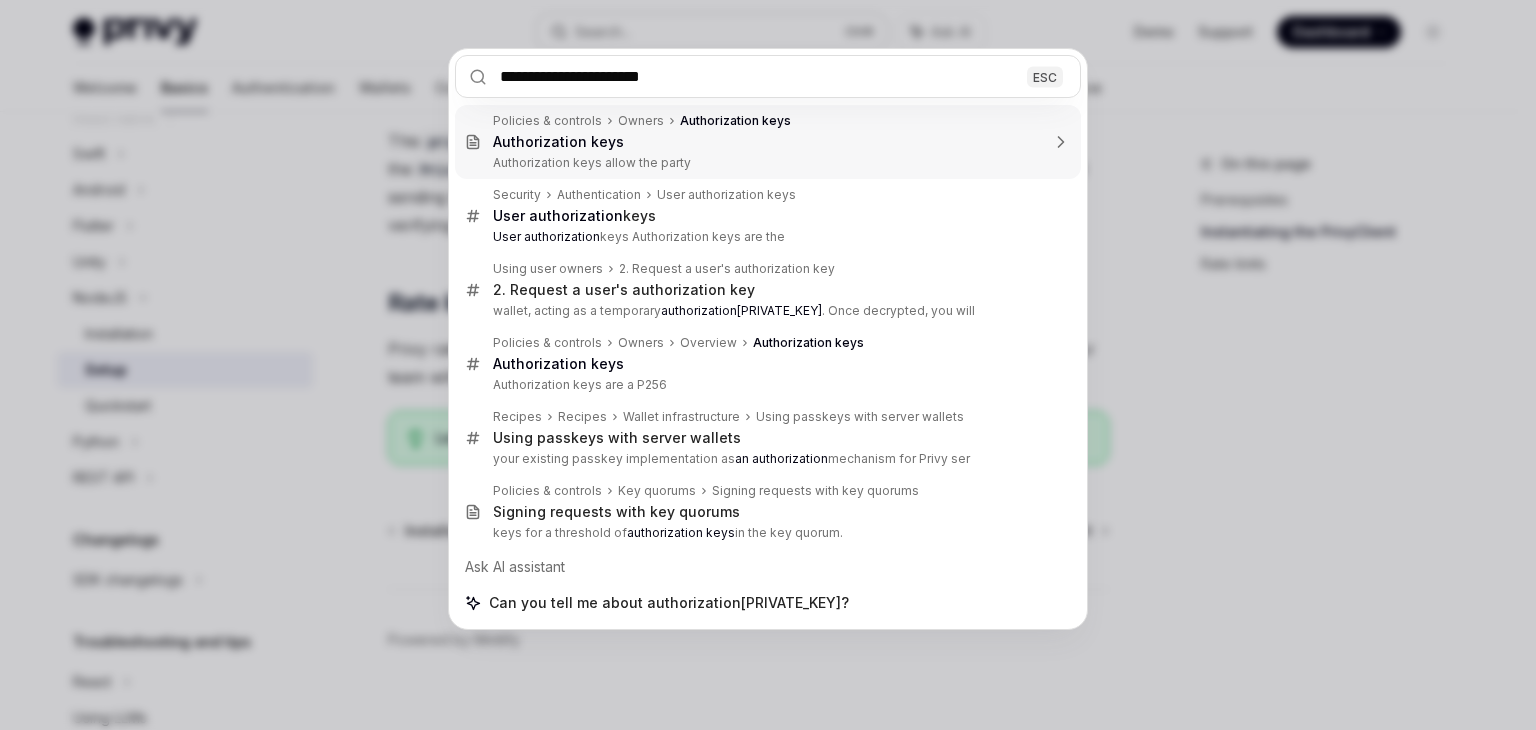 type 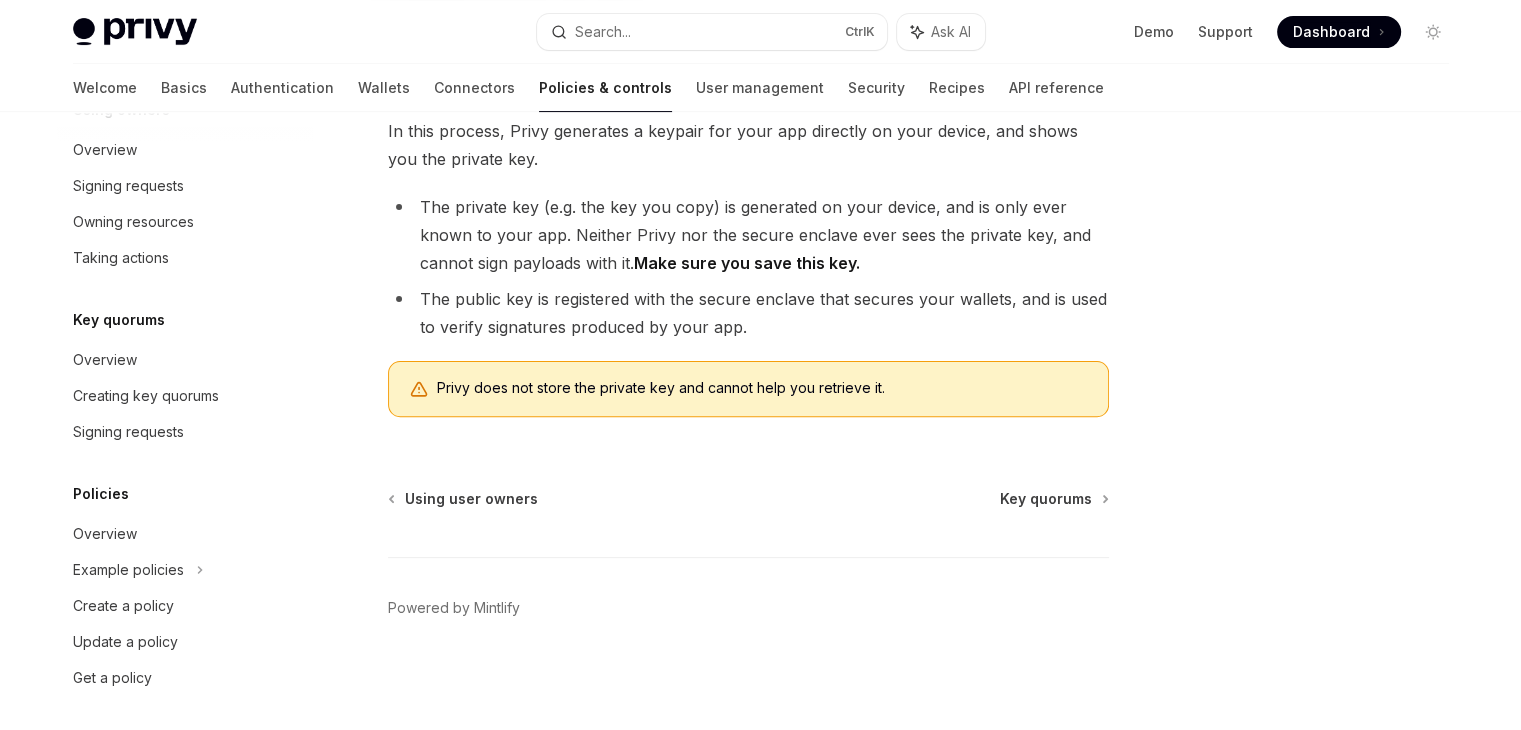 scroll, scrollTop: 112, scrollLeft: 0, axis: vertical 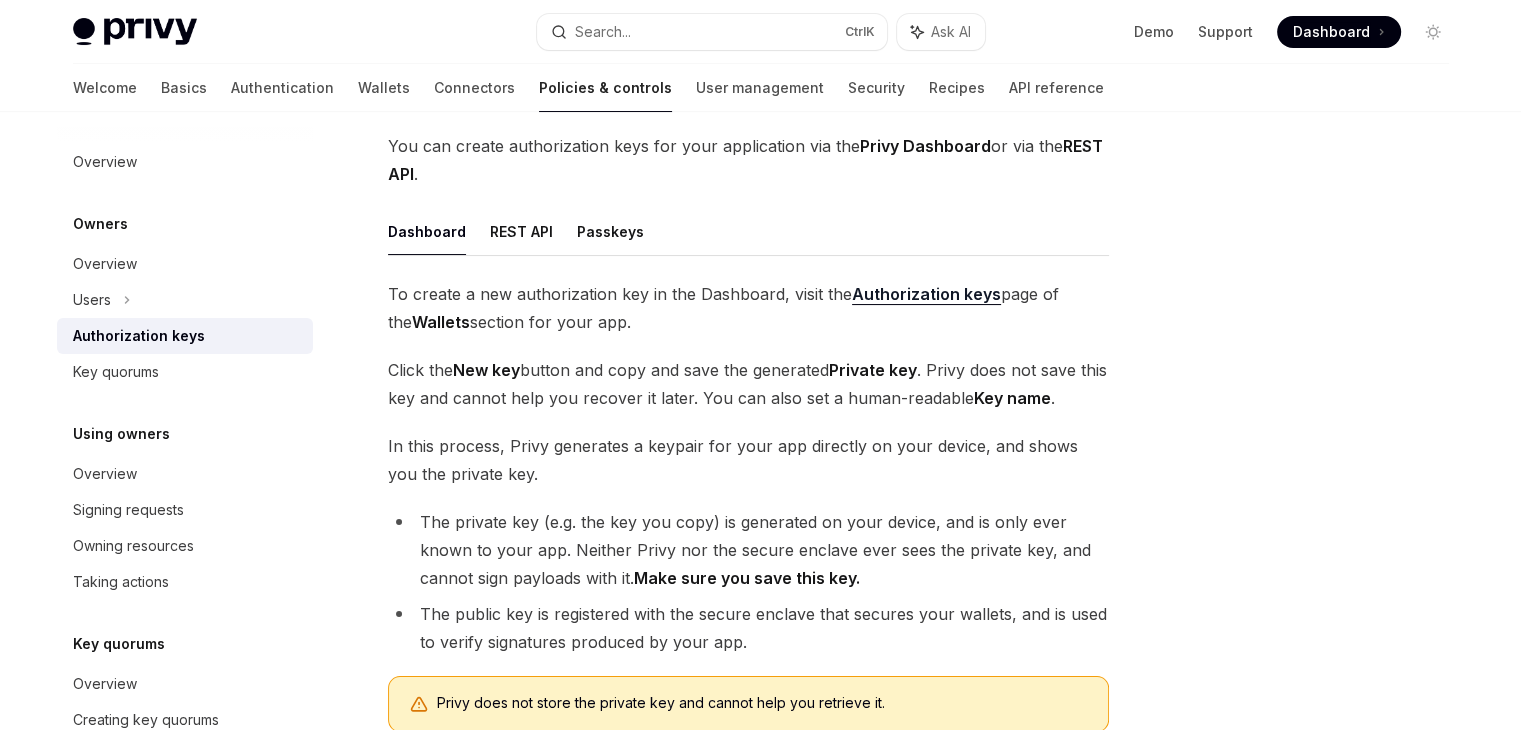 click on "Authorization keys" at bounding box center (926, 294) 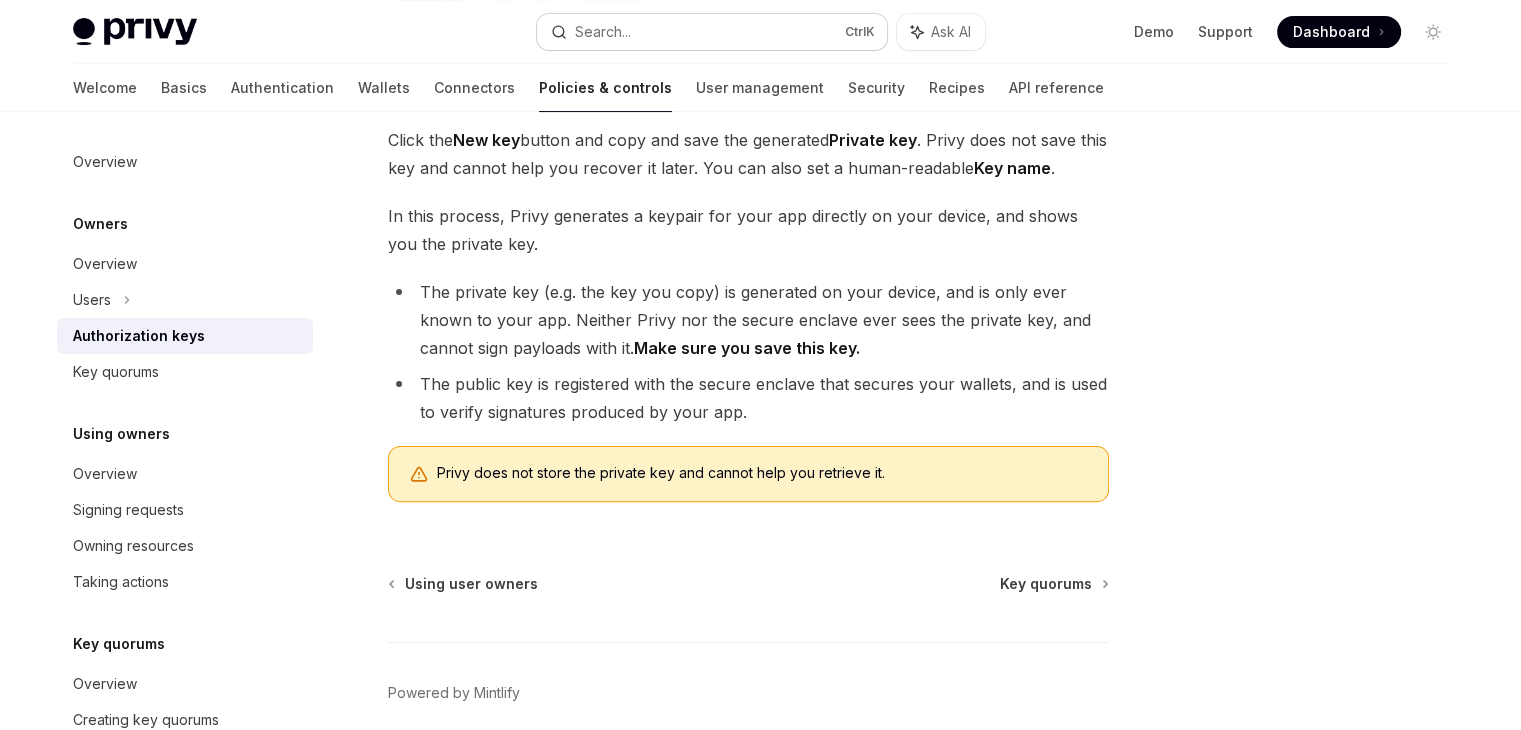 scroll, scrollTop: 468, scrollLeft: 0, axis: vertical 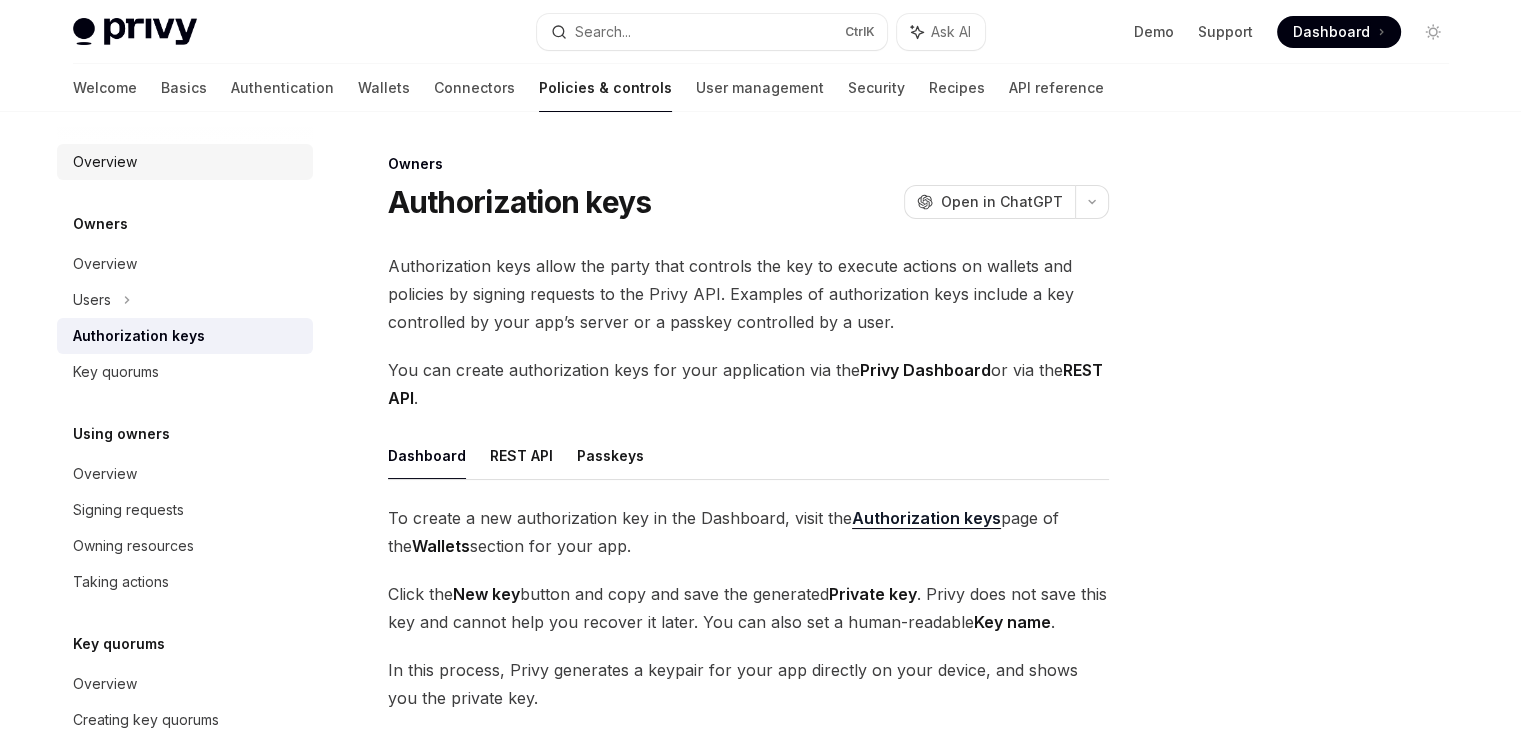 click on "Overview" at bounding box center [187, 162] 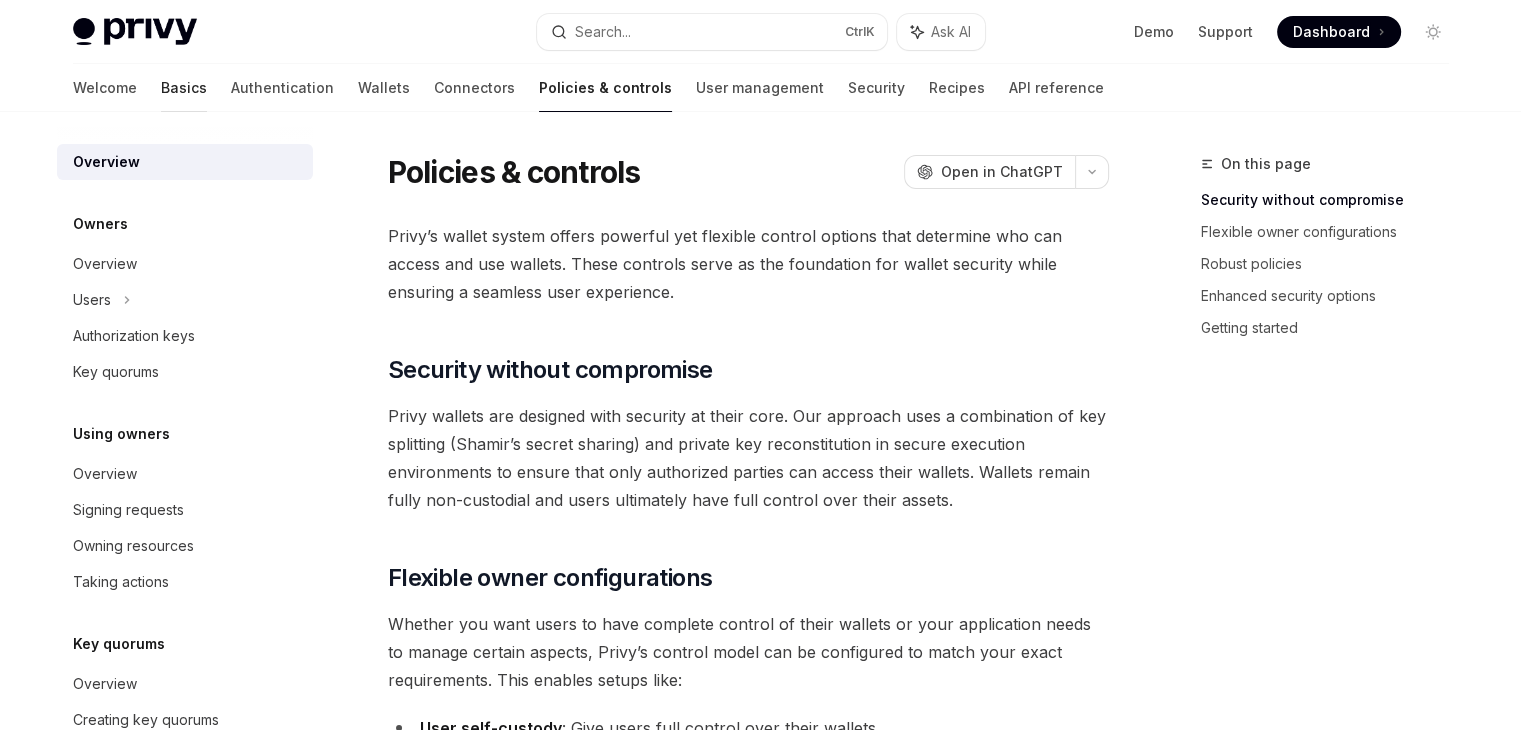 click on "Basics" at bounding box center (184, 88) 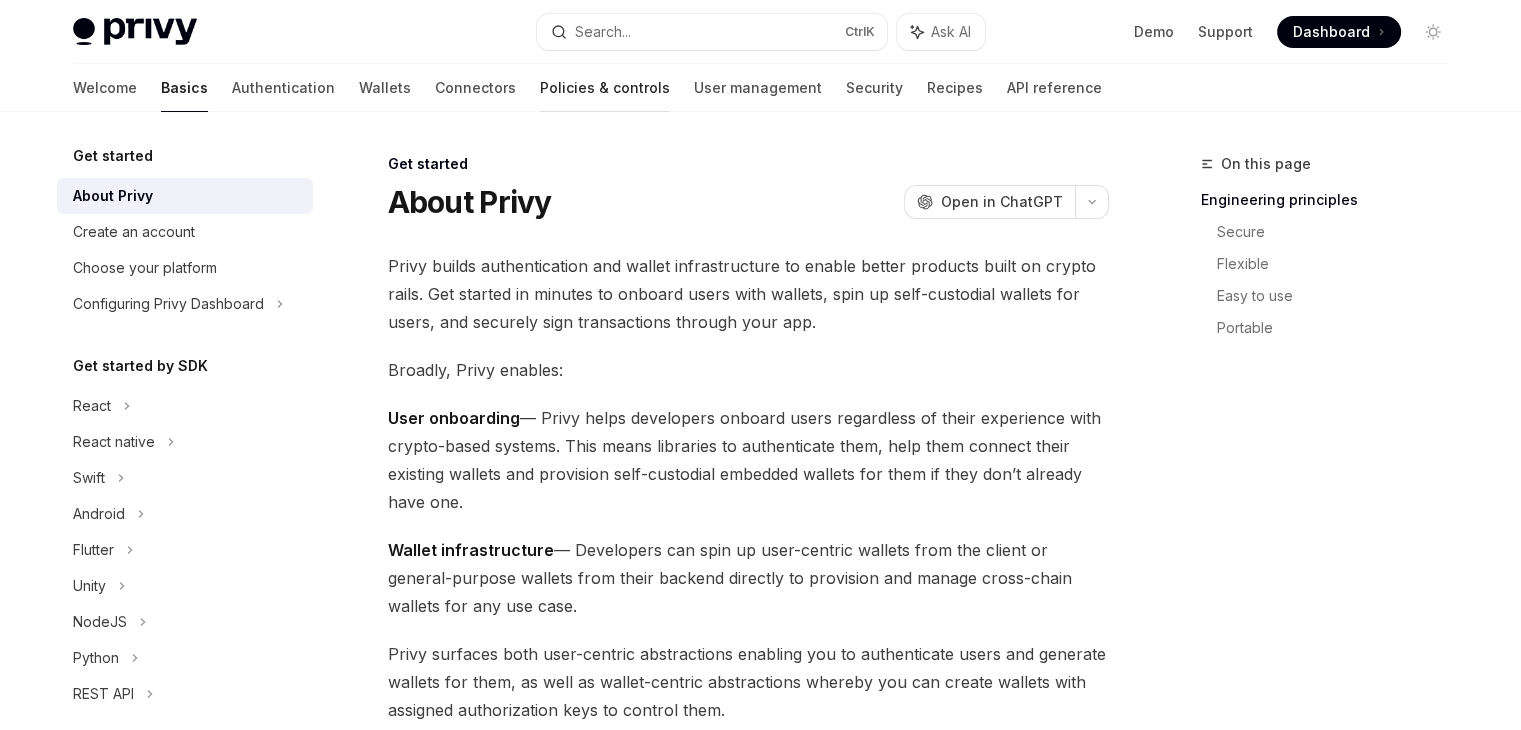 click on "Policies & controls" at bounding box center (605, 88) 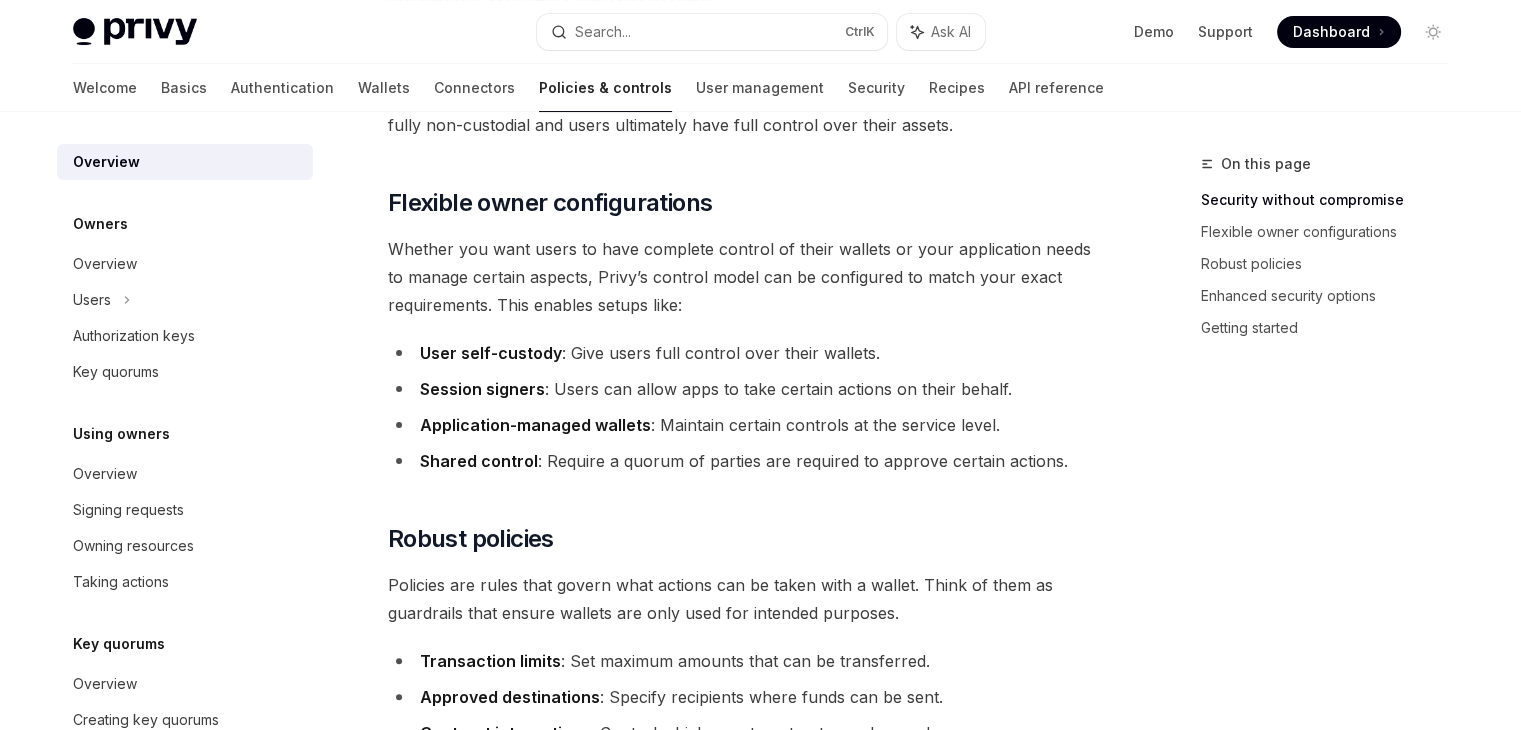 scroll, scrollTop: 0, scrollLeft: 0, axis: both 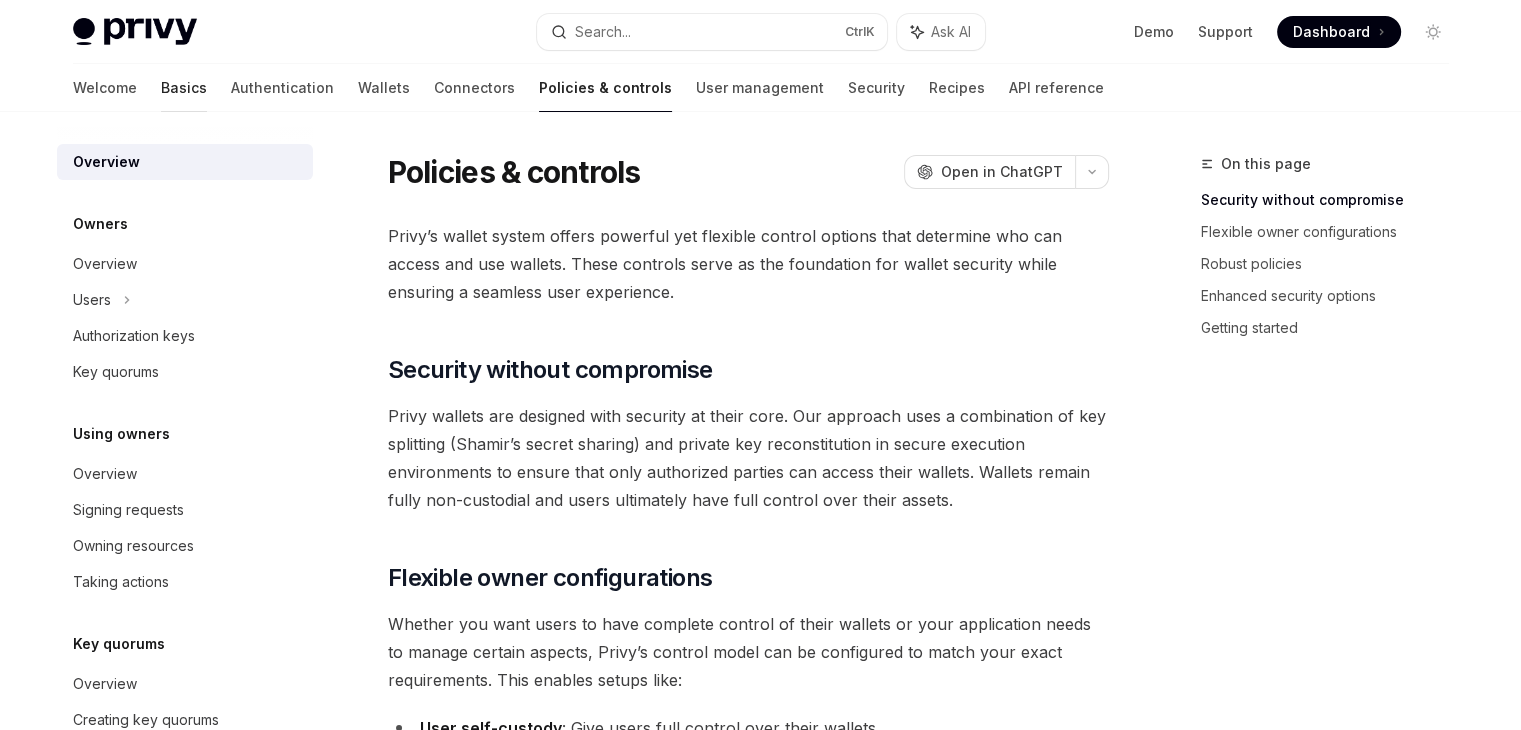 click on "Basics" at bounding box center (184, 88) 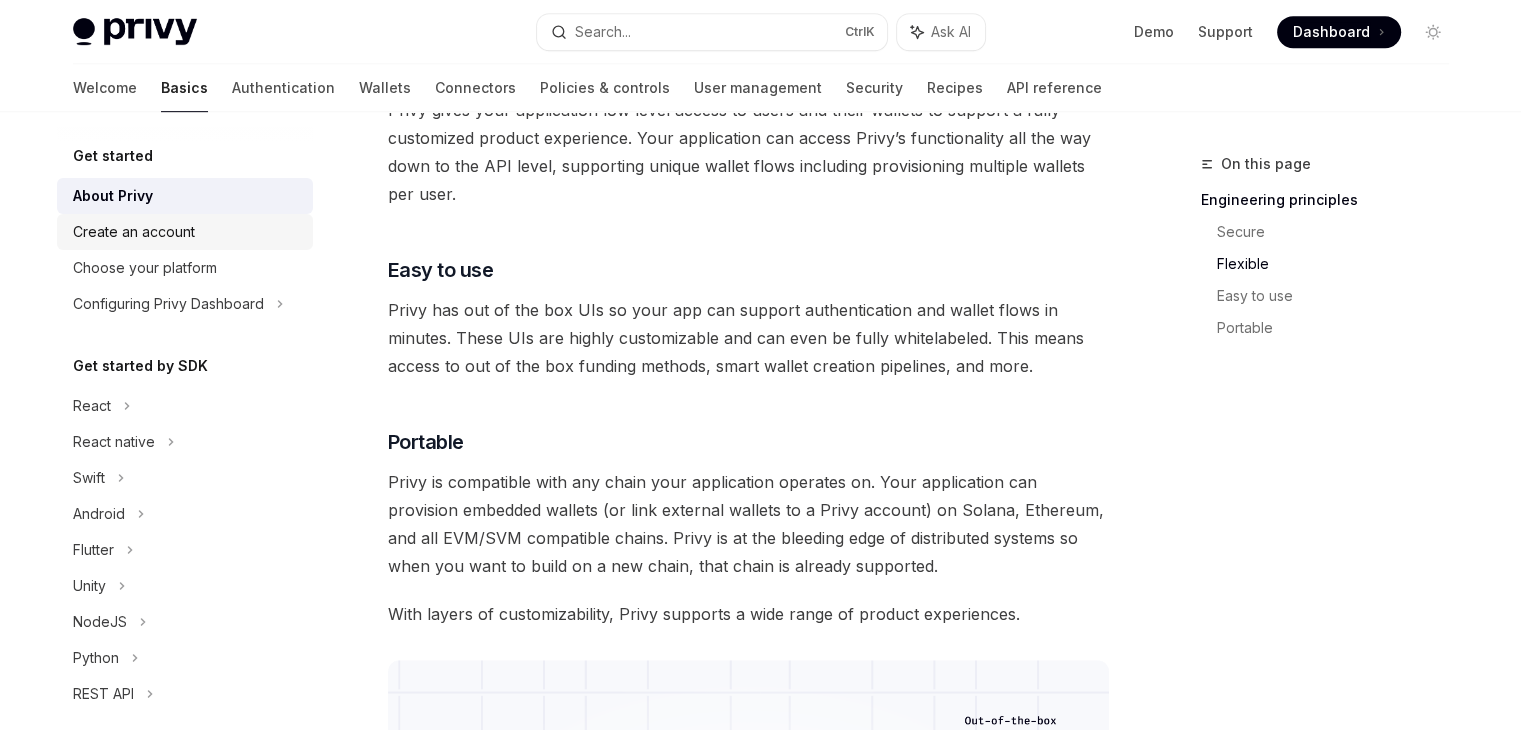 click on "Create an account" at bounding box center [185, 232] 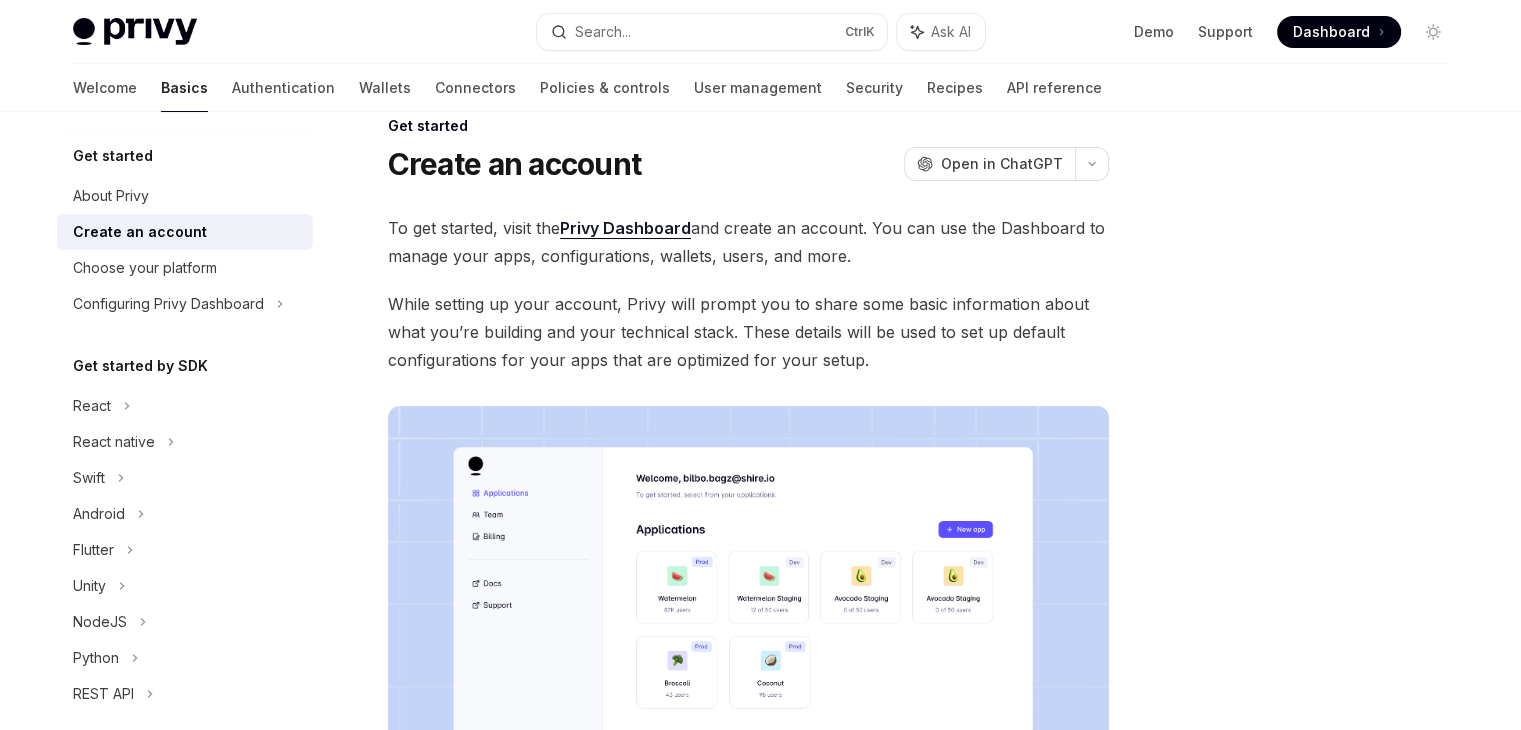 scroll, scrollTop: 526, scrollLeft: 0, axis: vertical 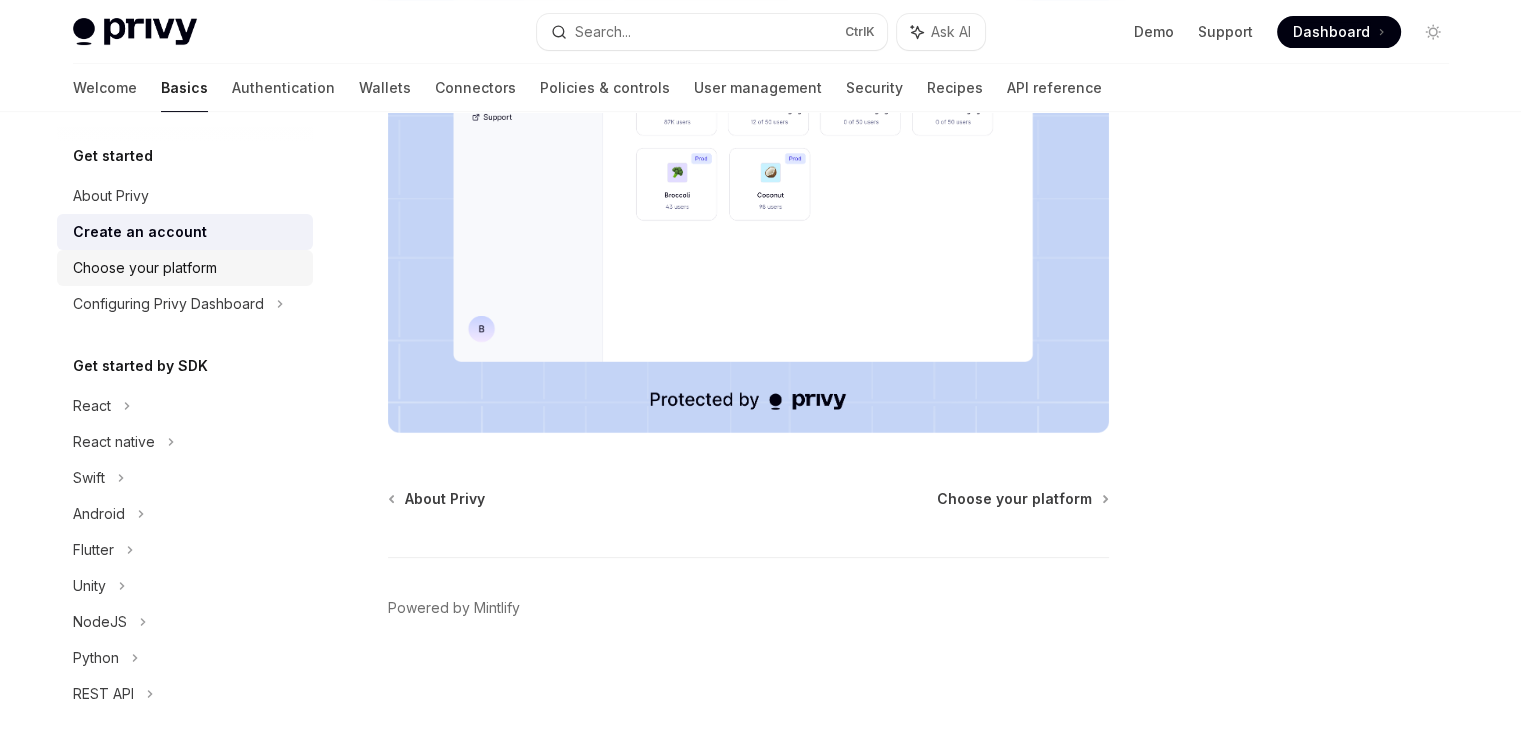 click on "Choose your platform" at bounding box center [145, 268] 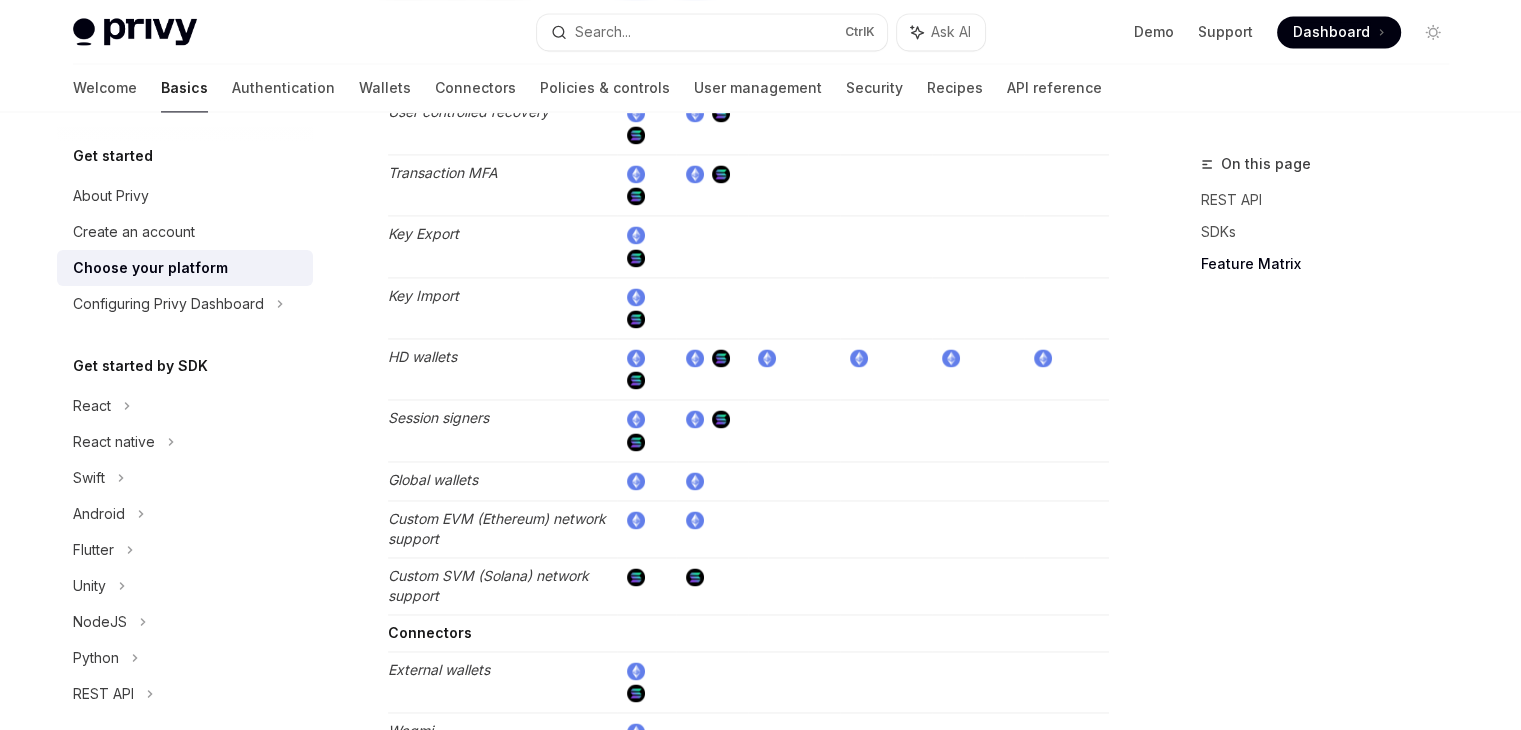 scroll, scrollTop: 3790, scrollLeft: 0, axis: vertical 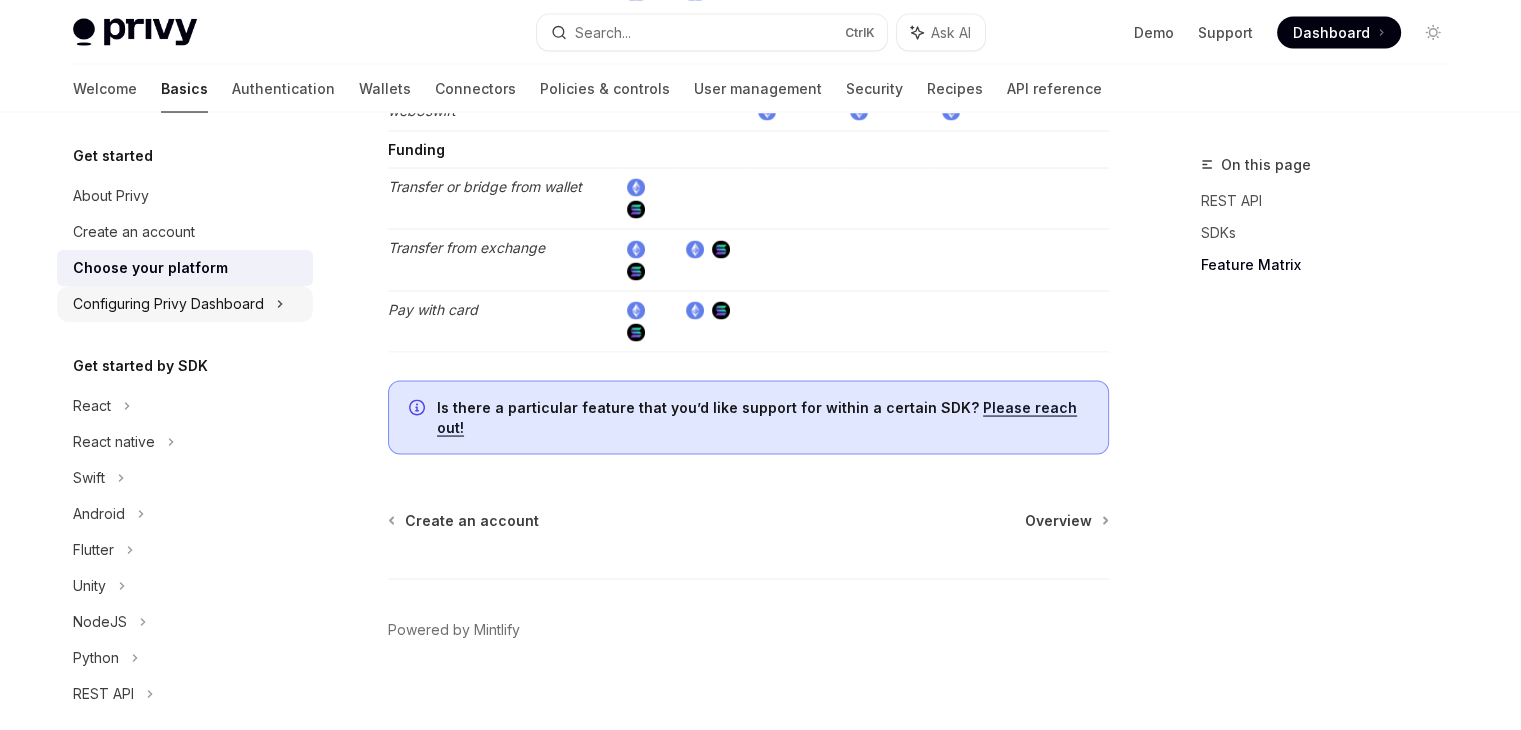 click on "Configuring Privy Dashboard" at bounding box center (185, 304) 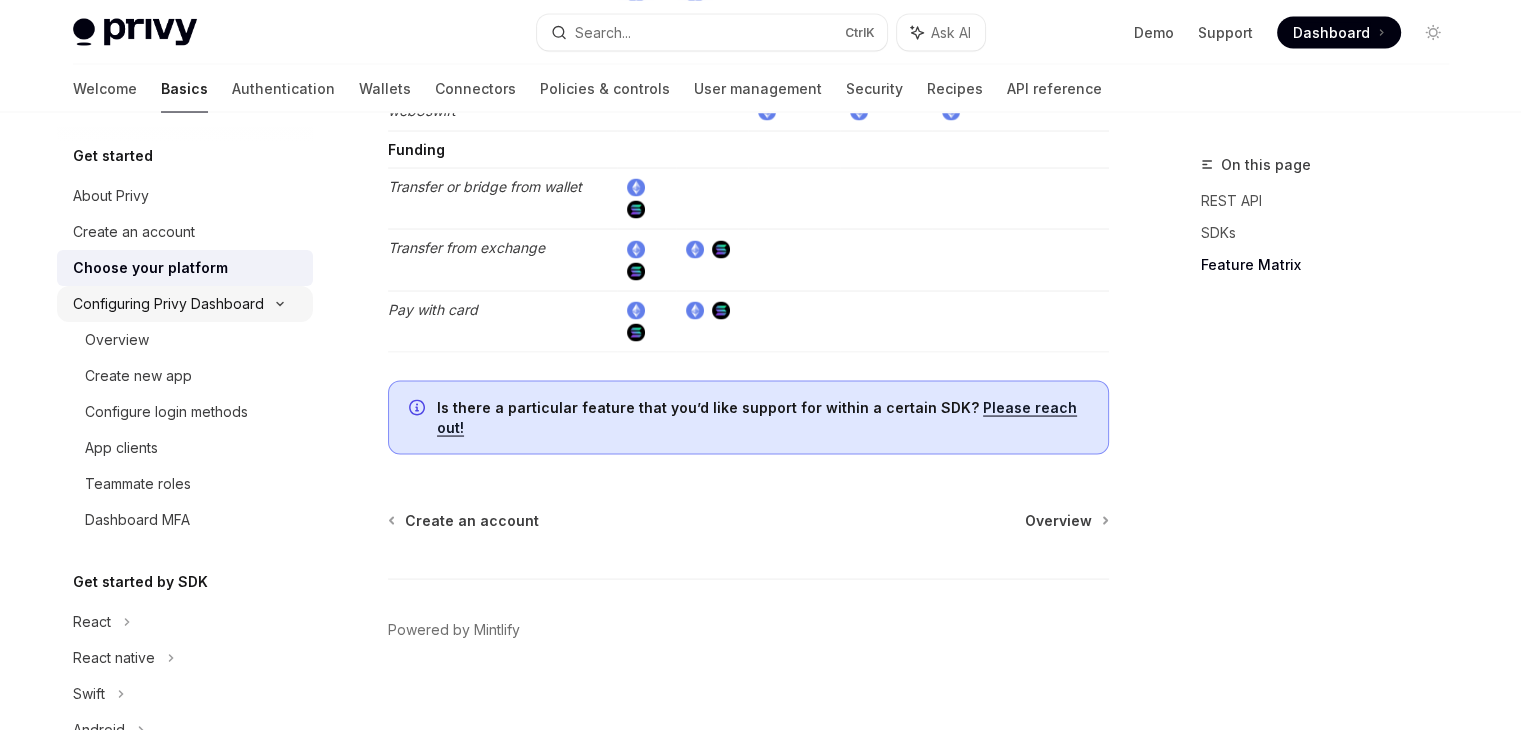 scroll, scrollTop: 83, scrollLeft: 0, axis: vertical 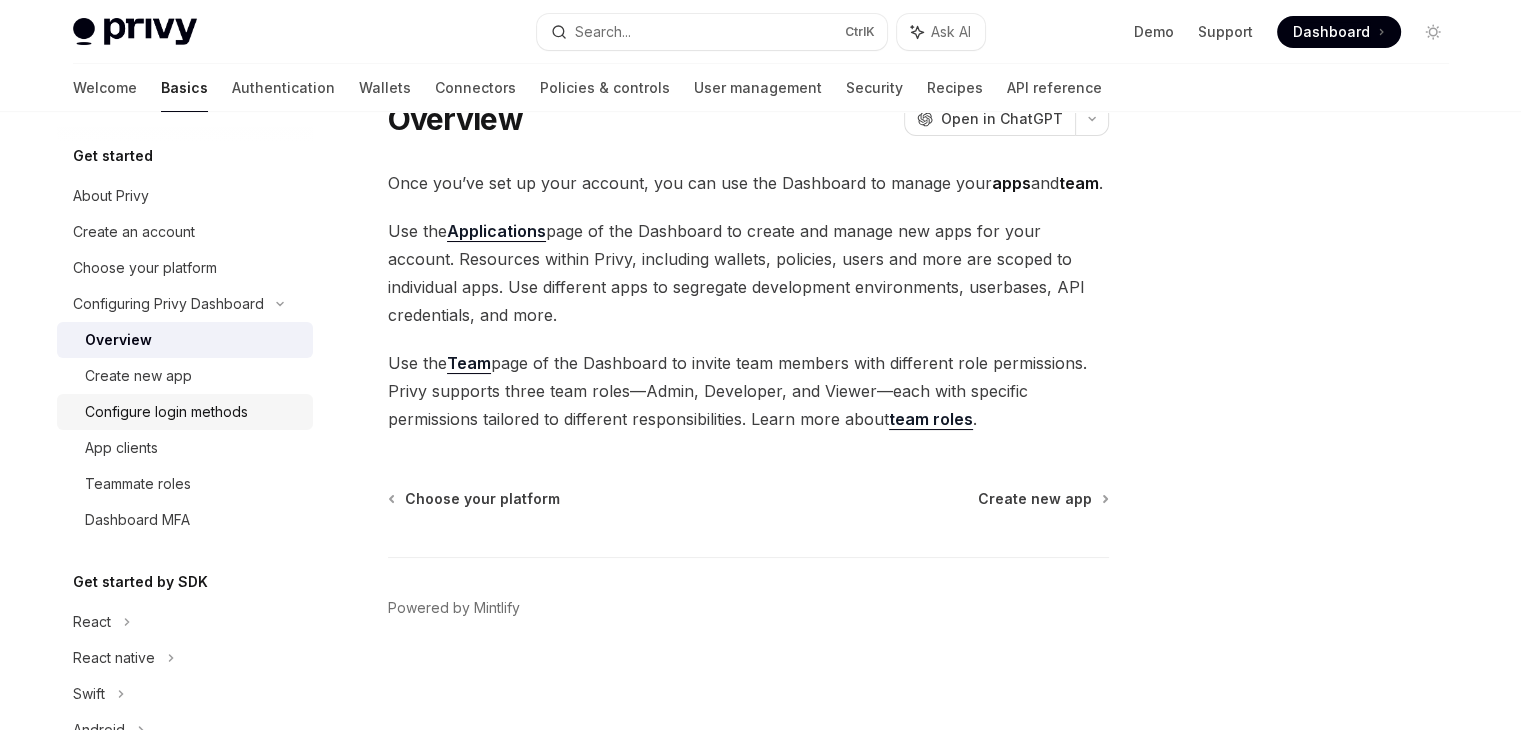 click on "Configure login methods" at bounding box center [166, 412] 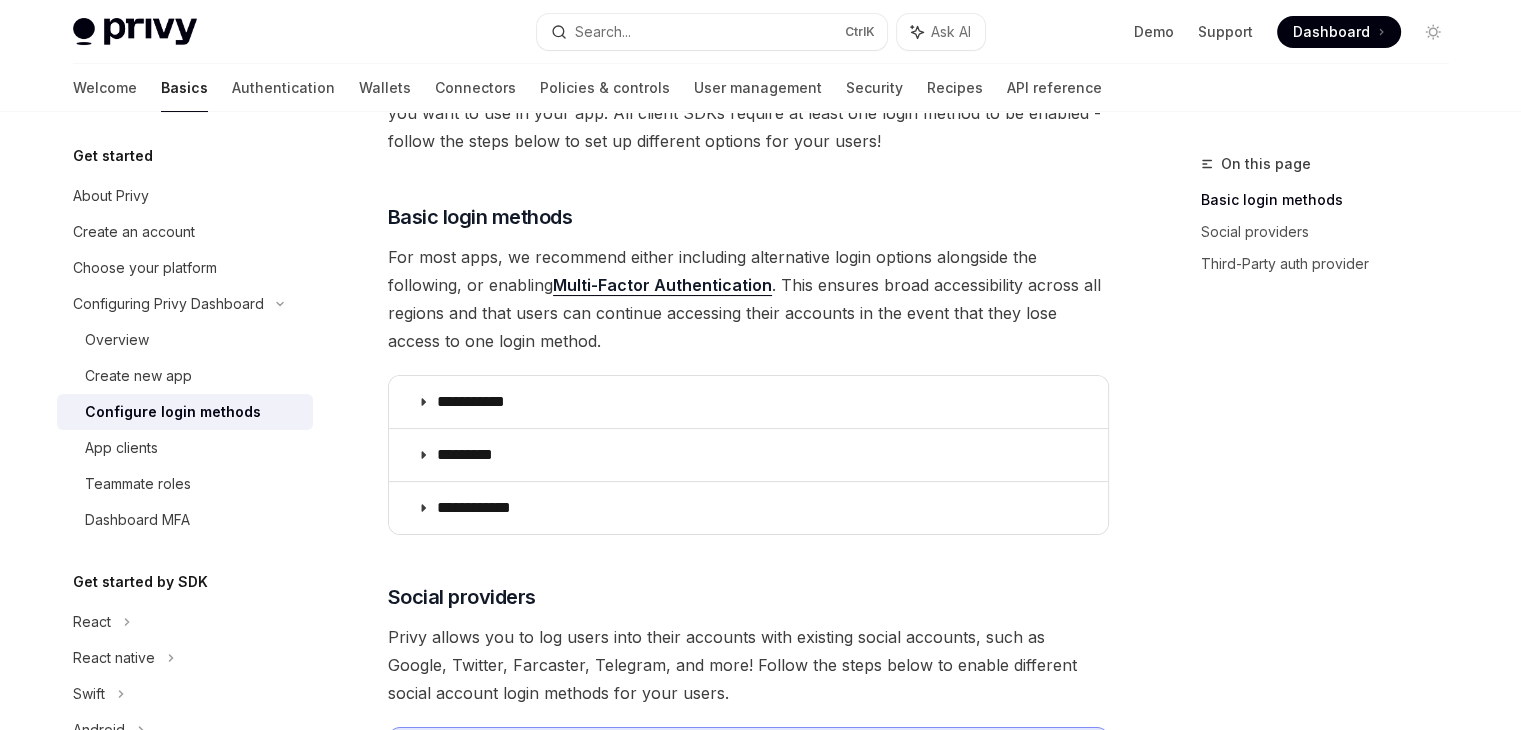 scroll, scrollTop: 185, scrollLeft: 0, axis: vertical 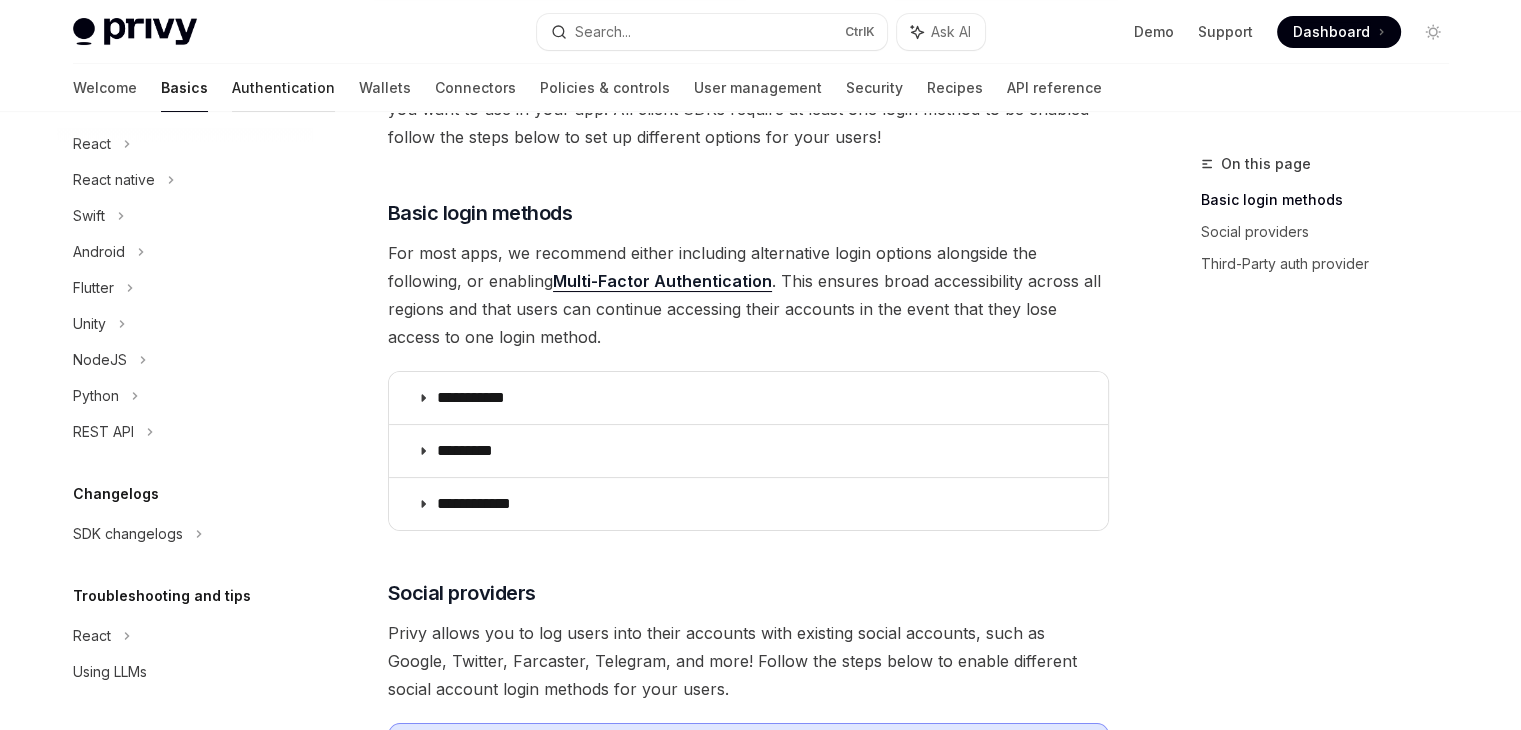 click on "Authentication" at bounding box center (283, 88) 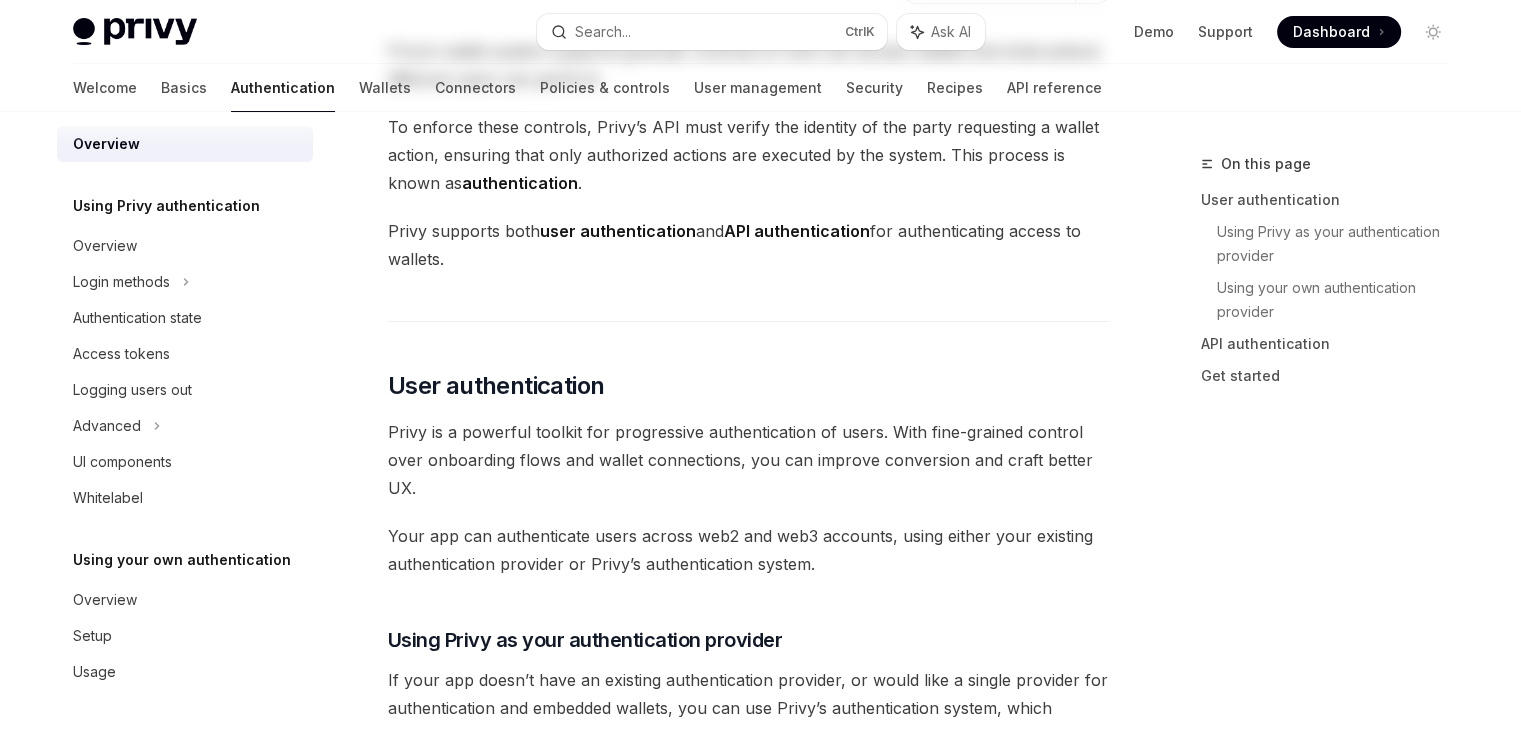 scroll, scrollTop: 0, scrollLeft: 0, axis: both 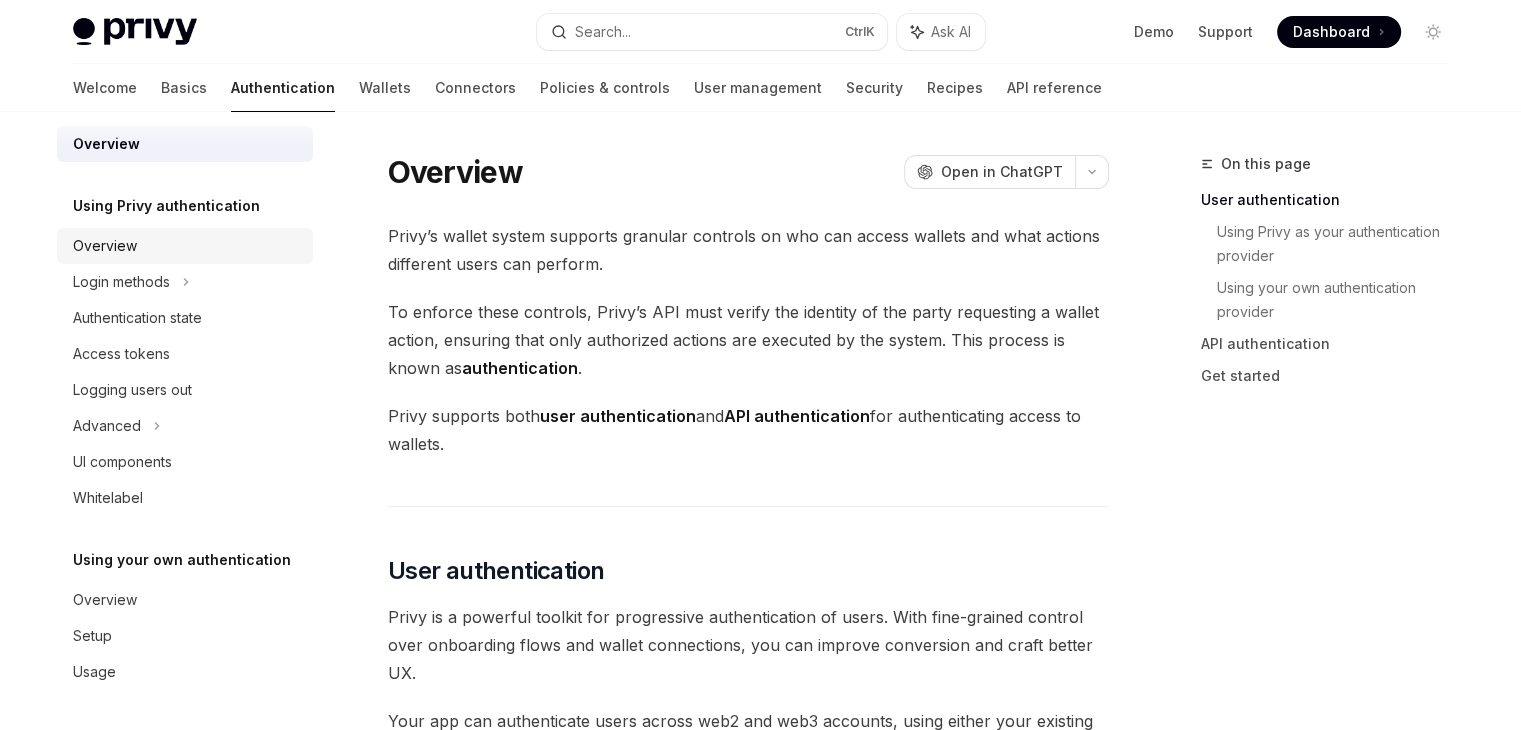 click on "Overview" at bounding box center (187, 246) 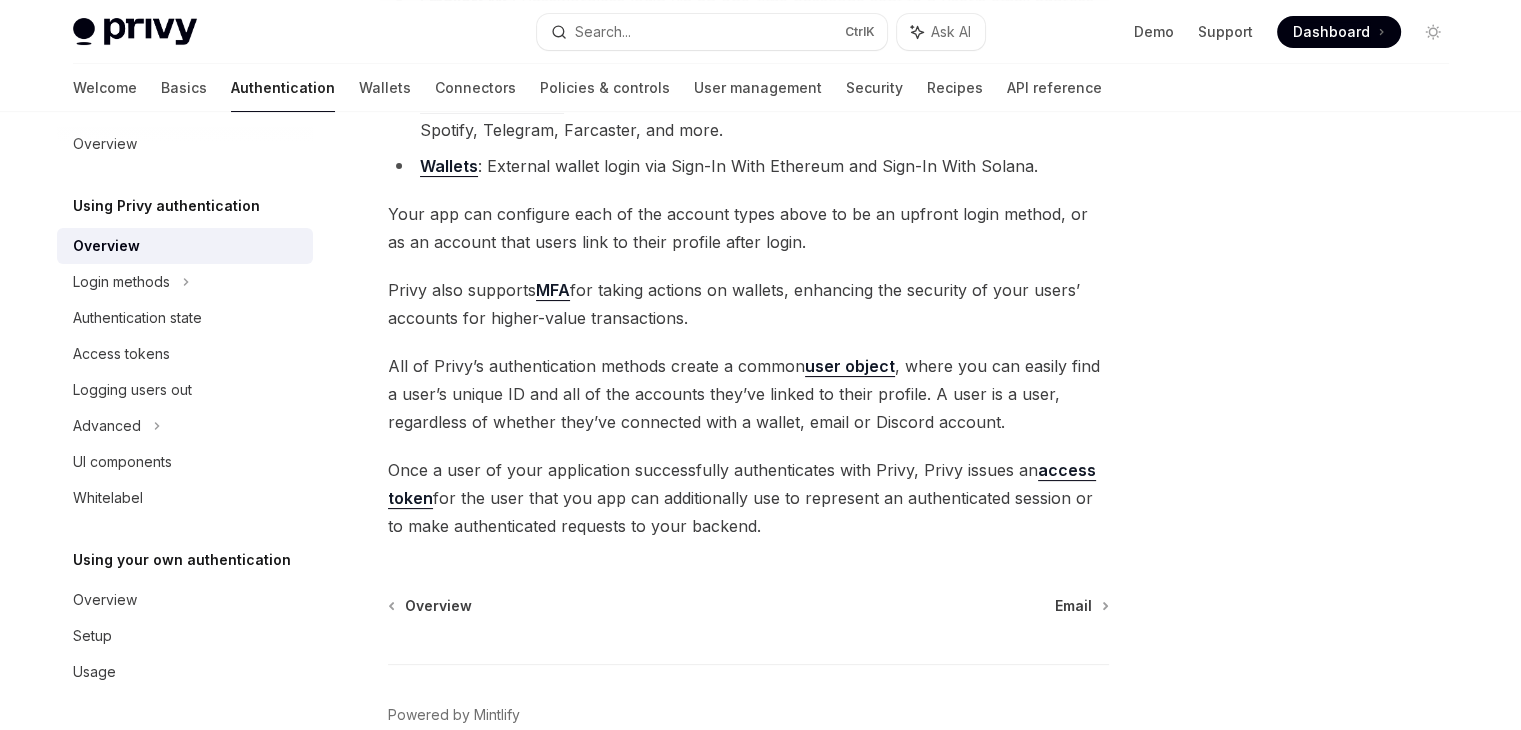 scroll, scrollTop: 455, scrollLeft: 0, axis: vertical 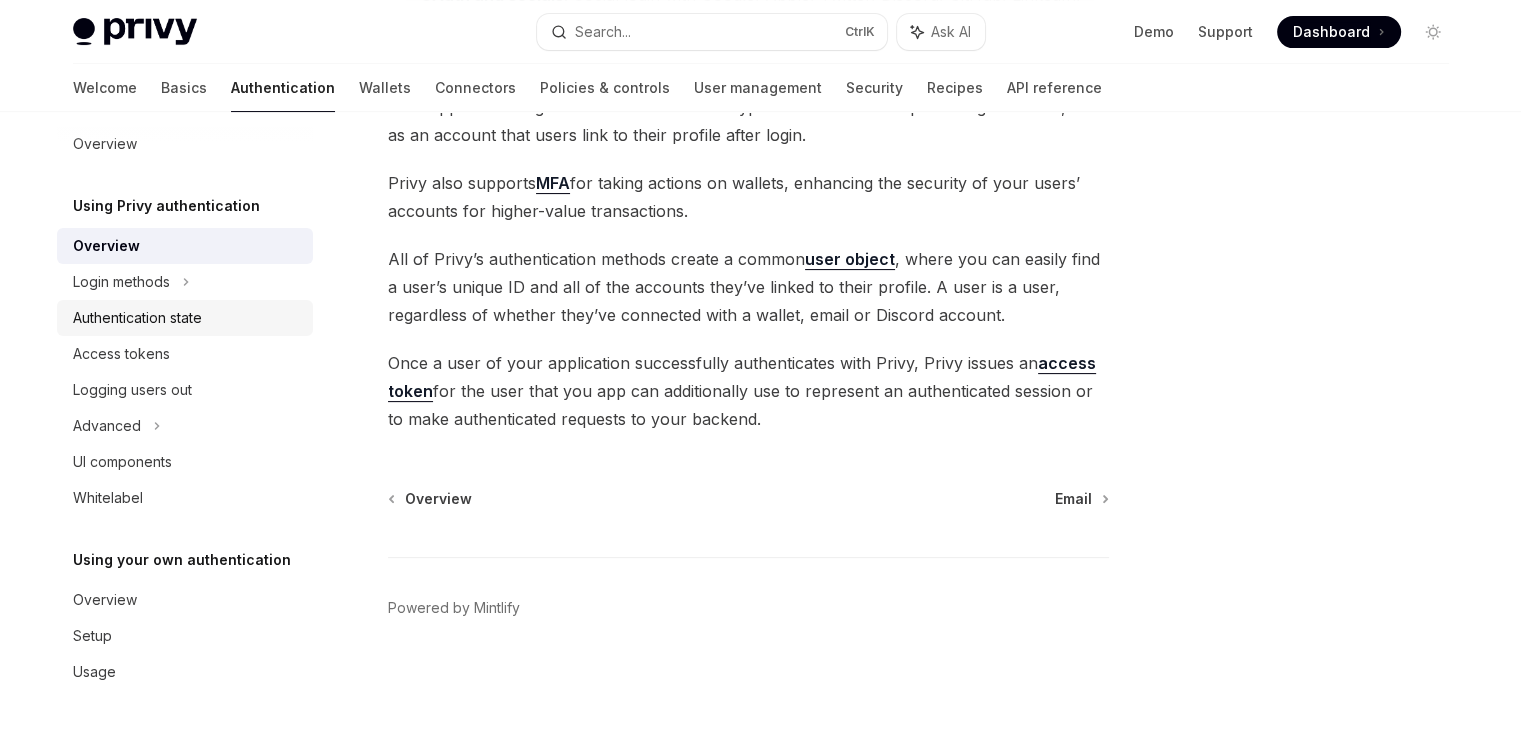 click on "Authentication state" at bounding box center (137, 318) 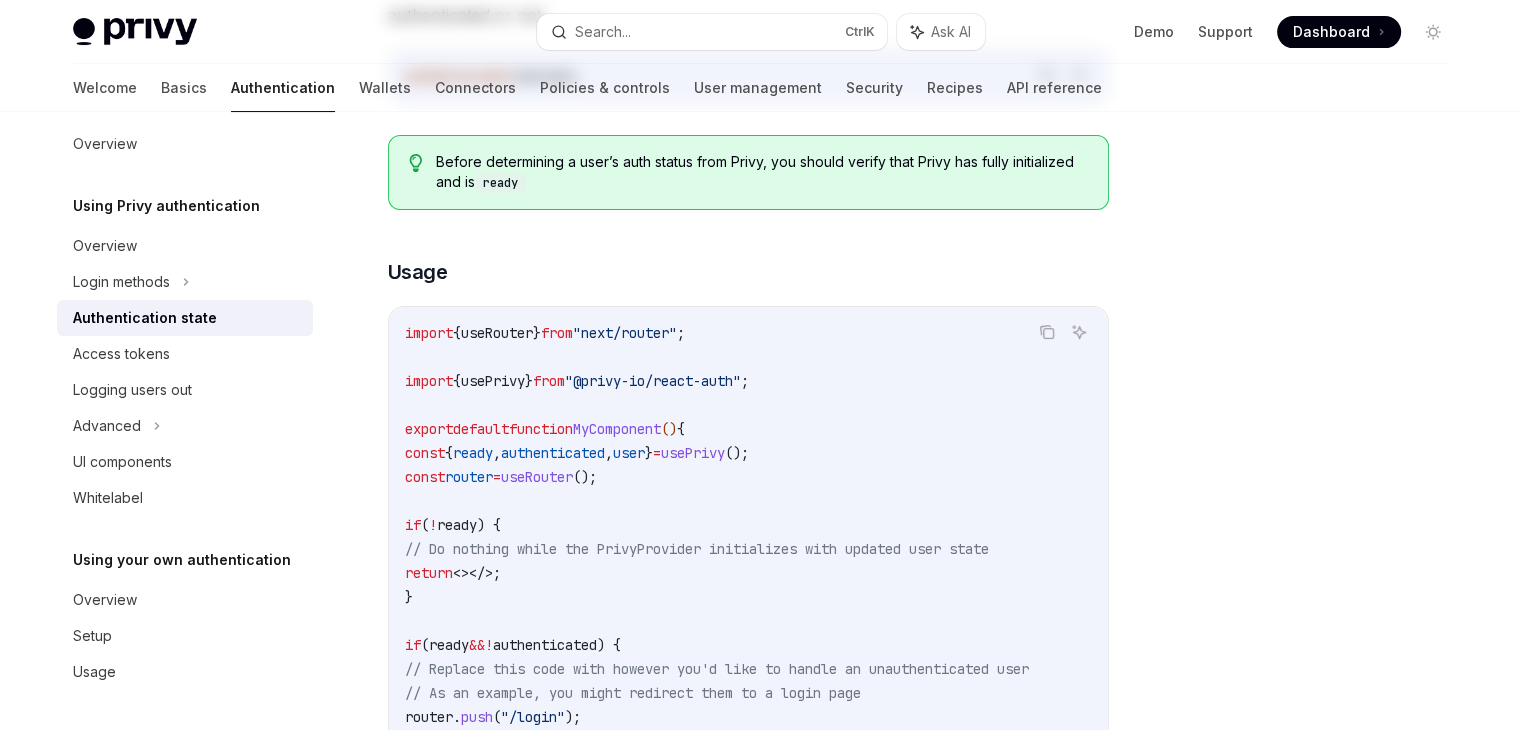 scroll, scrollTop: 0, scrollLeft: 0, axis: both 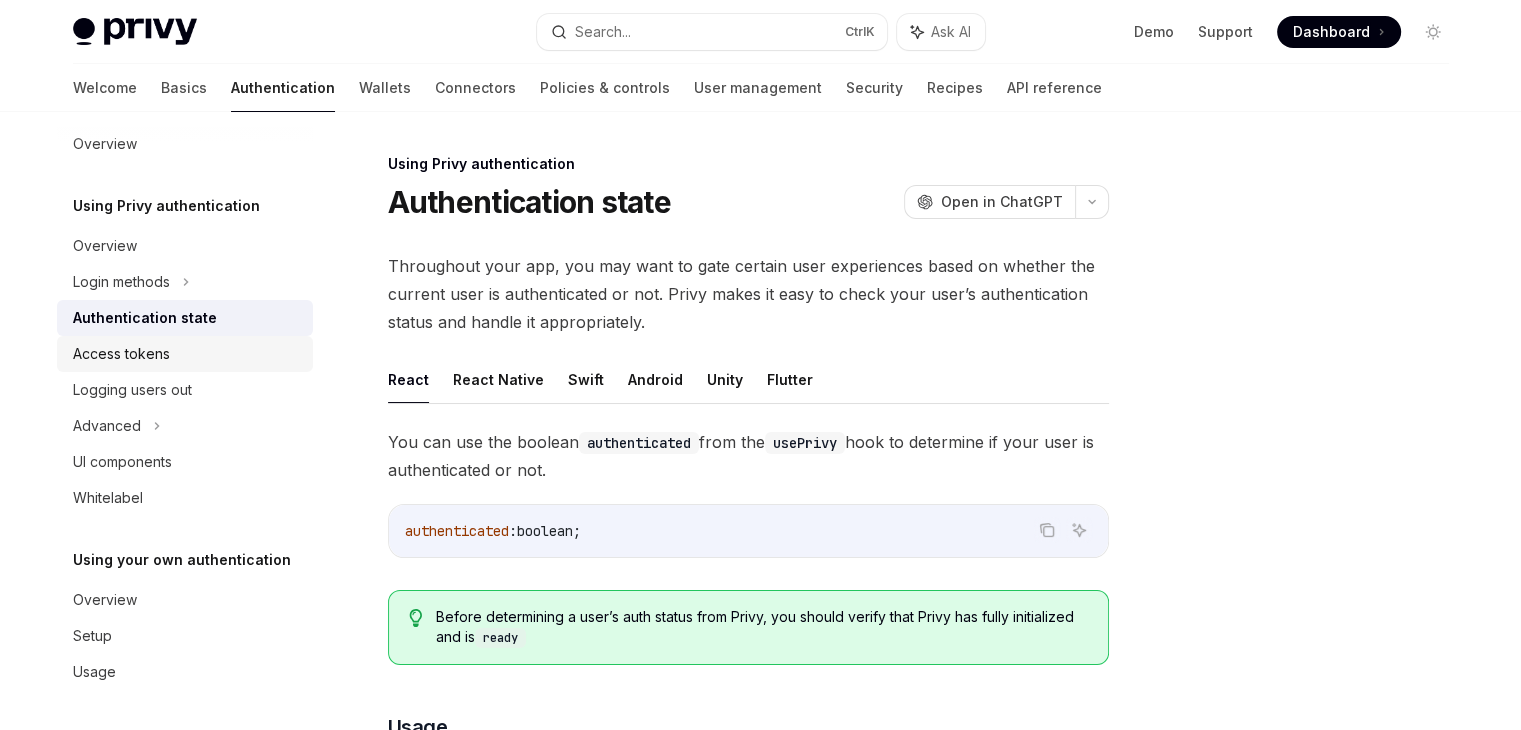 click on "Access tokens" at bounding box center [121, 354] 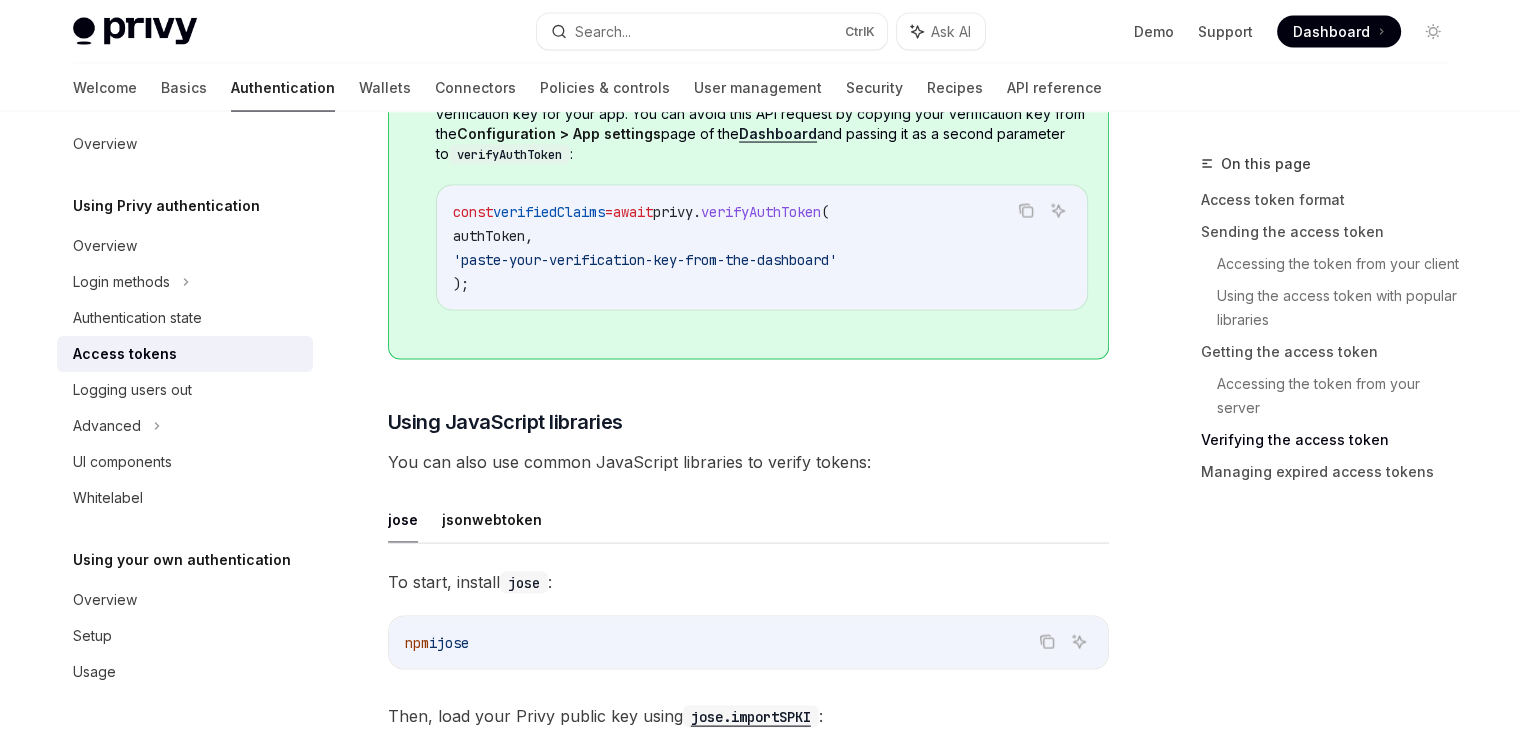 scroll, scrollTop: 3955, scrollLeft: 0, axis: vertical 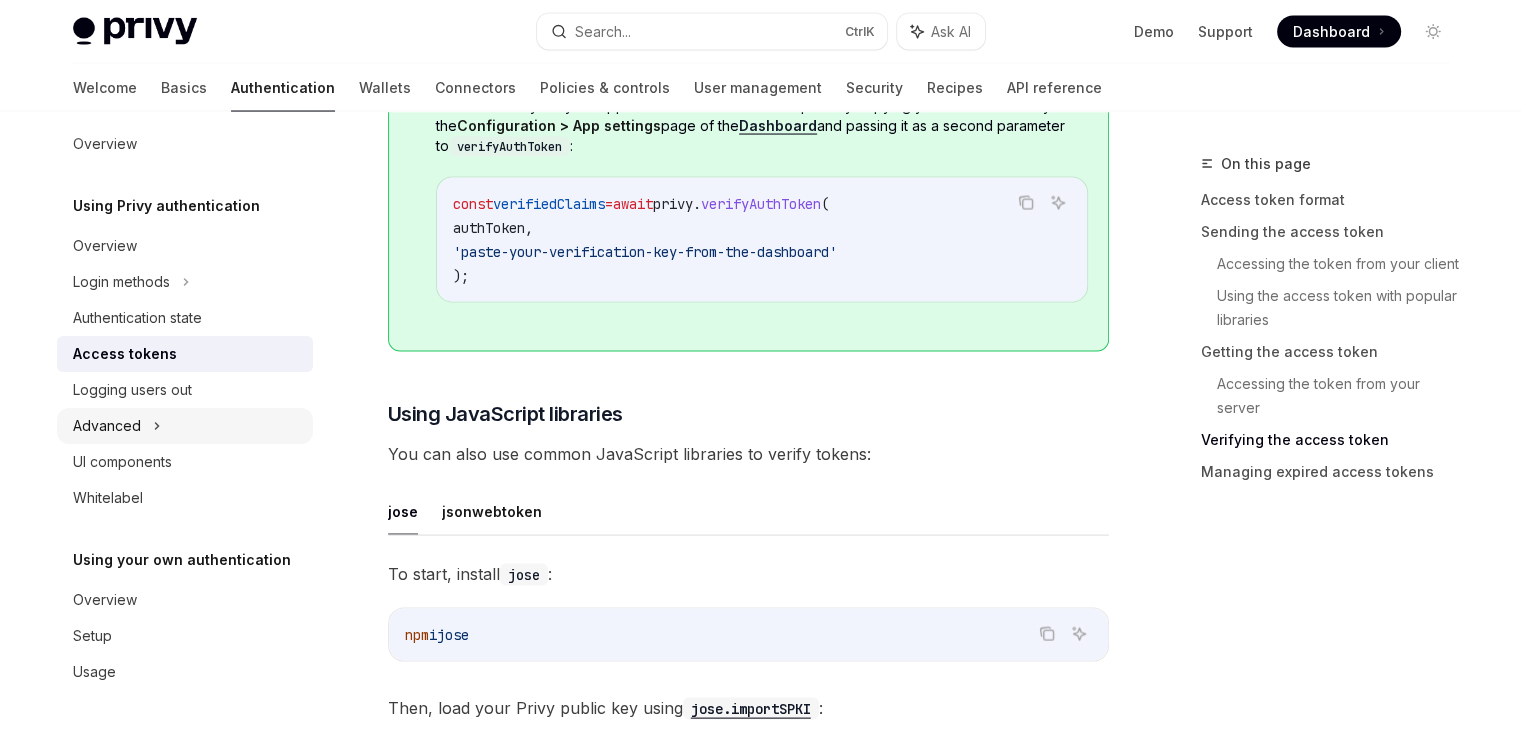 click on "Advanced" at bounding box center [185, 426] 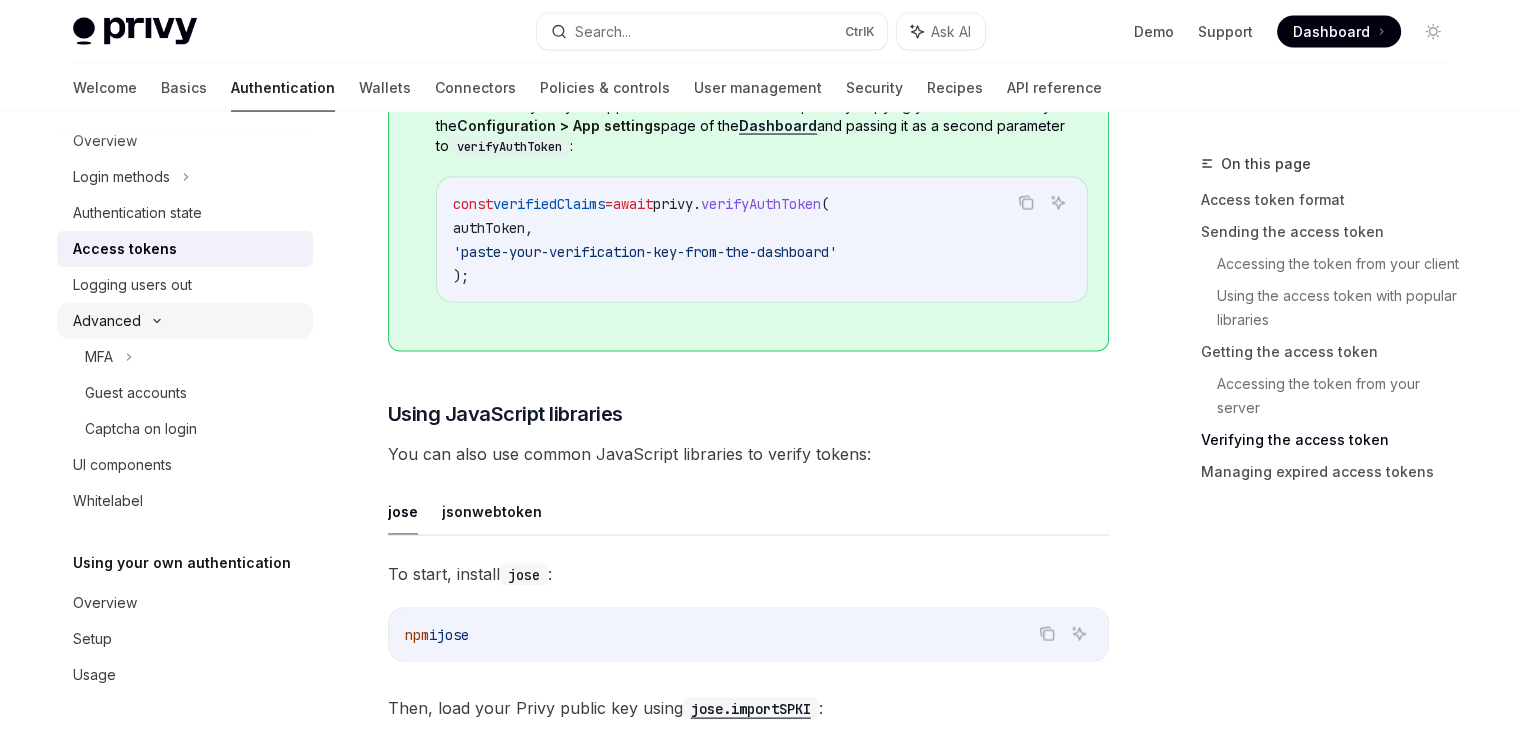scroll, scrollTop: 126, scrollLeft: 0, axis: vertical 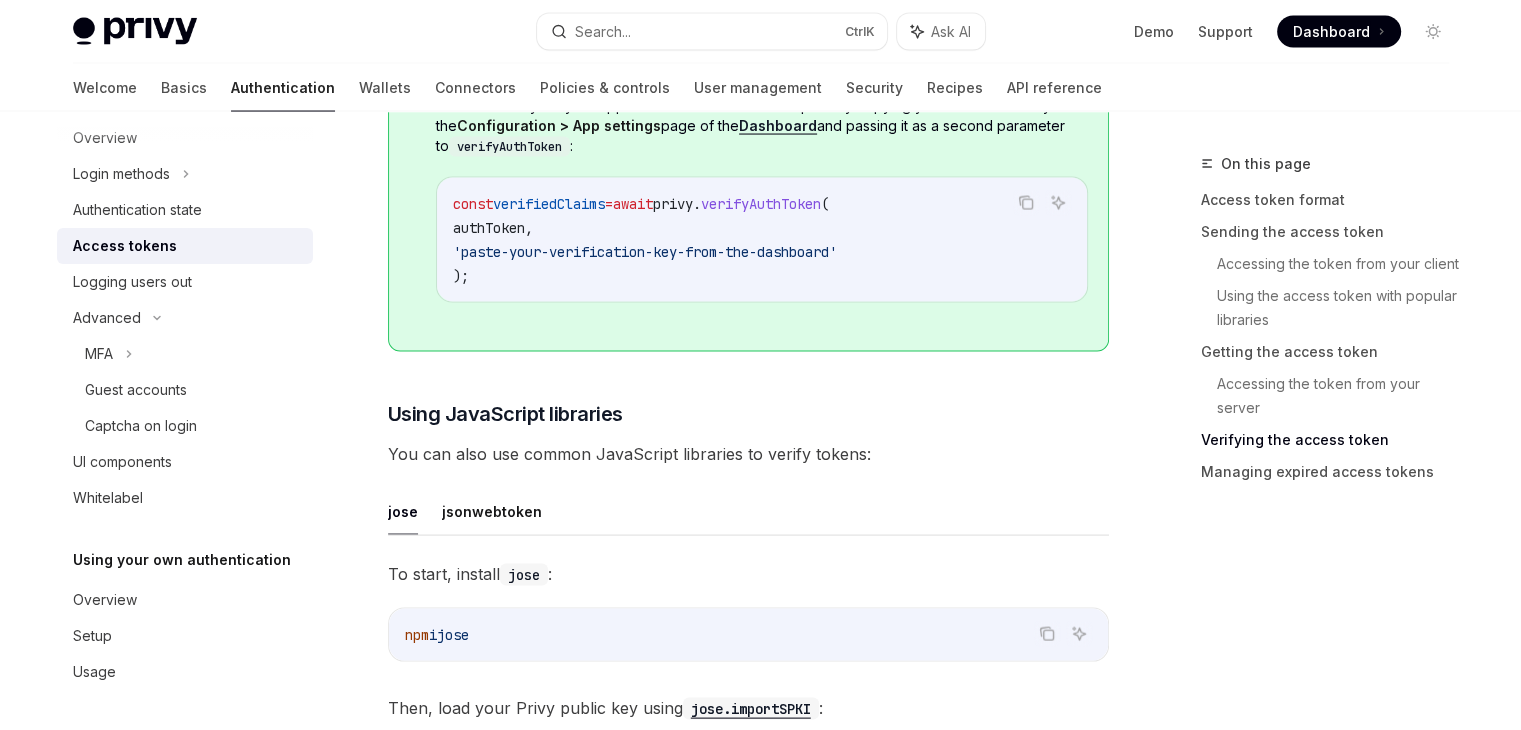 click on "Welcome Basics Authentication Wallets Connectors Policies & controls User management Security Recipes API reference" at bounding box center (587, 88) 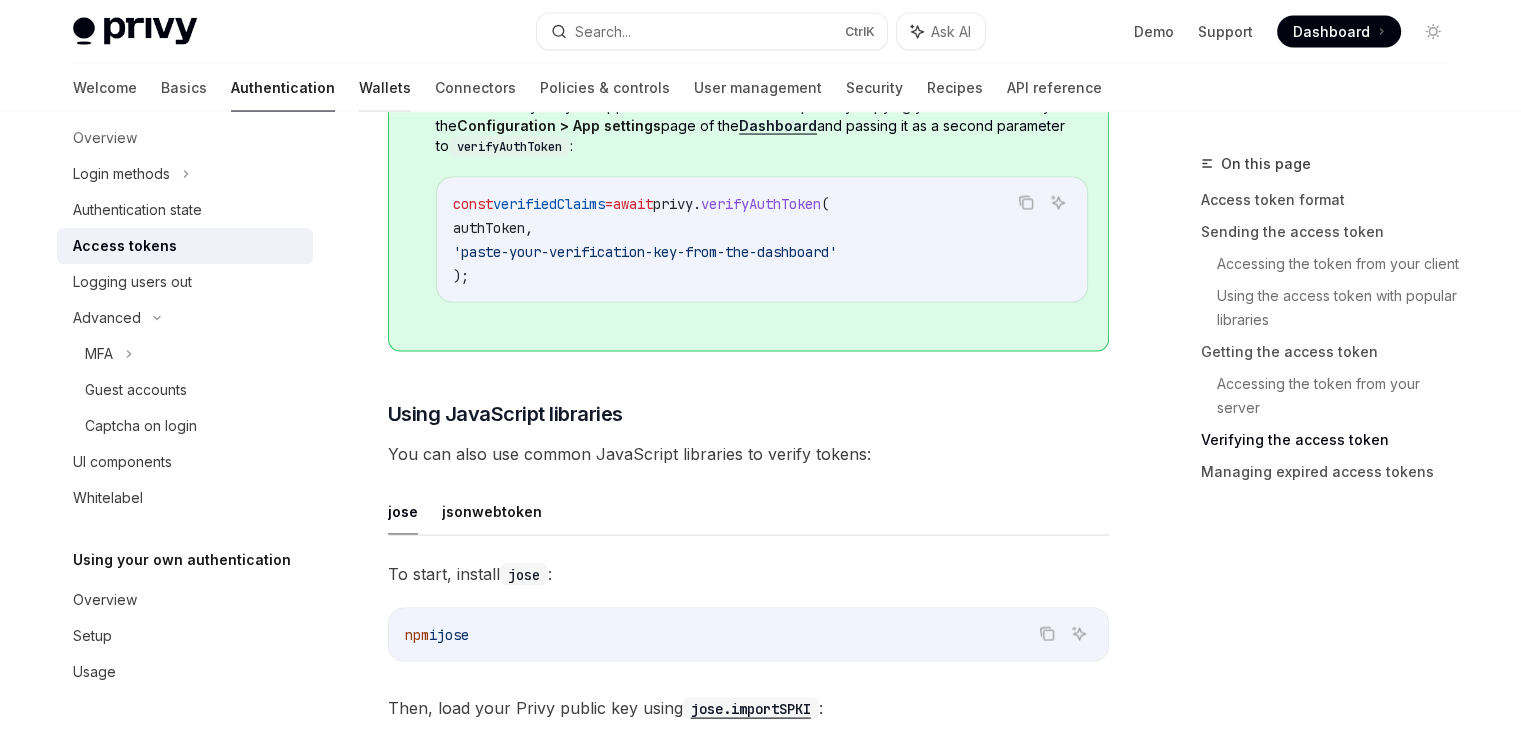 click on "Wallets" at bounding box center [385, 88] 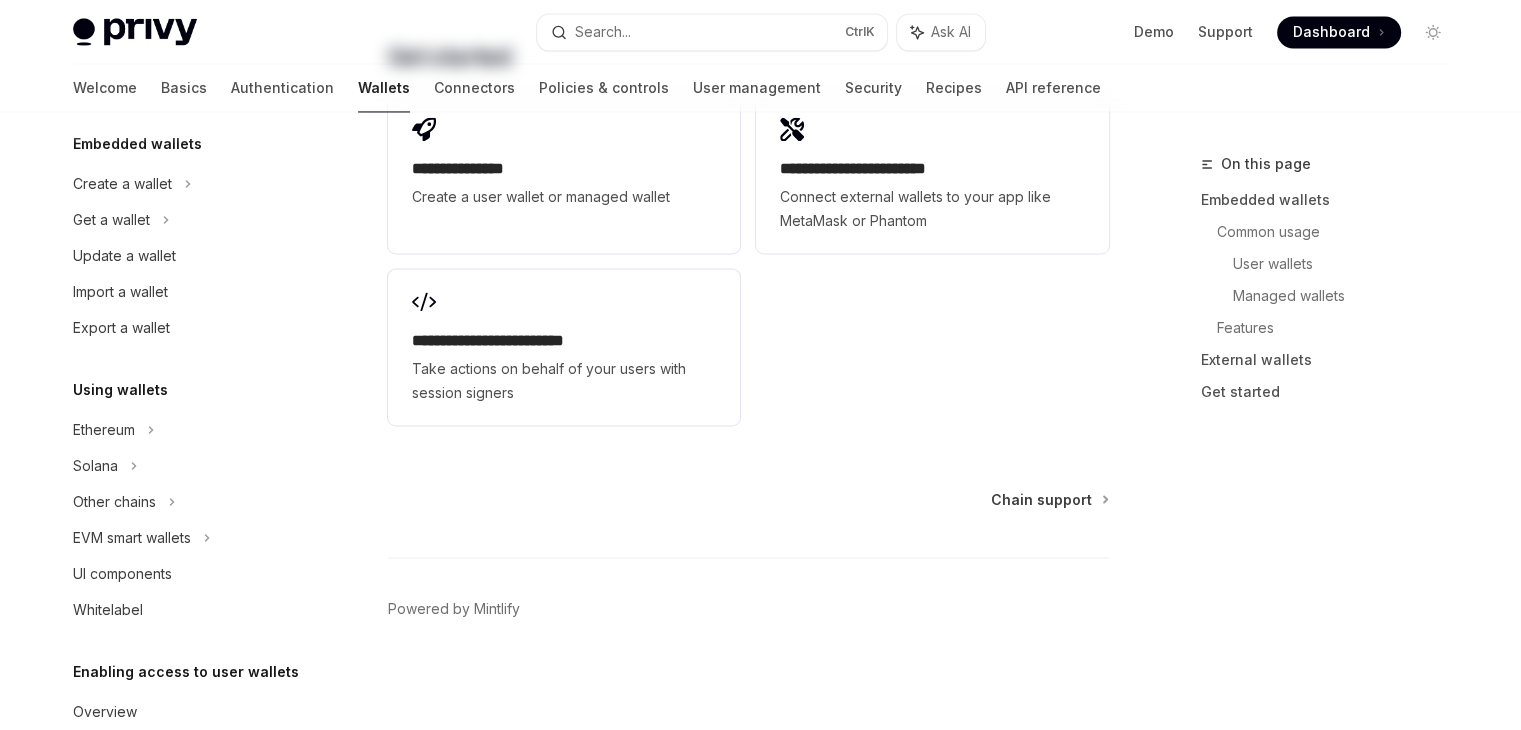 scroll, scrollTop: 0, scrollLeft: 0, axis: both 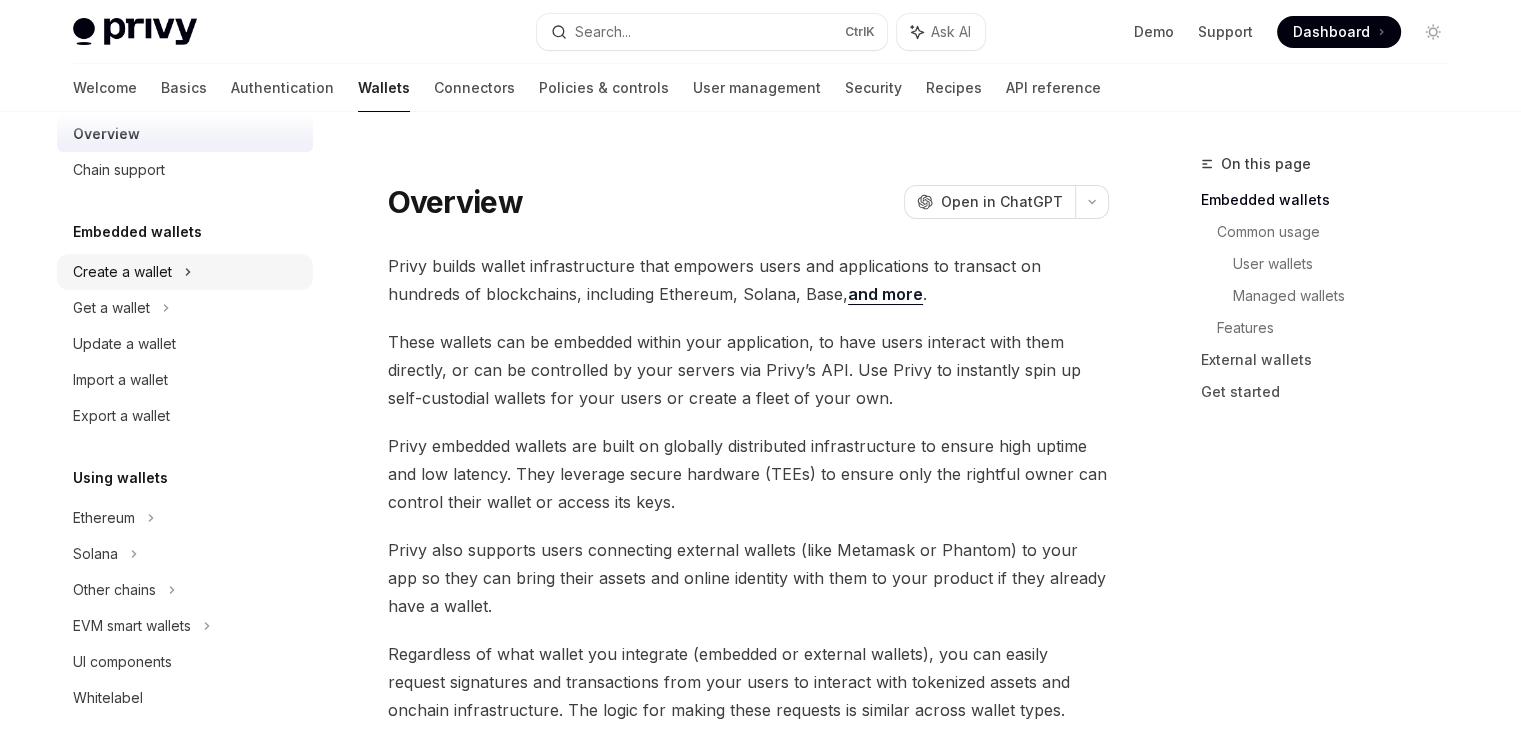 click on "Create a wallet" at bounding box center (185, 272) 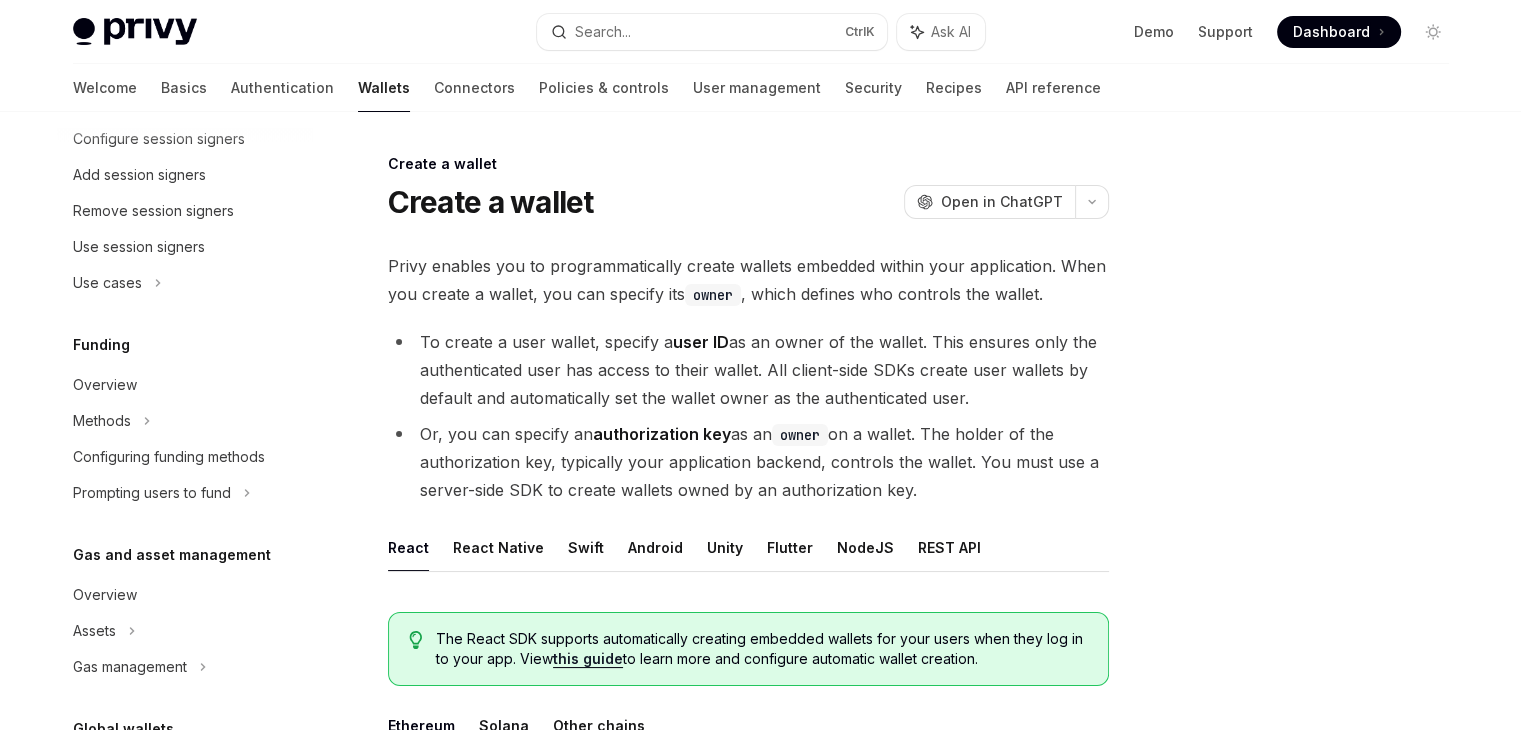 scroll, scrollTop: 1012, scrollLeft: 0, axis: vertical 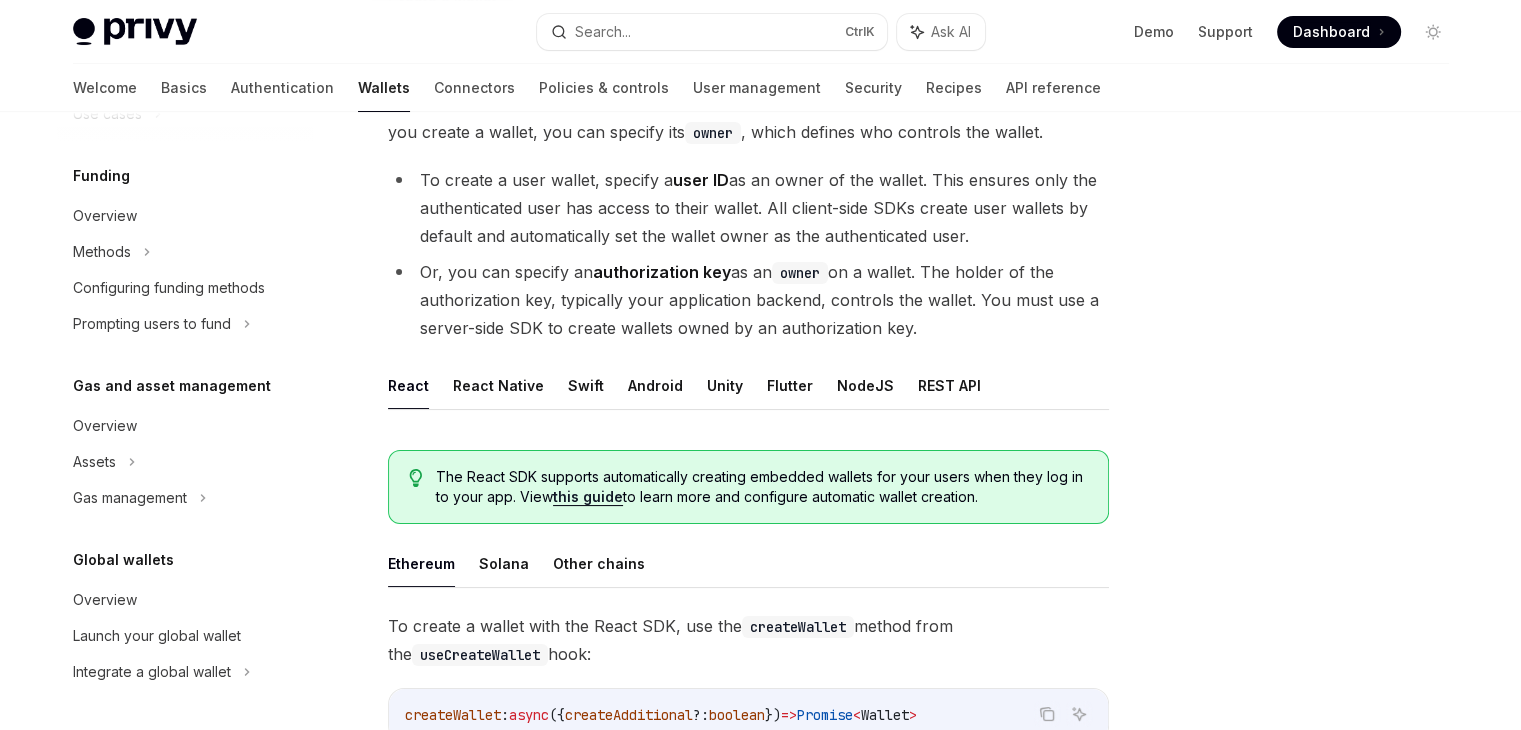 click on "Create a wallet Create a wallet OpenAI Open in ChatGPT OpenAI Open in ChatGPT Privy enables you to programmatically create wallets embedded within your application. When you create a wallet, you can specify its  owner , which defines who controls the wallet.
To create a user wallet, specify a  user ID  as an owner of the wallet. This ensures only the authenticated user has access to their wallet. All client-side SDKs create user wallets by default and automatically set the wallet owner as the authenticated user.
Or, you can specify an  authorization key  as an  owner  on a wallet. The holder of the authorization key, typically your application backend, controls the wallet. You must use a server-side SDK to create wallets owned by an authorization key.
React   React Native   Swift   Android   Unity   Flutter   NodeJS   REST API The React SDK supports automatically creating embedded wallets for your users when they log in to your app. View  this guide   Ethereum   Solana   Other chains createWallet" at bounding box center [561, 1096] 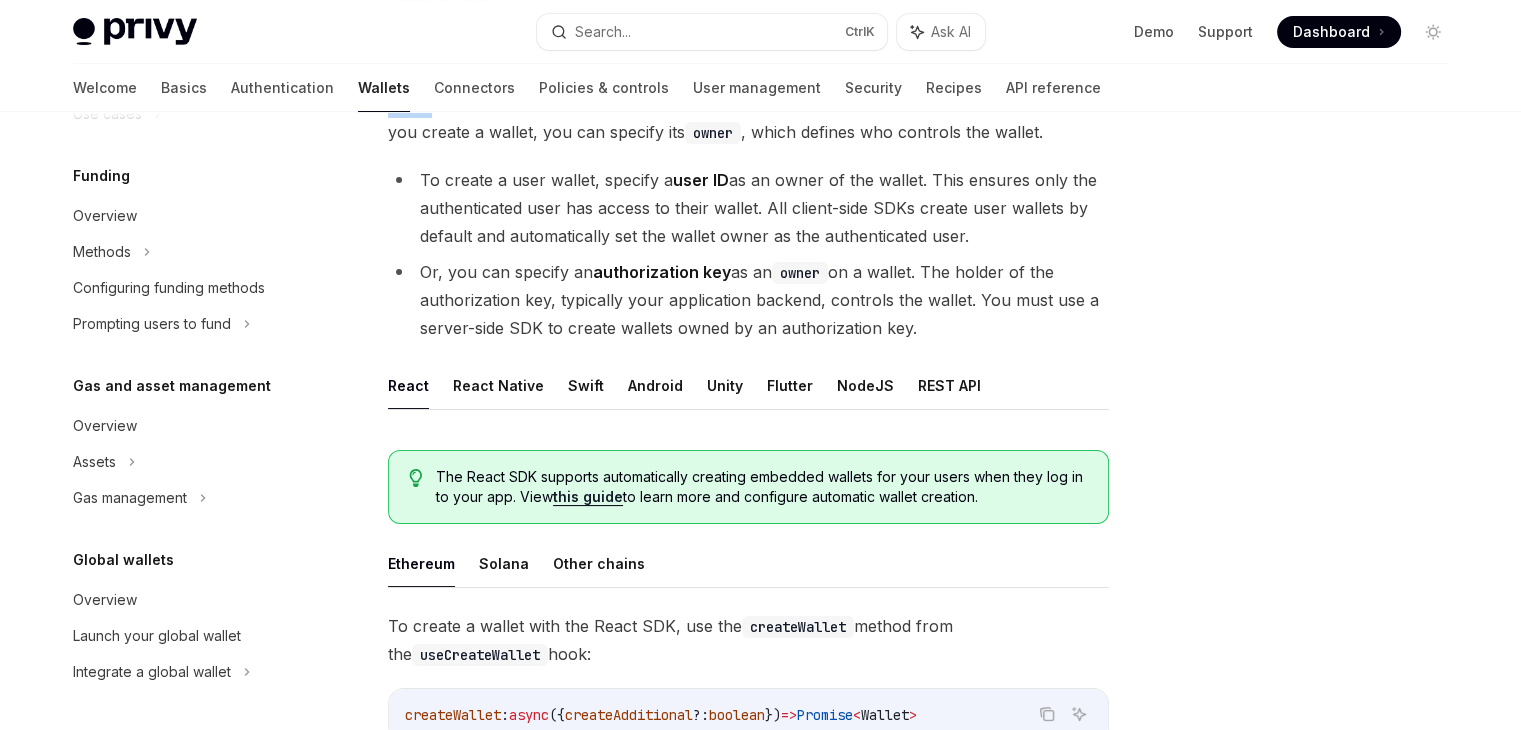 click on "Create a wallet Create a wallet OpenAI Open in ChatGPT OpenAI Open in ChatGPT Privy enables you to programmatically create wallets embedded within your application. When you create a wallet, you can specify its  owner , which defines who controls the wallet.
To create a user wallet, specify a  user ID  as an owner of the wallet. This ensures only the authenticated user has access to their wallet. All client-side SDKs create user wallets by default and automatically set the wallet owner as the authenticated user.
Or, you can specify an  authorization key  as an  owner  on a wallet. The holder of the authorization key, typically your application backend, controls the wallet. You must use a server-side SDK to create wallets owned by an authorization key.
React   React Native   Swift   Android   Unity   Flutter   NodeJS   REST API The React SDK supports automatically creating embedded wallets for your users when they log in to your app. View  this guide   Ethereum   Solana   Other chains createWallet" at bounding box center [561, 1096] 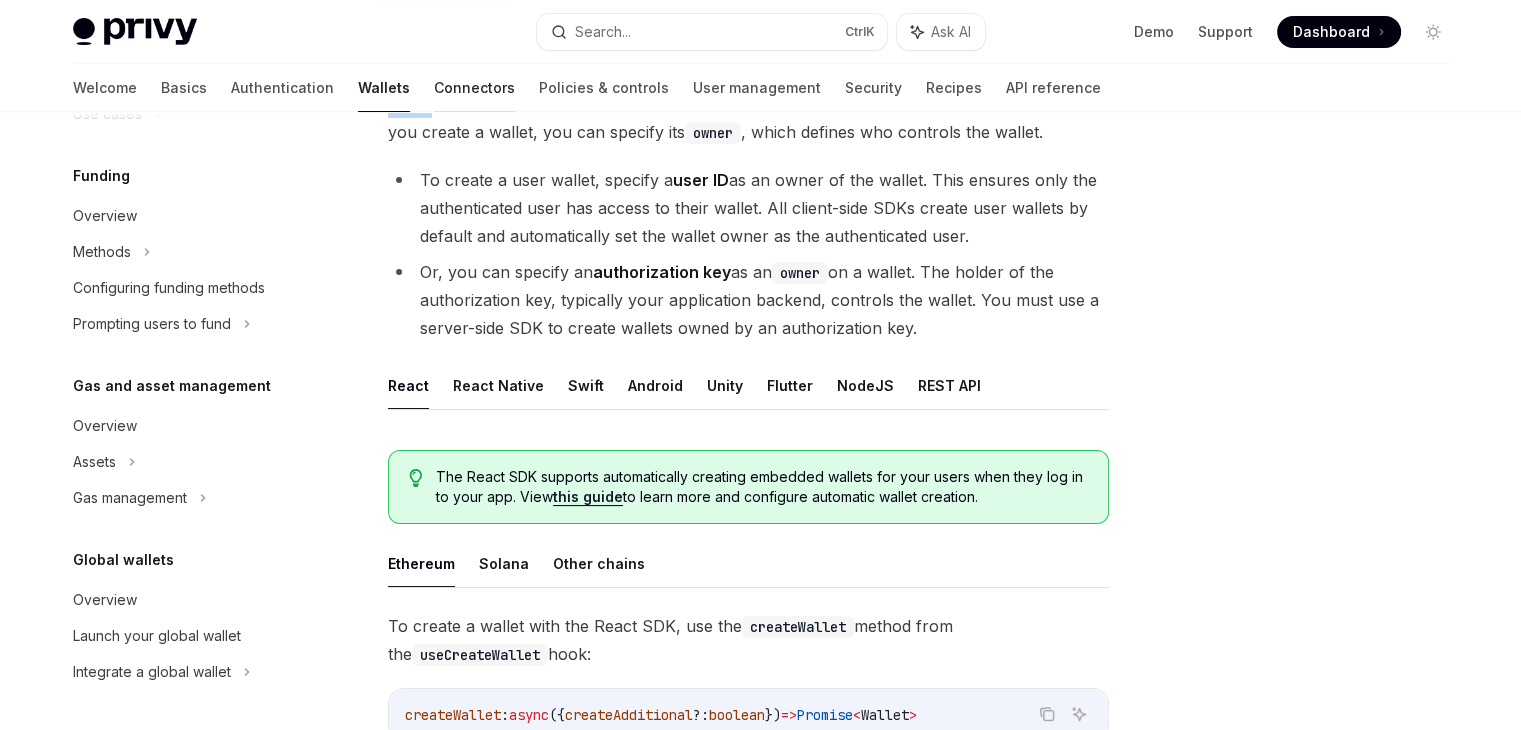 click at bounding box center [474, 112] 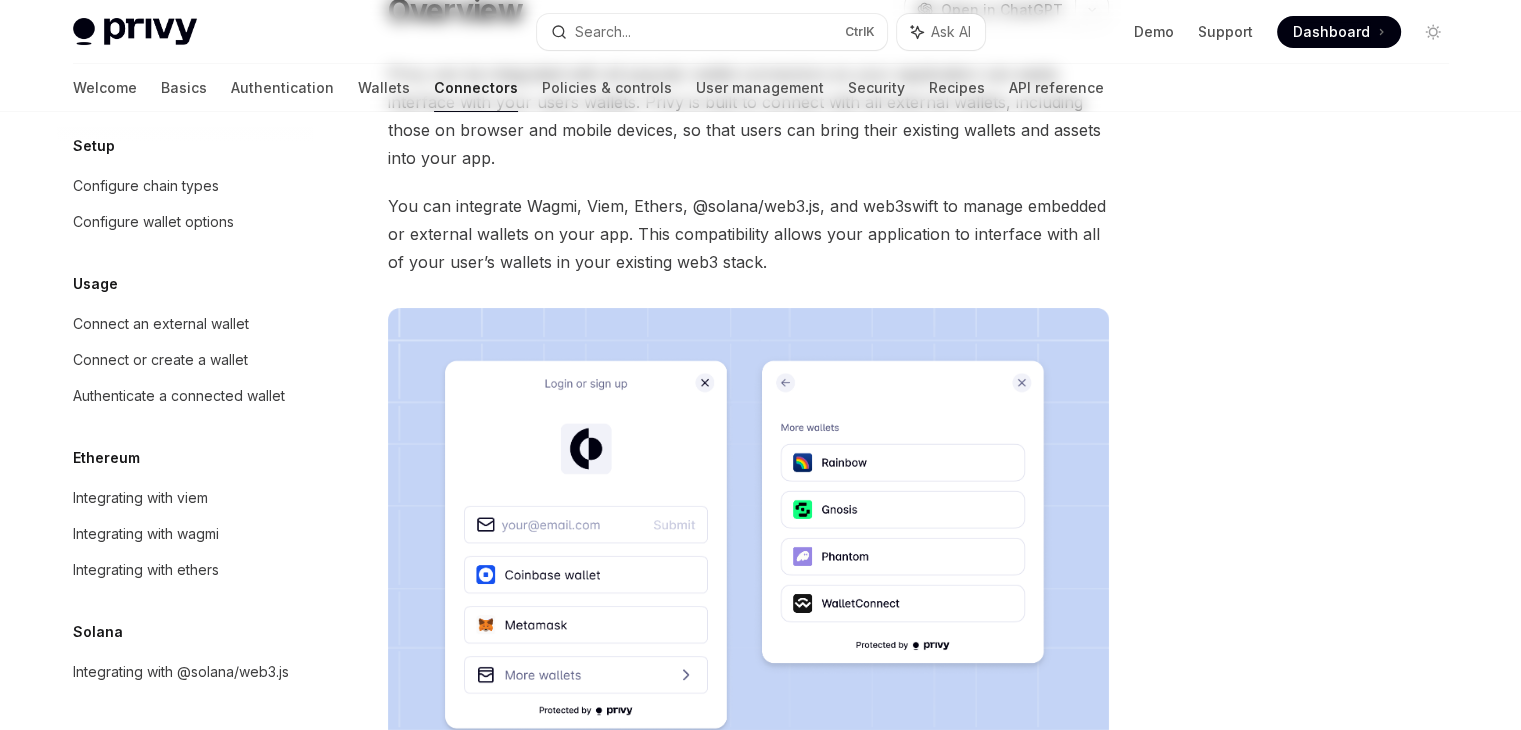 scroll, scrollTop: 37, scrollLeft: 0, axis: vertical 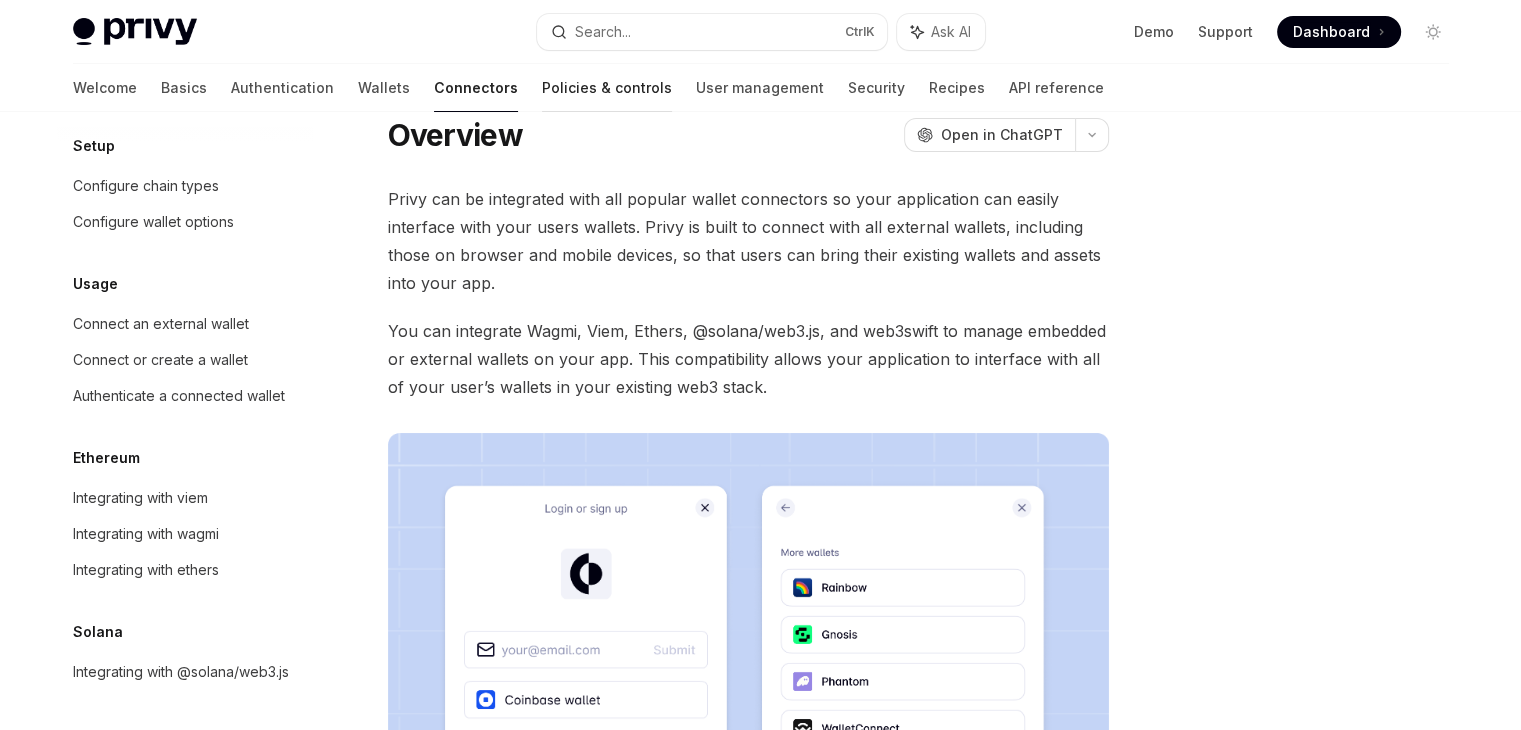 click on "Policies & controls" at bounding box center [607, 88] 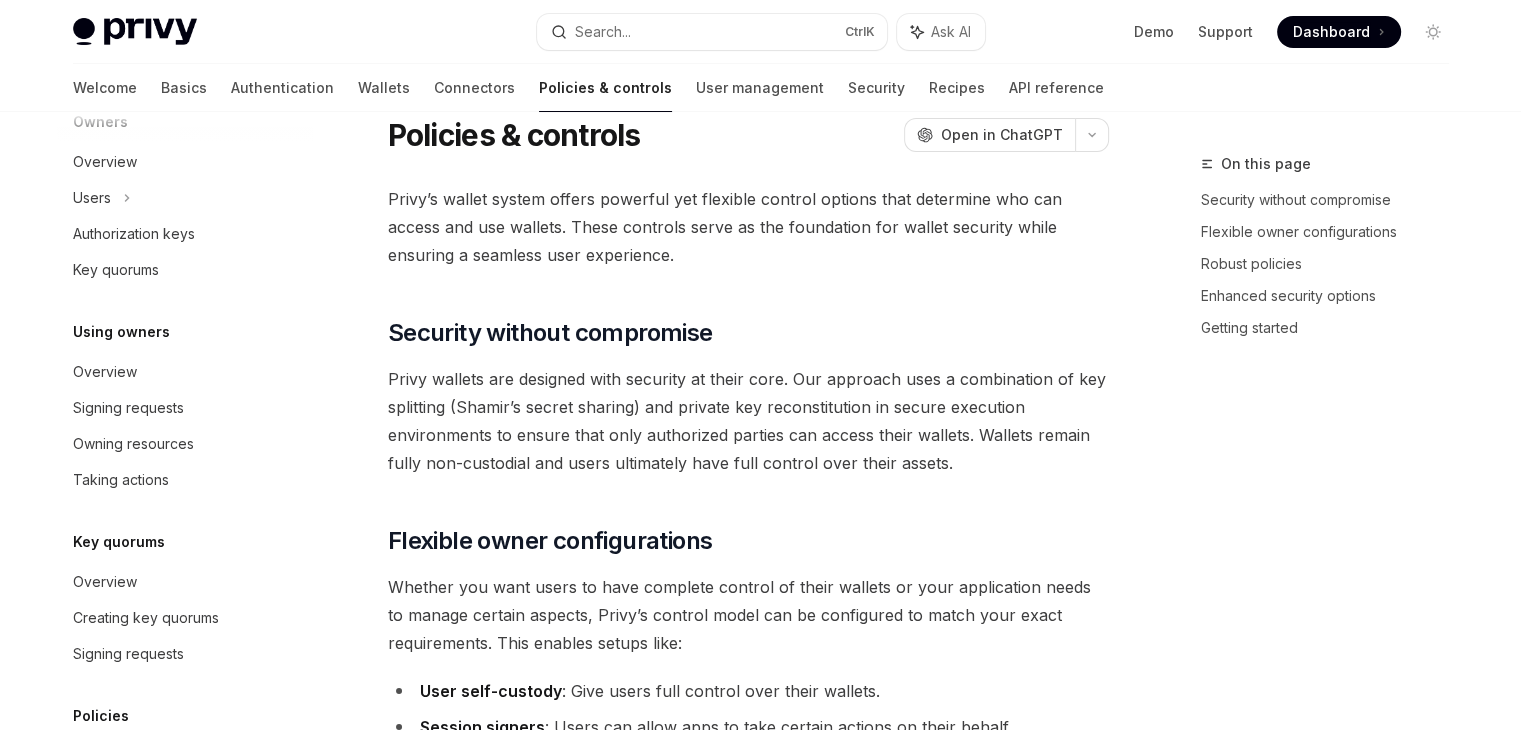 scroll, scrollTop: 0, scrollLeft: 0, axis: both 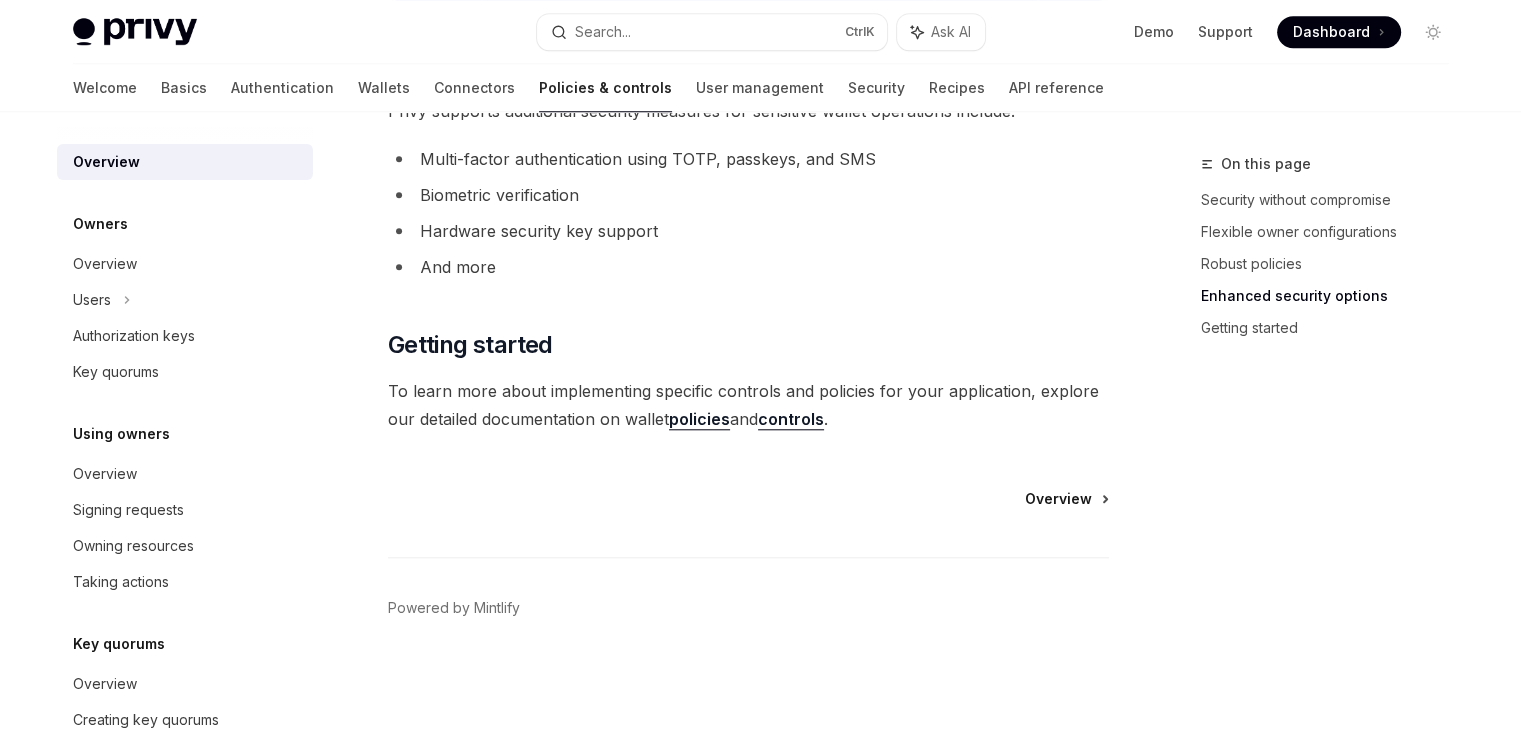 click on "Overview" at bounding box center [1058, 499] 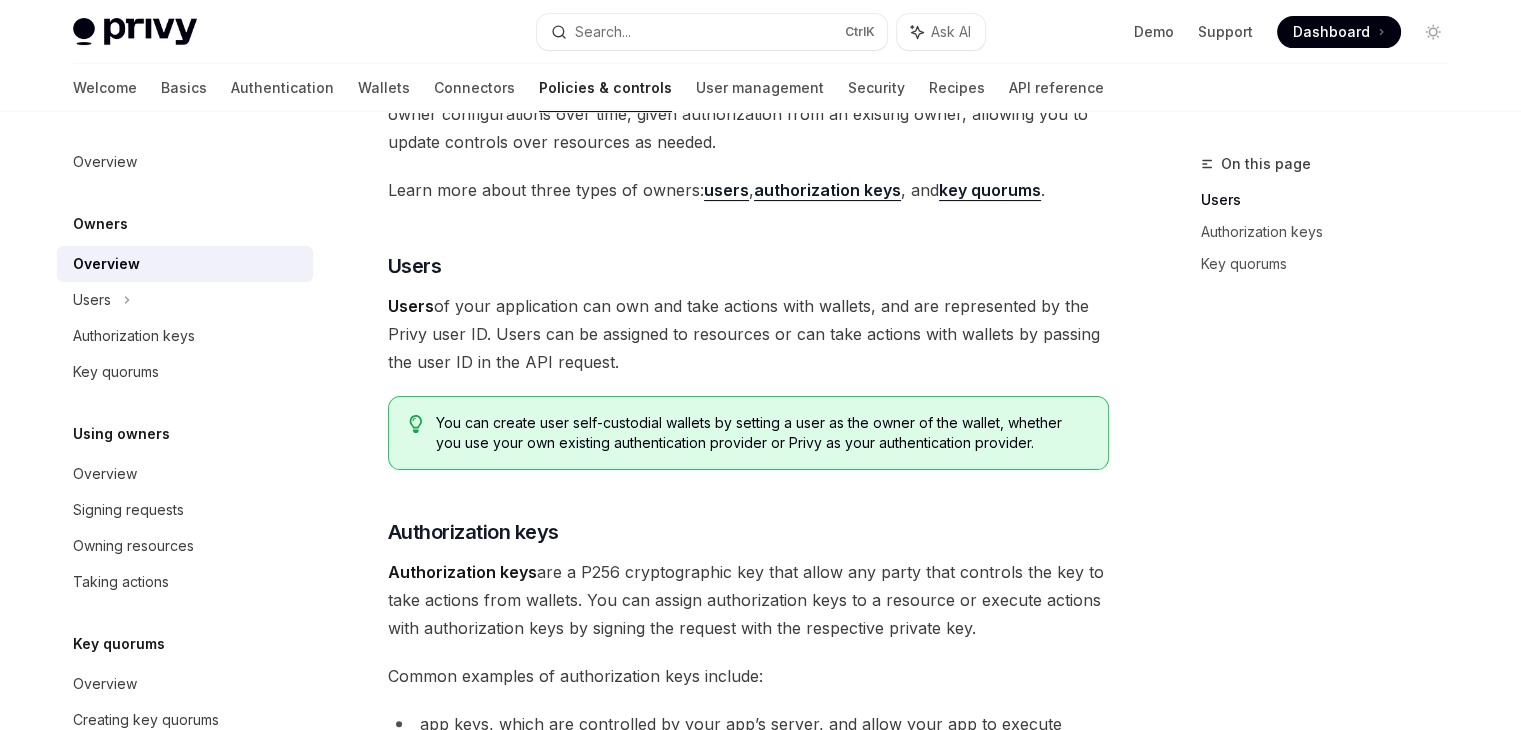 scroll, scrollTop: 472, scrollLeft: 0, axis: vertical 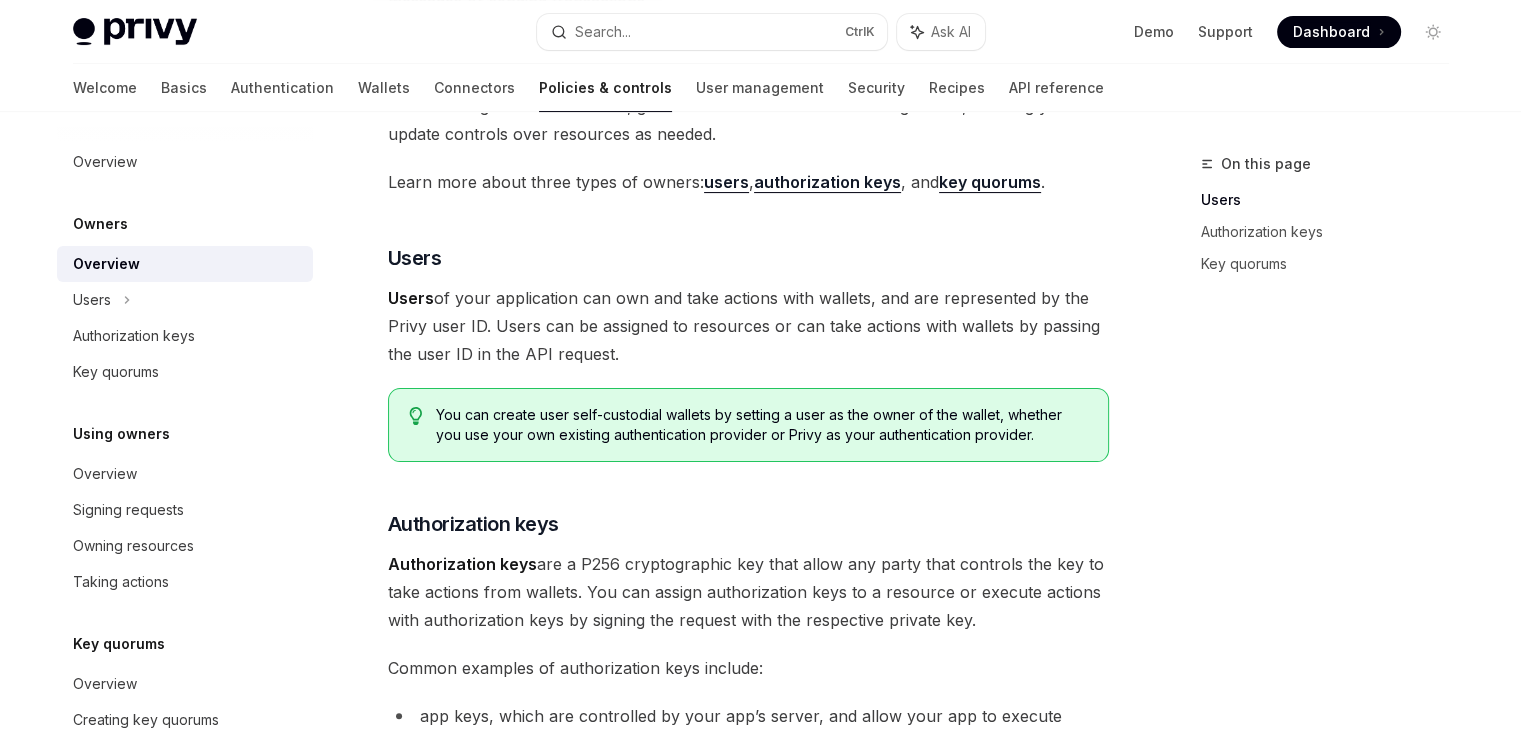 click on "You can create user self-custodial wallets by setting a user as the owner of the wallet, whether
you use your own existing authentication provider or Privy as your authentication provider." at bounding box center (761, 425) 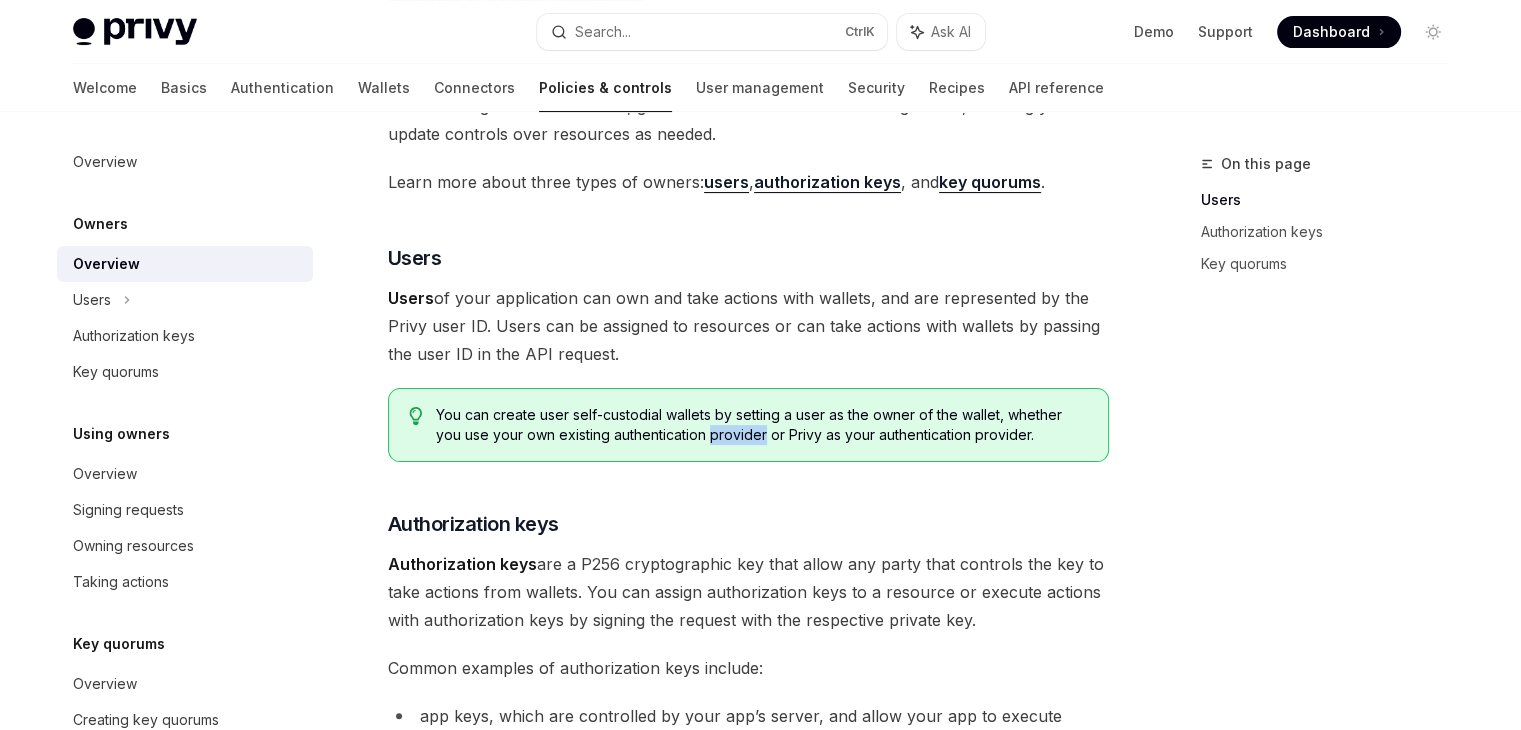 click on "You can create user self-custodial wallets by setting a user as the owner of the wallet, whether
you use your own existing authentication provider or Privy as your authentication provider." at bounding box center (761, 425) 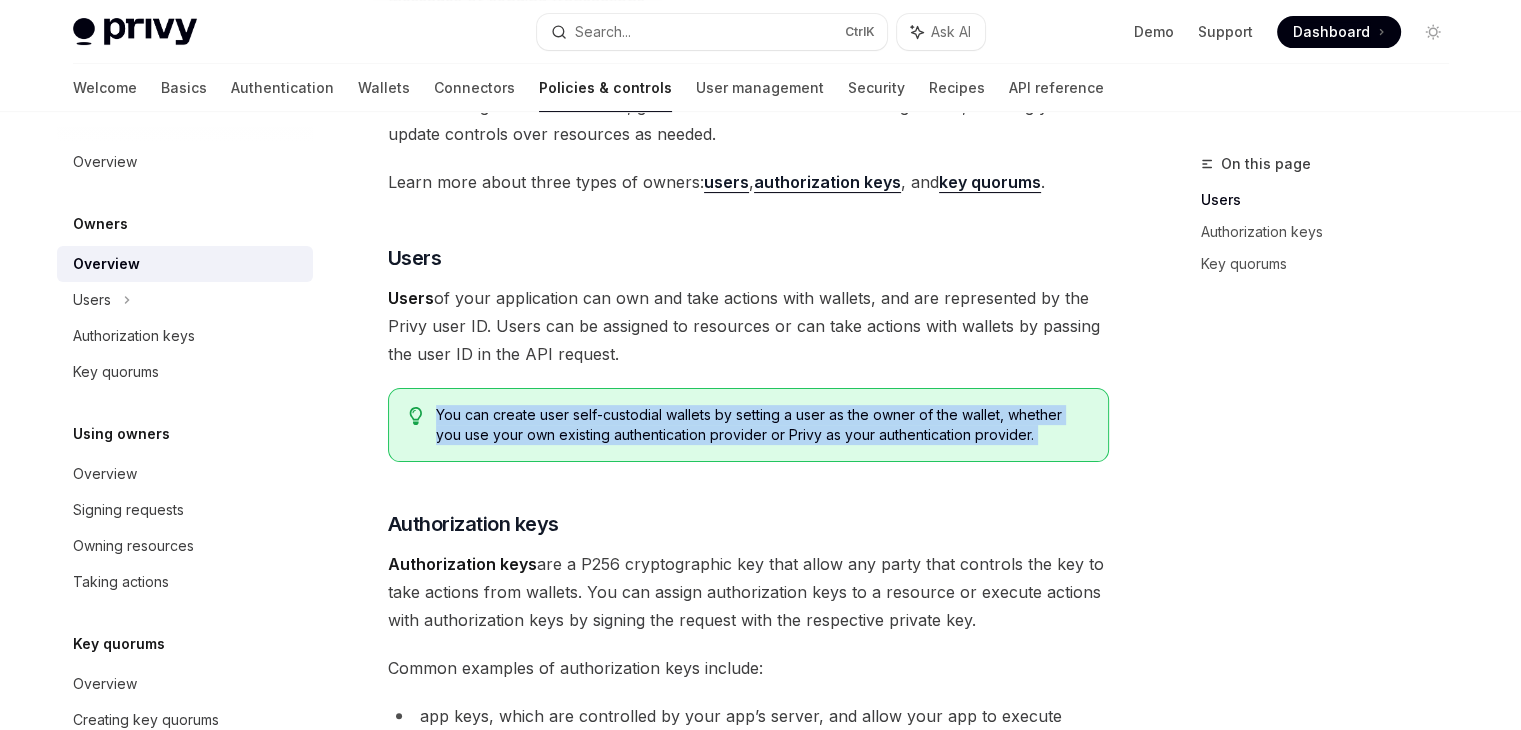 click on "You can create user self-custodial wallets by setting a user as the owner of the wallet, whether
you use your own existing authentication provider or Privy as your authentication provider." at bounding box center [761, 425] 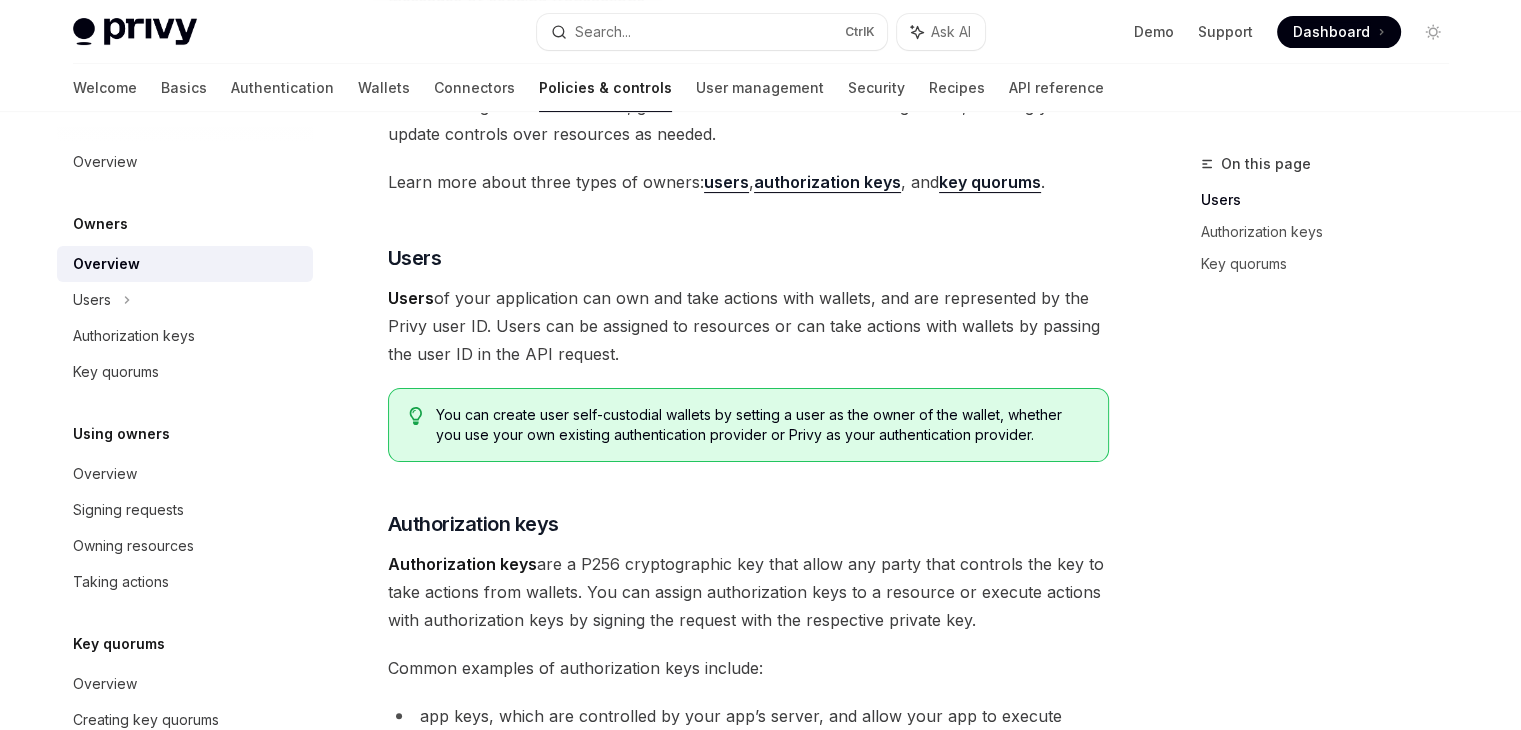 scroll, scrollTop: 624, scrollLeft: 0, axis: vertical 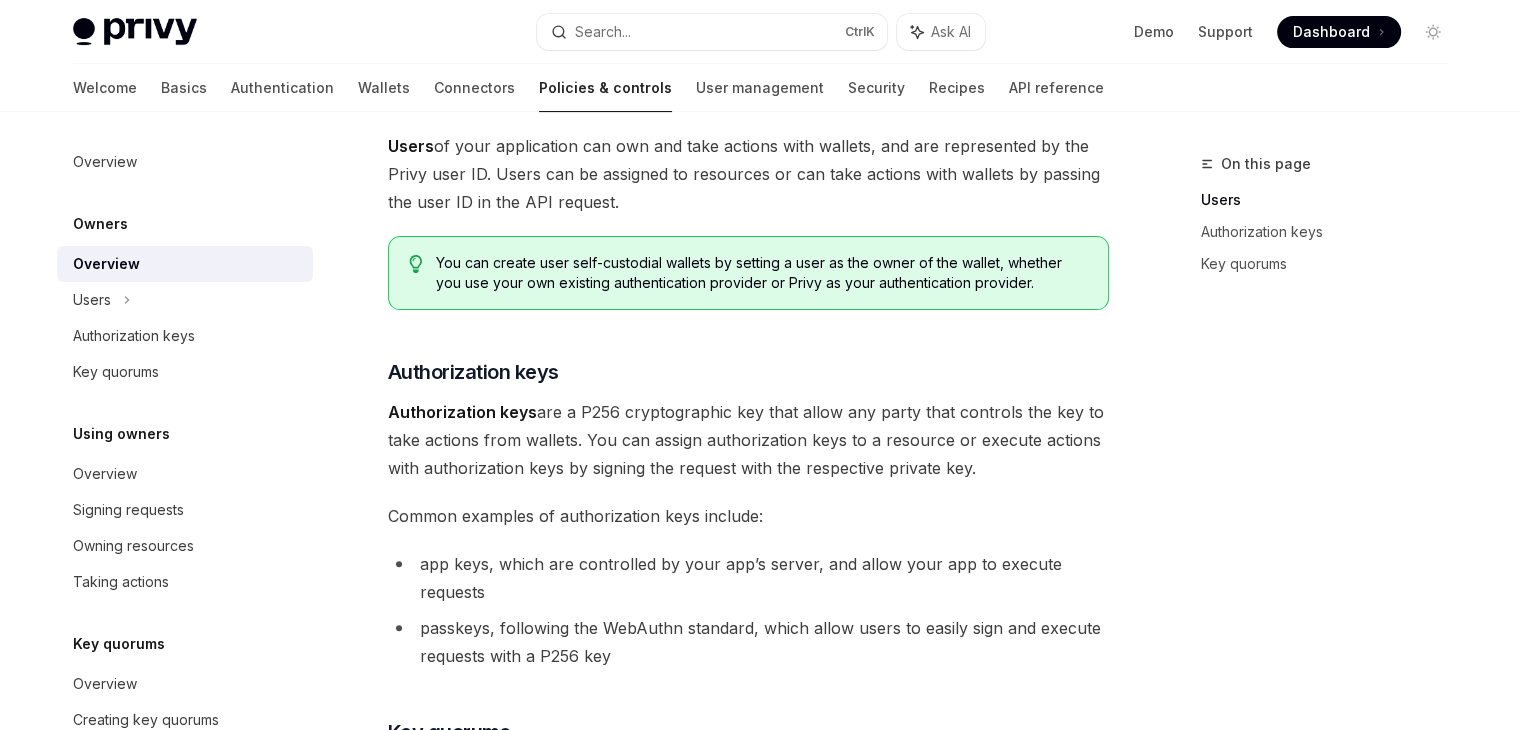 click on "Authorization keys  are a P256 cryptographic key that allow any party that controls the key to take actions from wallets. You can assign authorization keys to a resource or execute actions with authorization keys by signing the request with the respective private key." at bounding box center (748, 440) 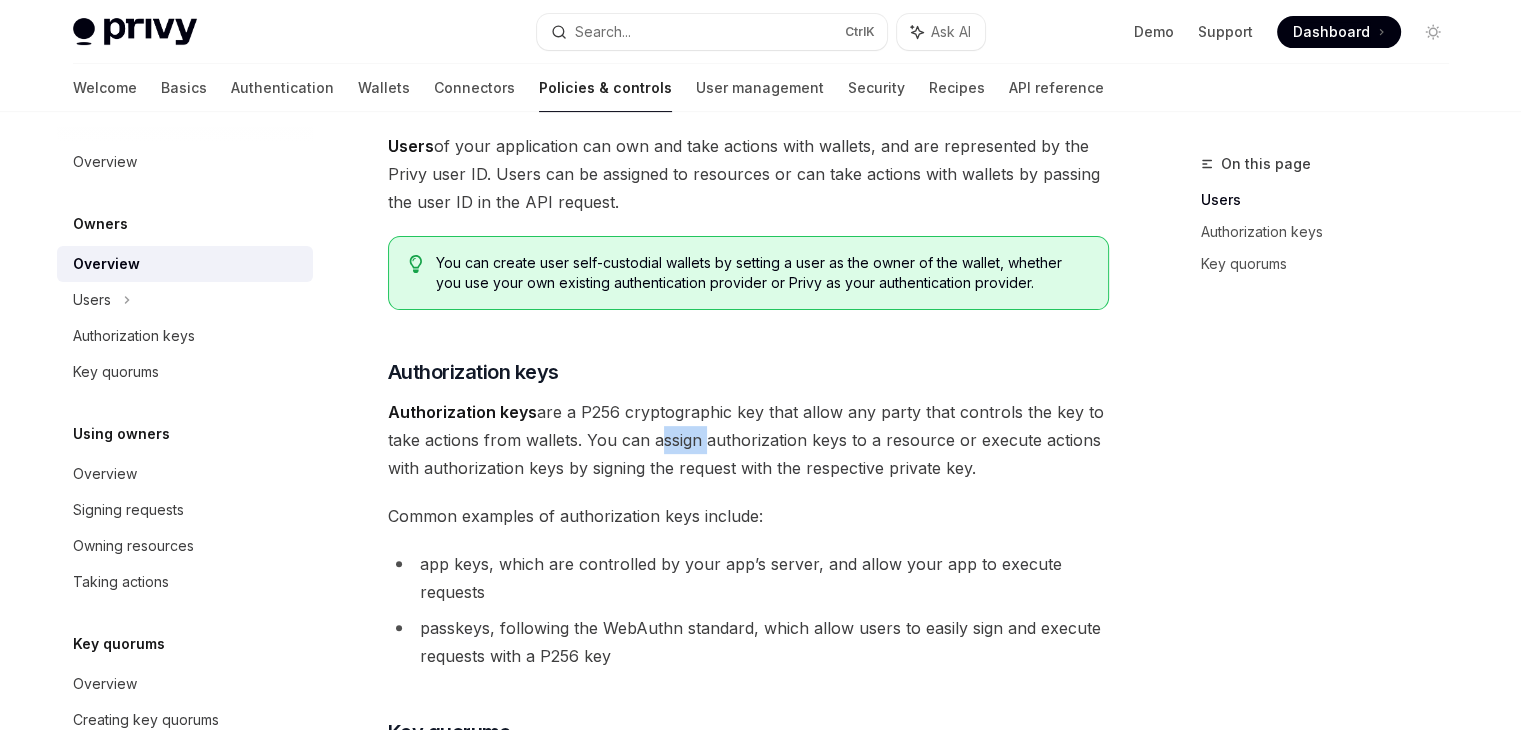 click on "Authorization keys  are a P256 cryptographic key that allow any party that controls the key to take actions from wallets. You can assign authorization keys to a resource or execute actions with authorization keys by signing the request with the respective private key." at bounding box center [748, 440] 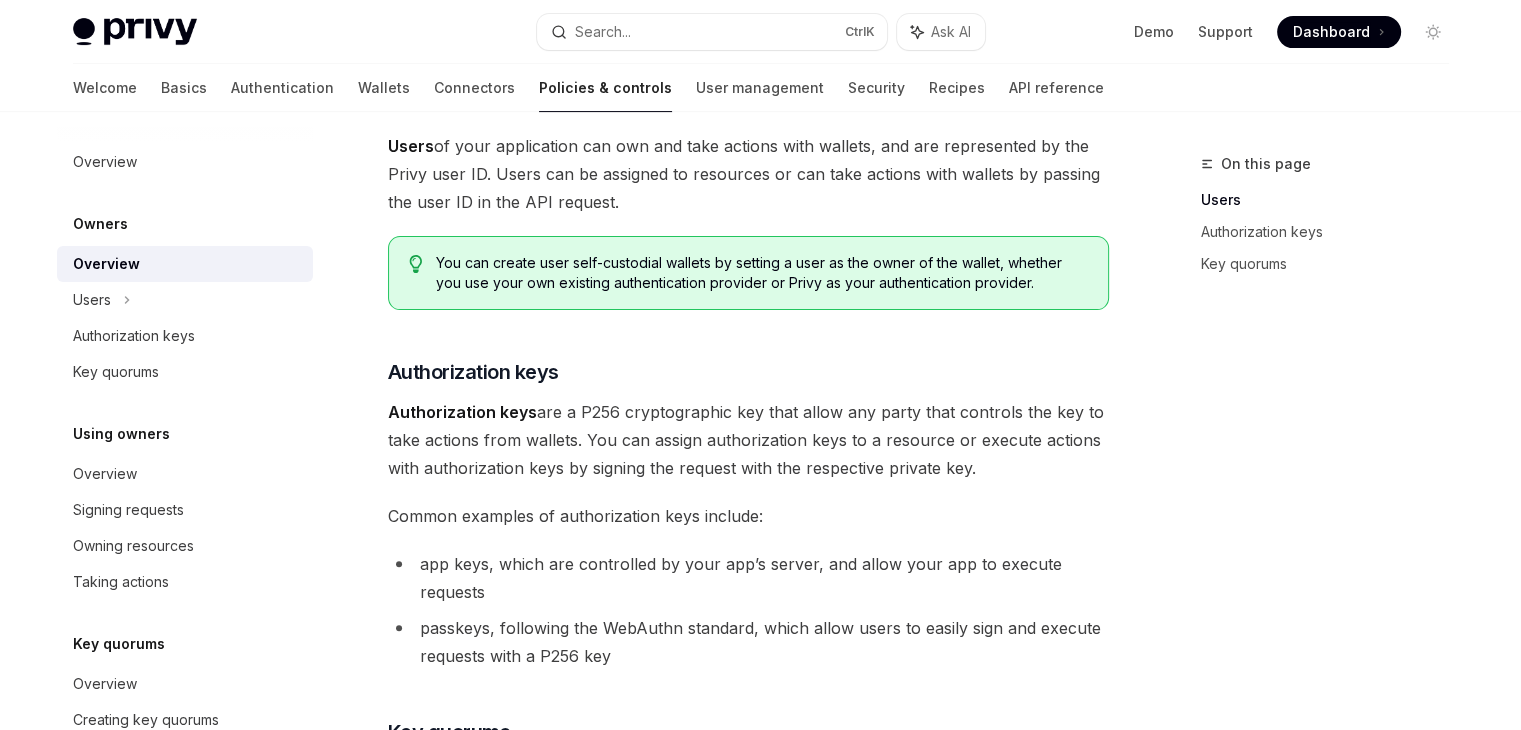click on "Common examples of authorization keys include:" at bounding box center (748, 516) 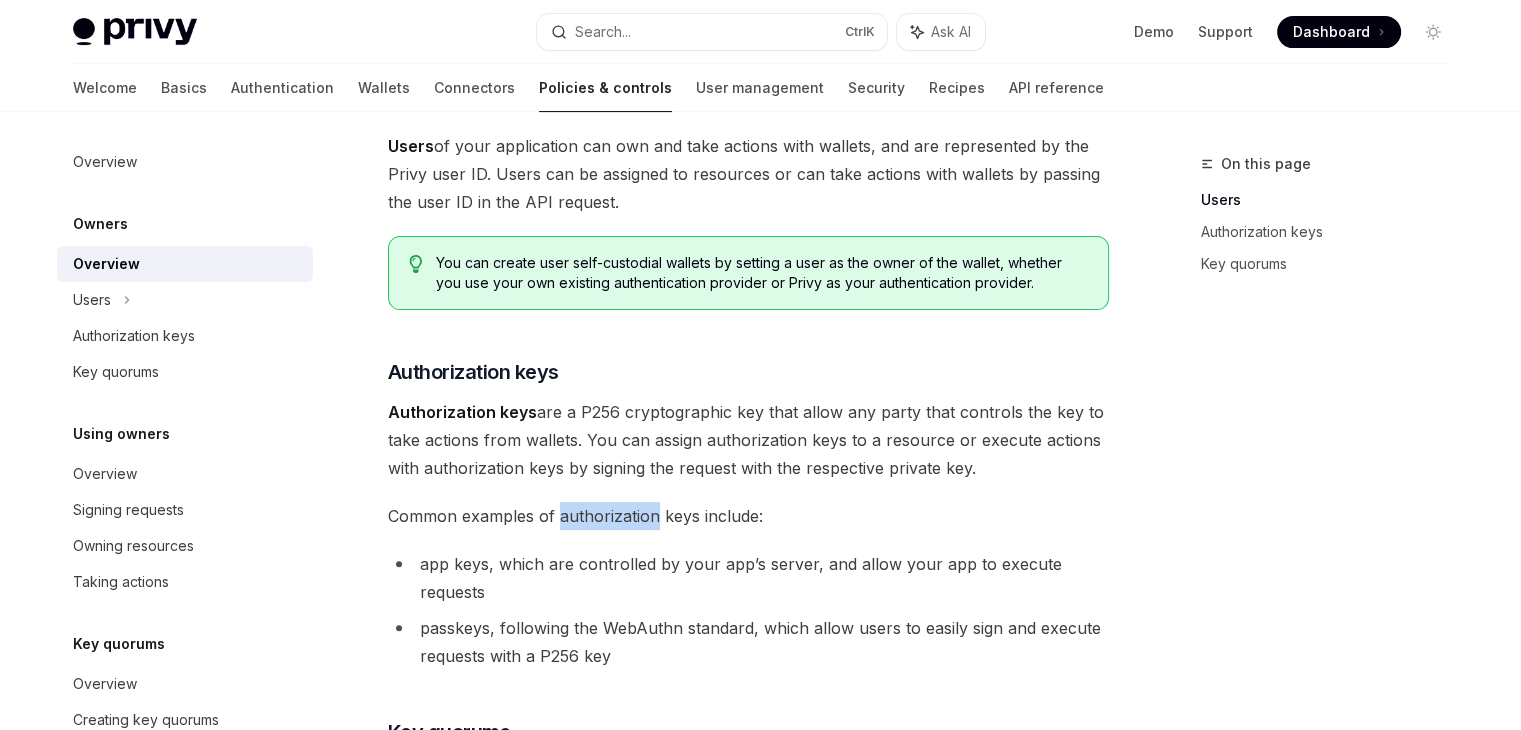 click on "Common examples of authorization keys include:" at bounding box center (748, 516) 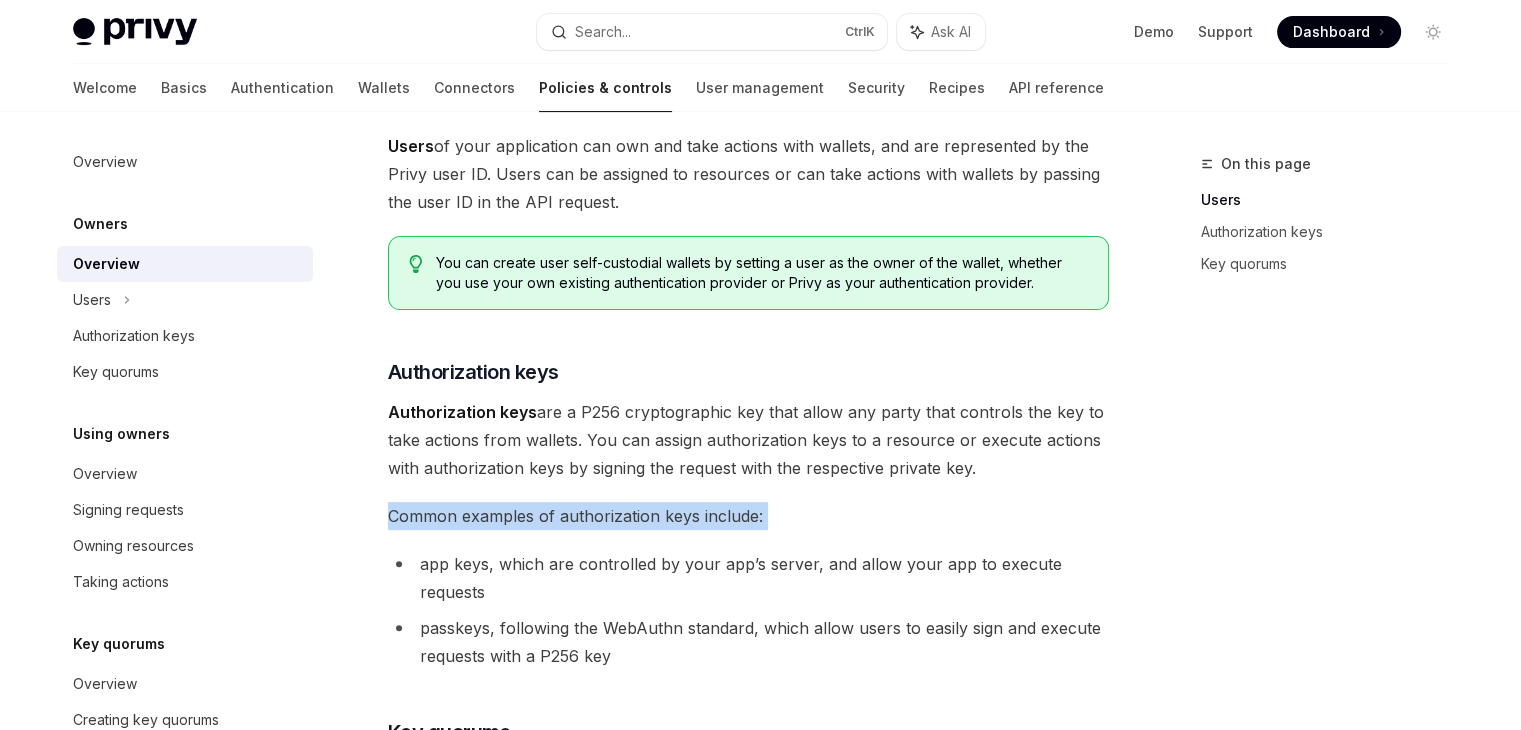 click on "Common examples of authorization keys include:" at bounding box center (748, 516) 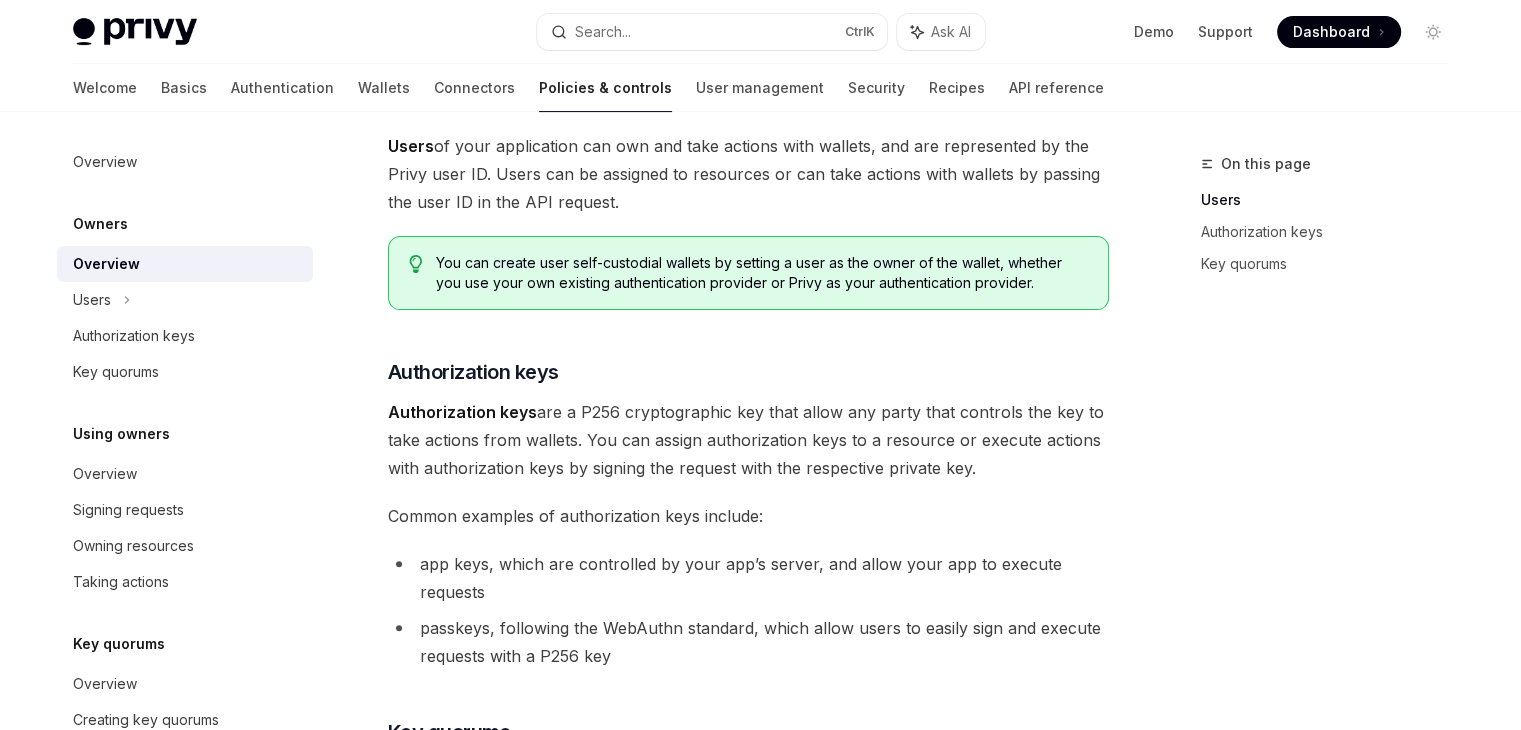click on "app keys, which are controlled by your app’s server, and allow your app to execute requests" at bounding box center (748, 578) 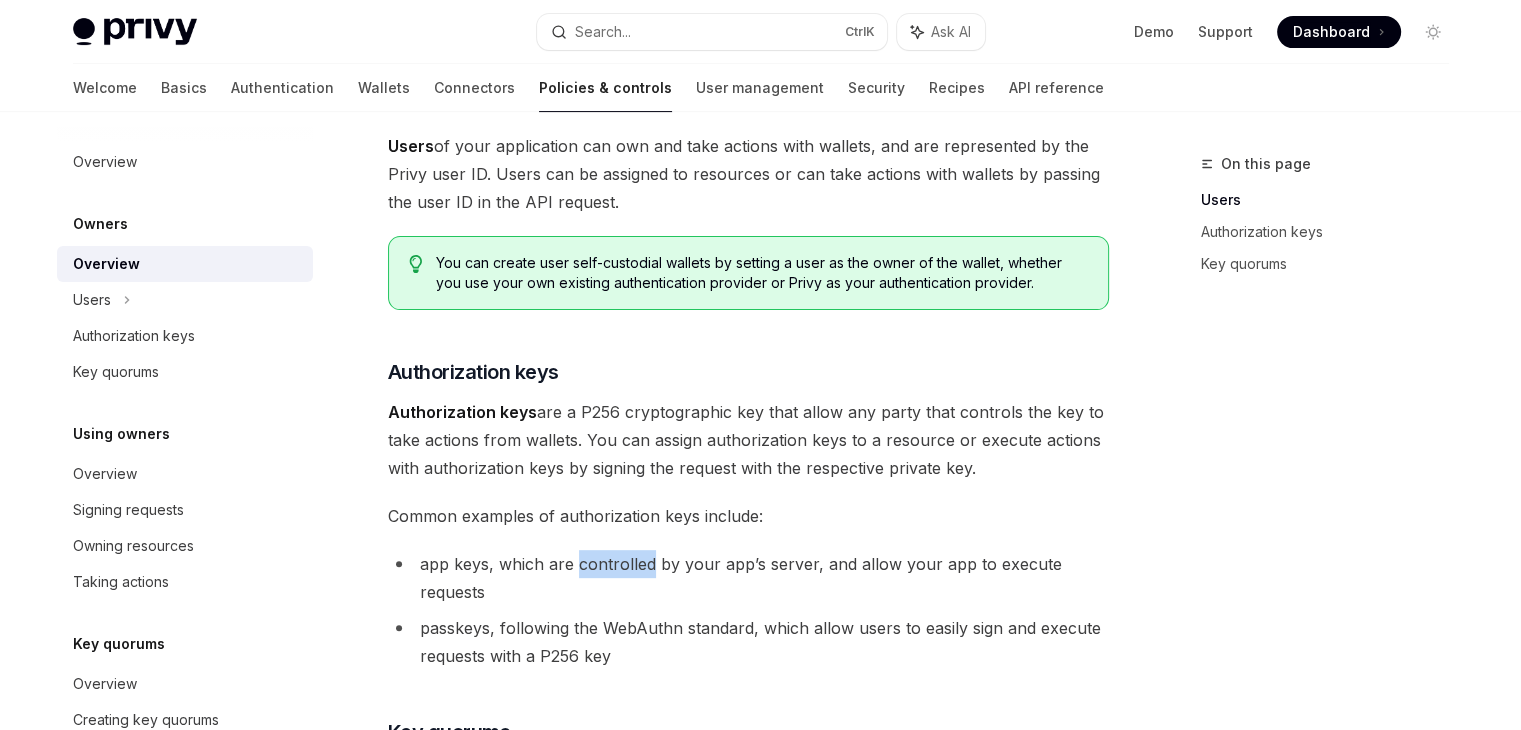 click on "app keys, which are controlled by your app’s server, and allow your app to execute requests" at bounding box center [748, 578] 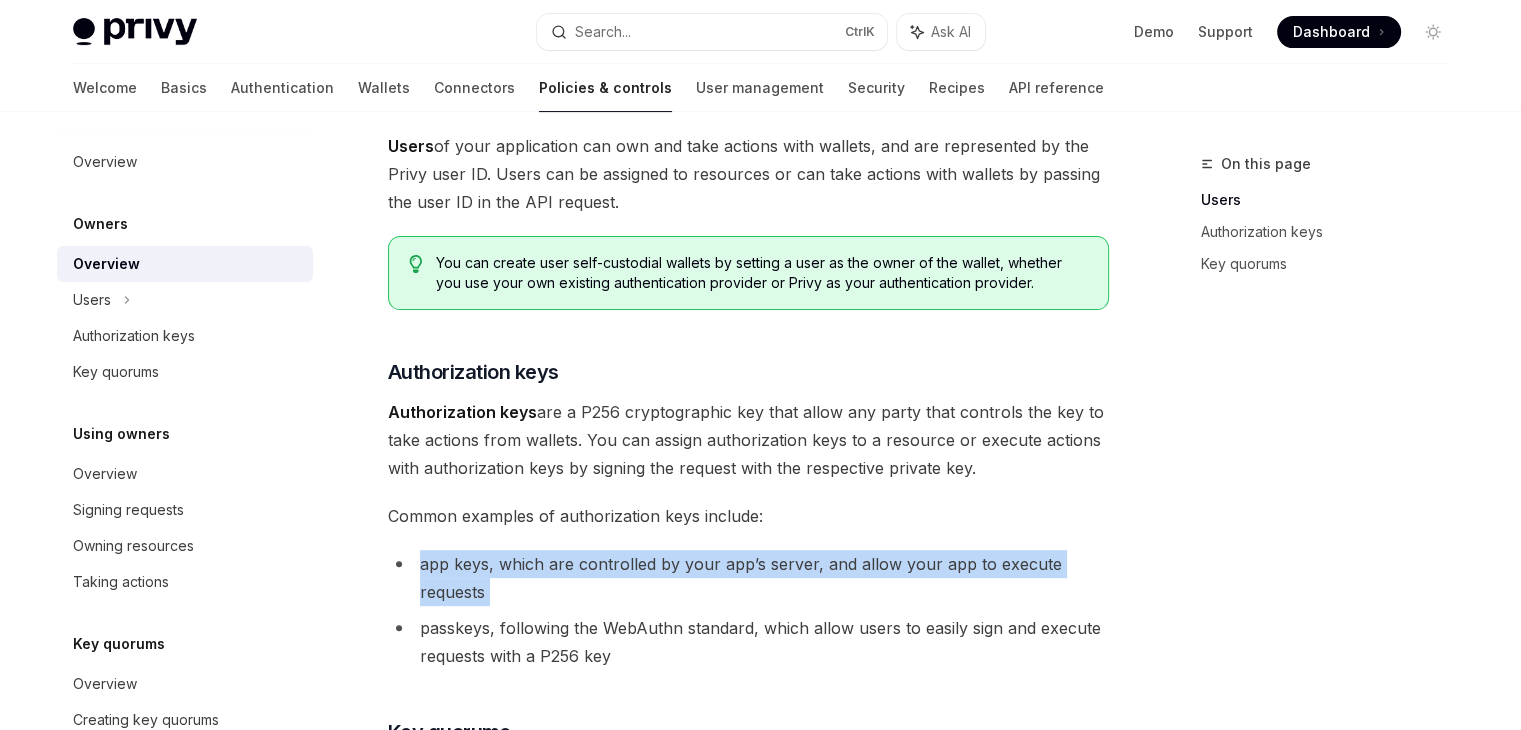 click on "app keys, which are controlled by your app’s server, and allow your app to execute requests" at bounding box center [748, 578] 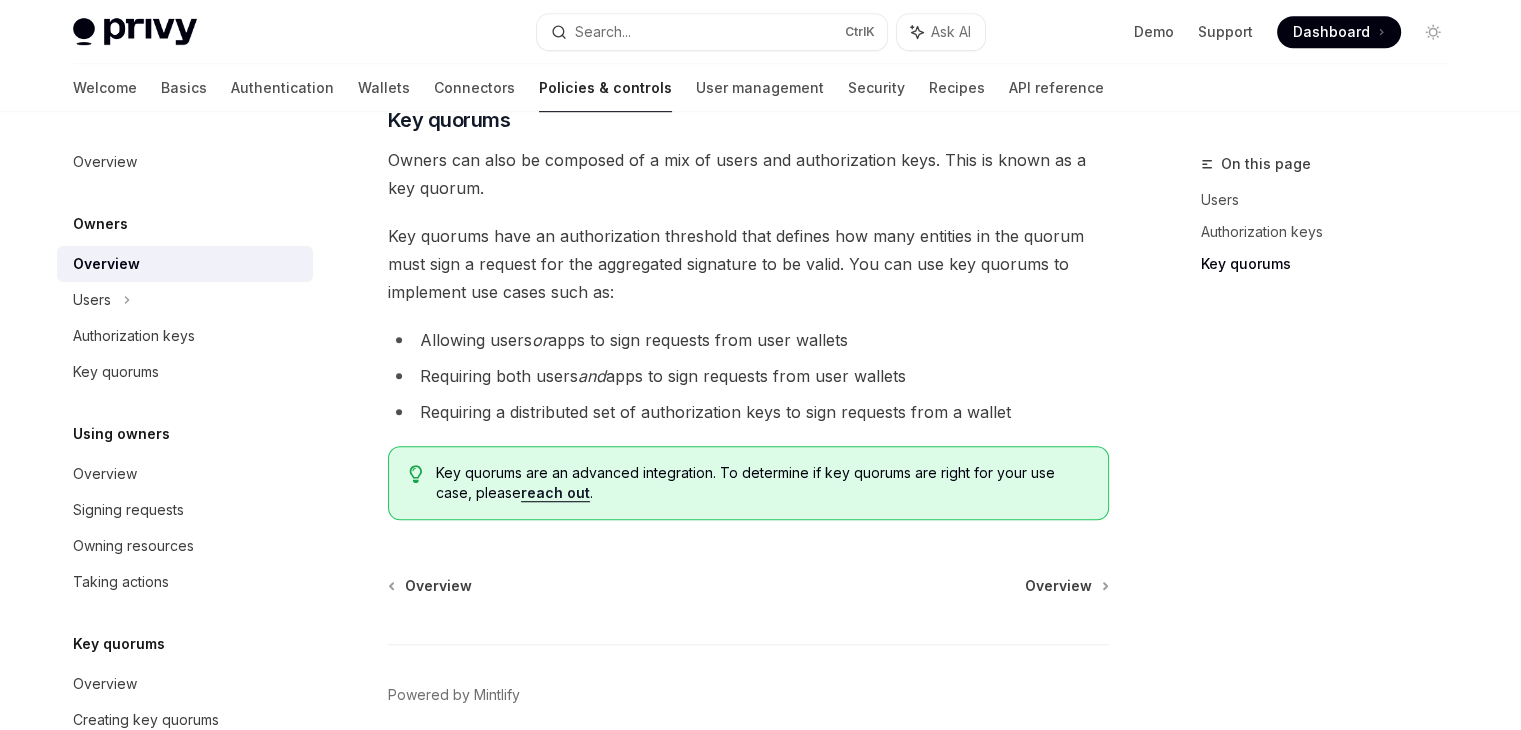 scroll, scrollTop: 1272, scrollLeft: 0, axis: vertical 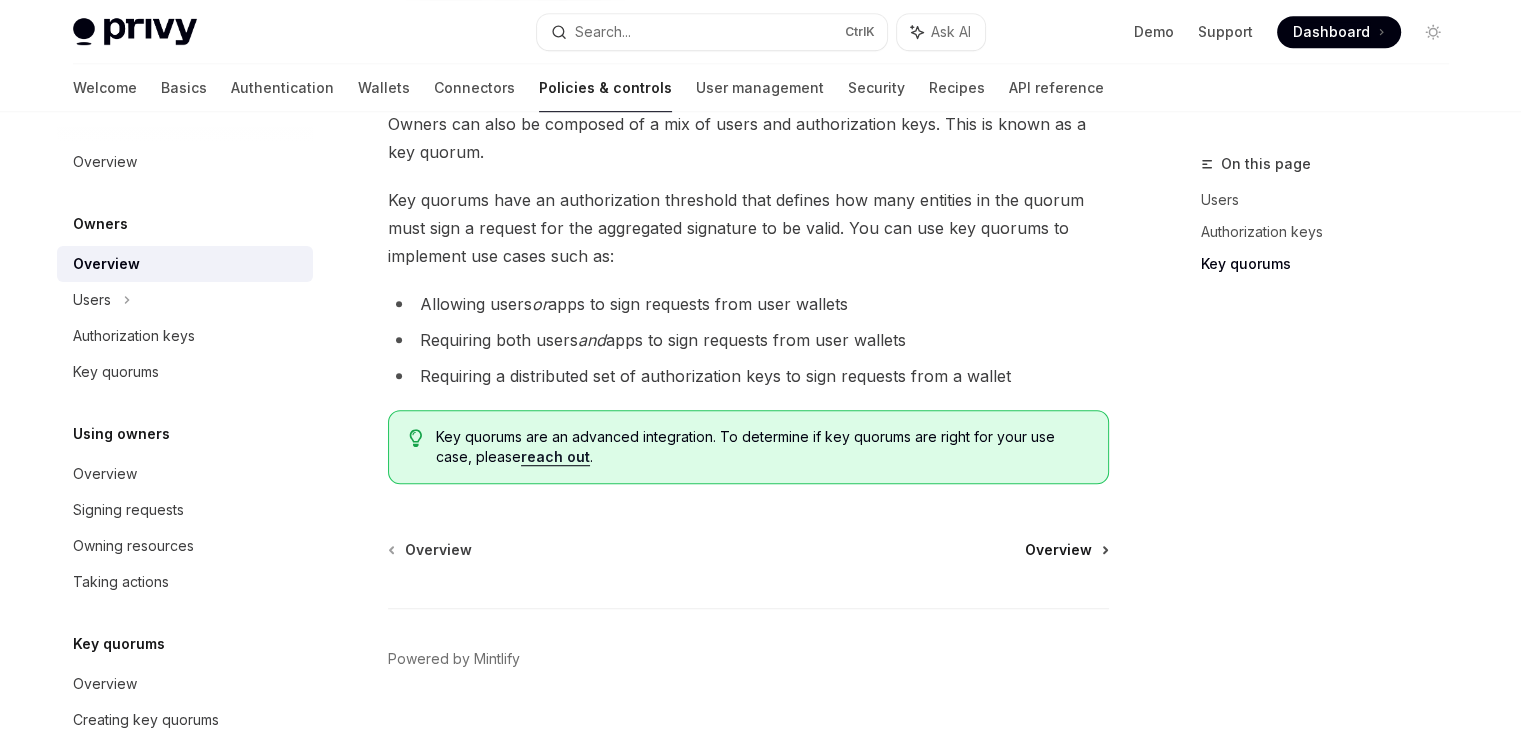 click on "Overview" at bounding box center [1058, 550] 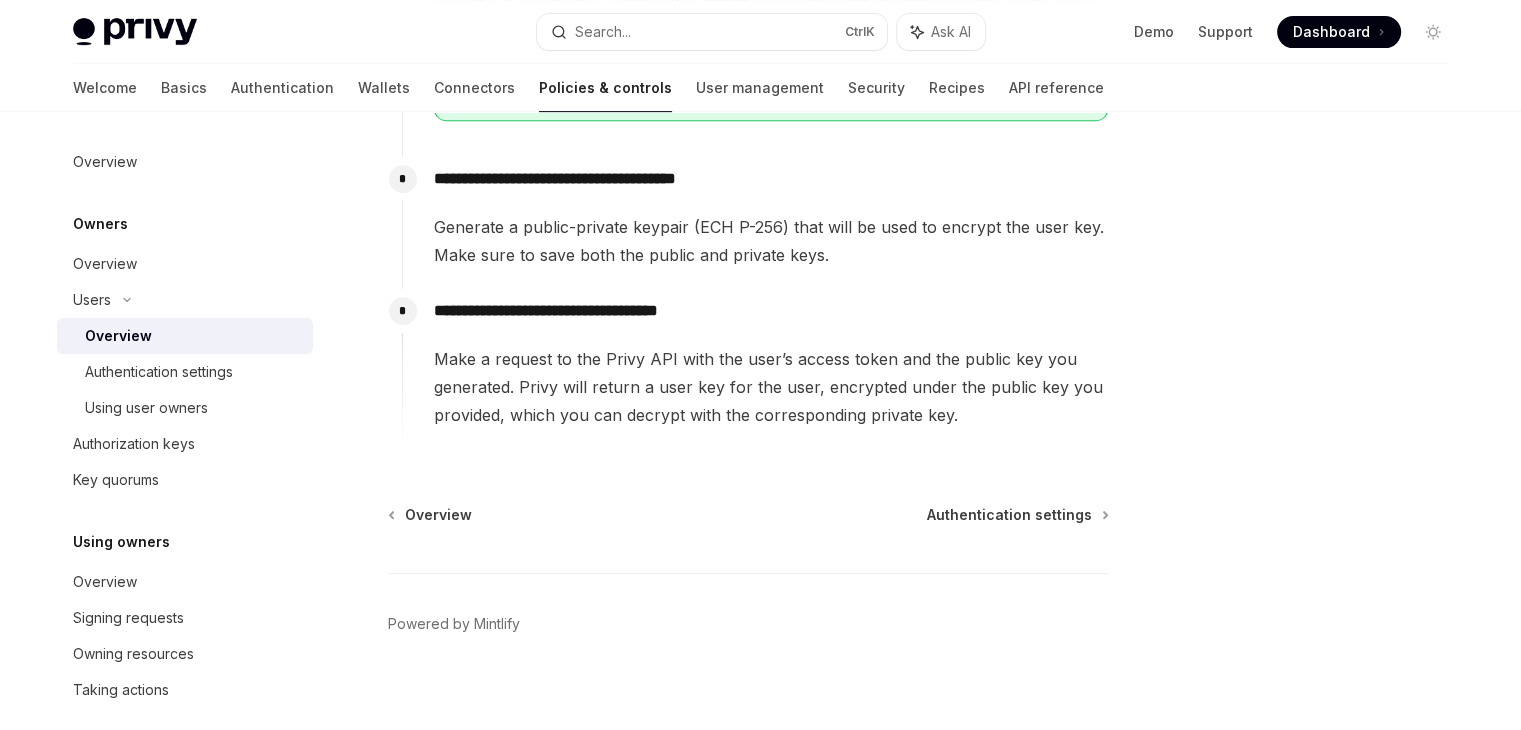 scroll, scrollTop: 877, scrollLeft: 0, axis: vertical 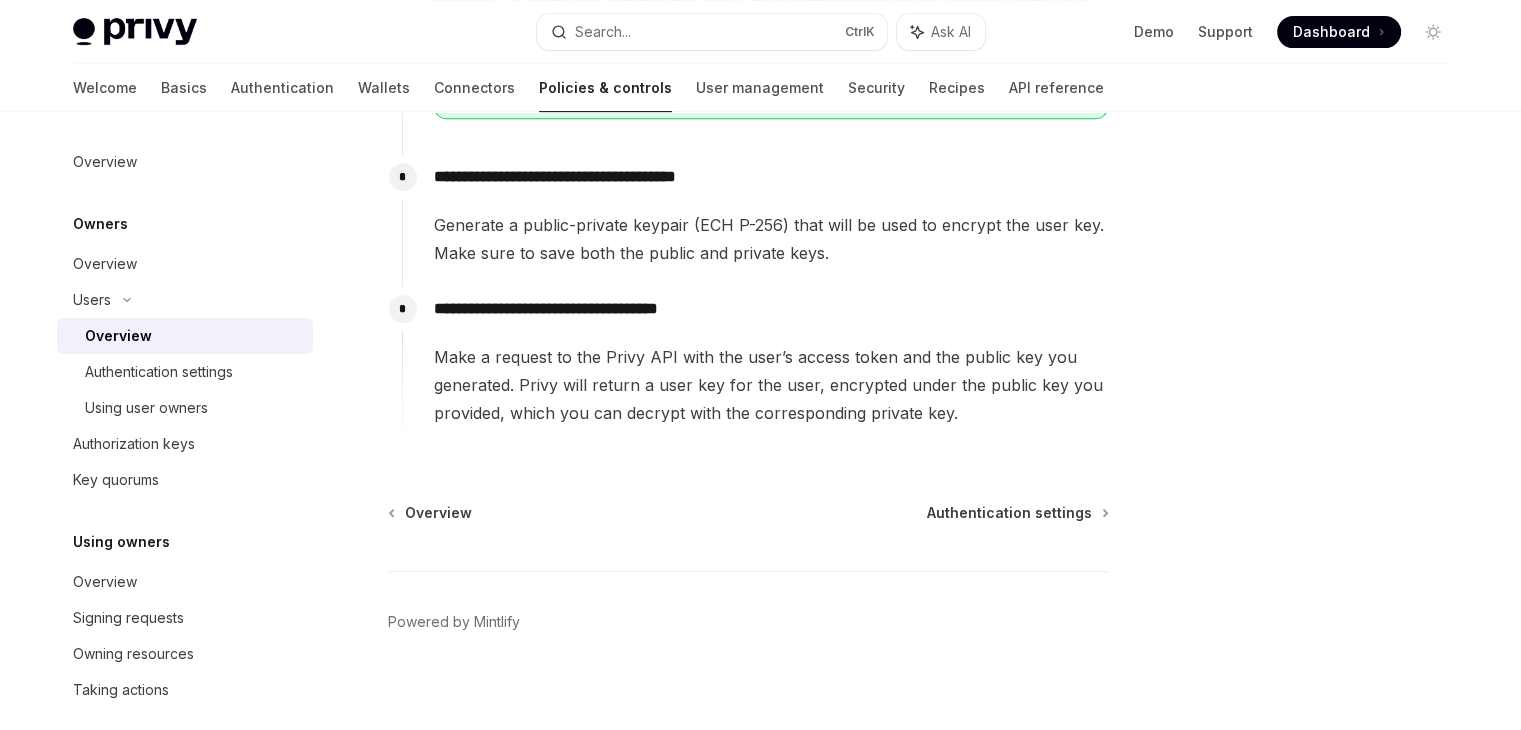 click on "Users Users OpenAI Open in ChatGPT OpenAI Open in ChatGPT Users can own resources in Privy, meaning updating or taking actions on a resource owned by a user must be explicitly authorized by that user.
You can create user self-custodial wallets by setting a user as the owner of the wallet, whether
you use your own existing authentication provider or Privy as your authentication provider.
When you make a request to the Privy API with a valid  access token  for a user owner, Privy returns a  user key  for the user. Requests to the Privy API to update or take actions with a resource owned by this user must be signed by the user key.
To ensure the security of user keys:
User keys are  time-bound , meaning they can only sign requests for a limited window before they expire, and a new user key must be requested.
When returning a user’s key, Privy encrypts the key under a public-private keypair that your app generates. This ensures that only your server can decrypt the user’s key.
* In the  * *" at bounding box center (561, 9) 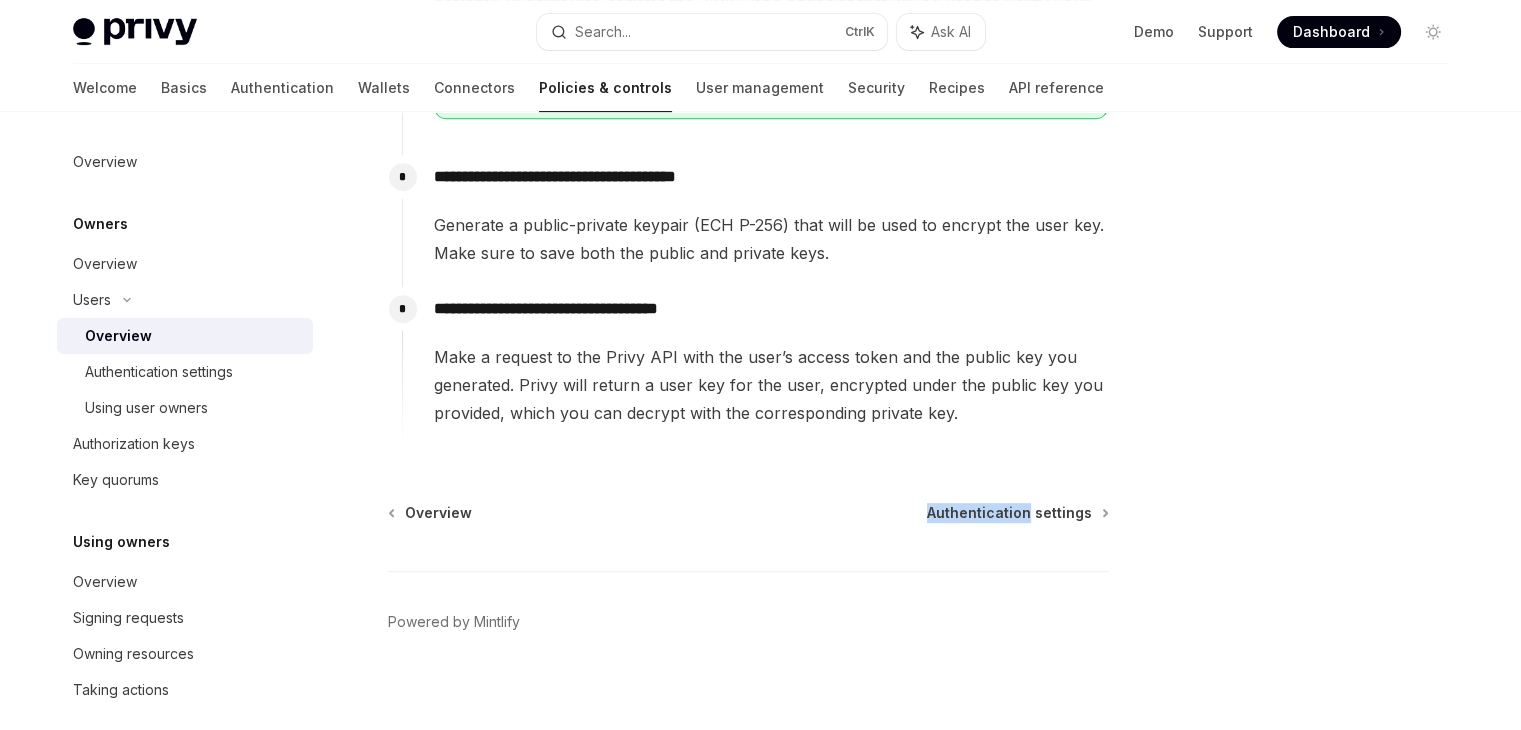 click on "Users Users OpenAI Open in ChatGPT OpenAI Open in ChatGPT Users can own resources in Privy, meaning updating or taking actions on a resource owned by a user must be explicitly authorized by that user.
You can create user self-custodial wallets by setting a user as the owner of the wallet, whether
you use your own existing authentication provider or Privy as your authentication provider.
When you make a request to the Privy API with a valid  access token  for a user owner, Privy returns a  user key  for the user. Requests to the Privy API to update or take actions with a resource owned by this user must be signed by the user key.
To ensure the security of user keys:
User keys are  time-bound , meaning they can only sign requests for a limited window before they expire, and a new user key must be requested.
When returning a user’s key, Privy encrypts the key under a public-private keypair that your app generates. This ensures that only your server can decrypt the user’s key.
* In the  * *" at bounding box center (561, 9) 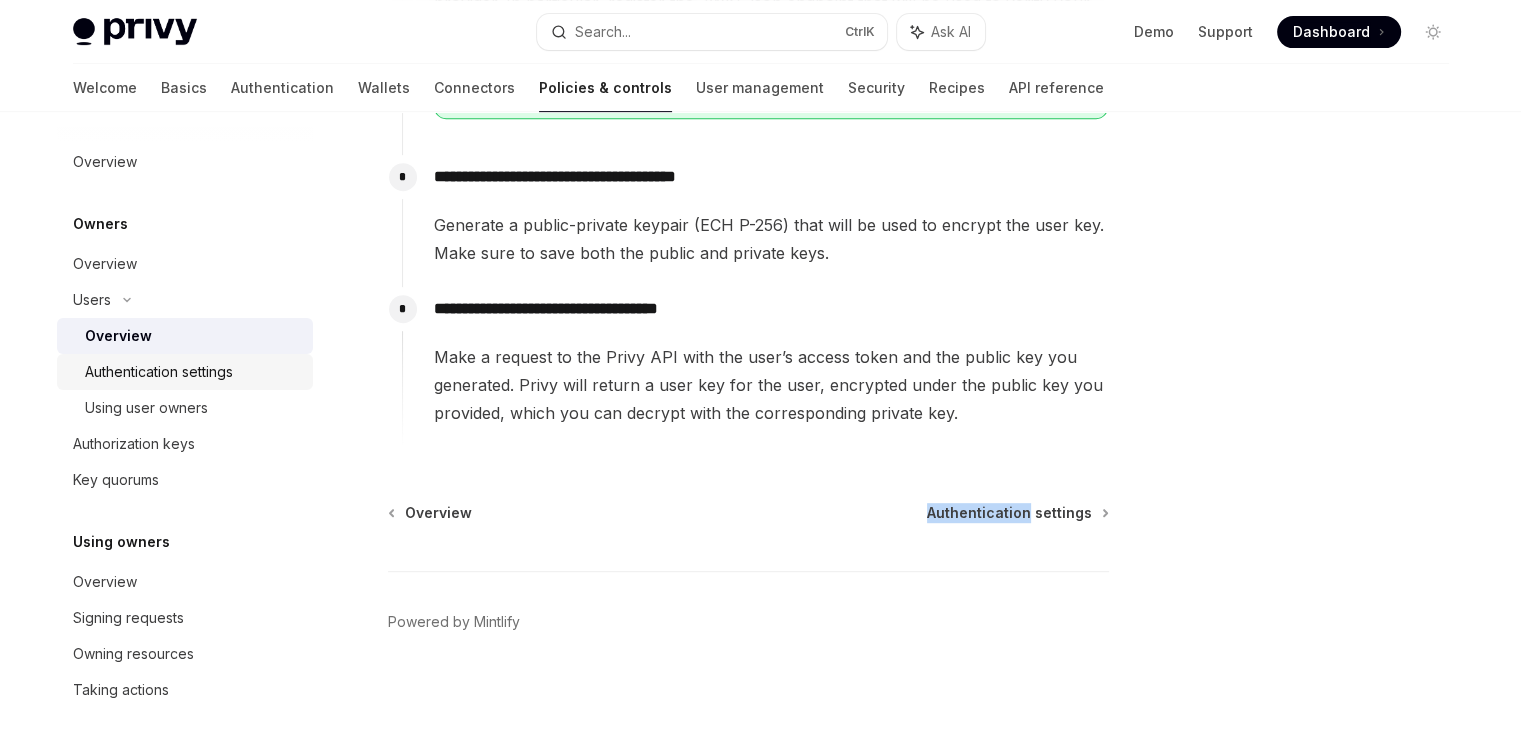 click on "Authentication settings" at bounding box center (159, 372) 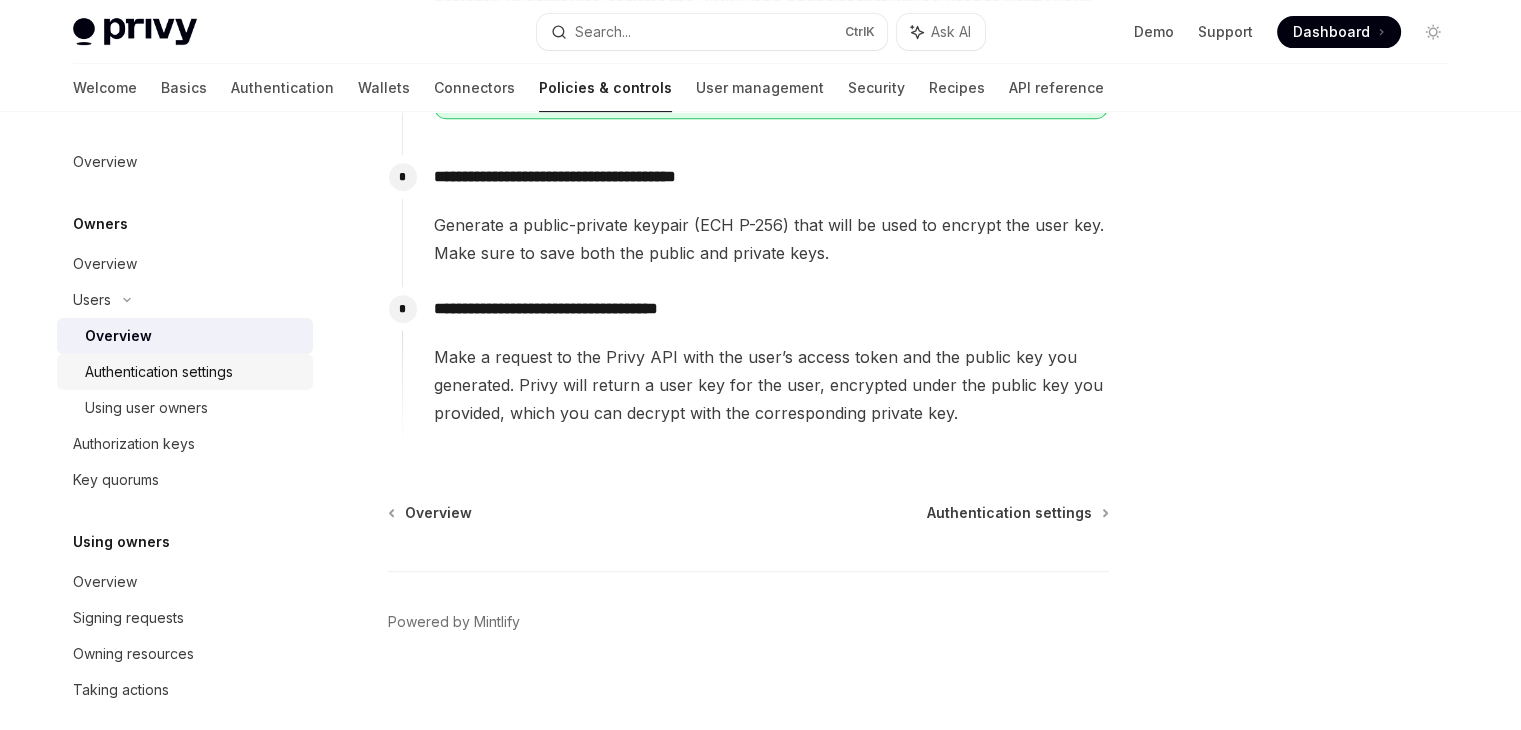 scroll, scrollTop: 0, scrollLeft: 0, axis: both 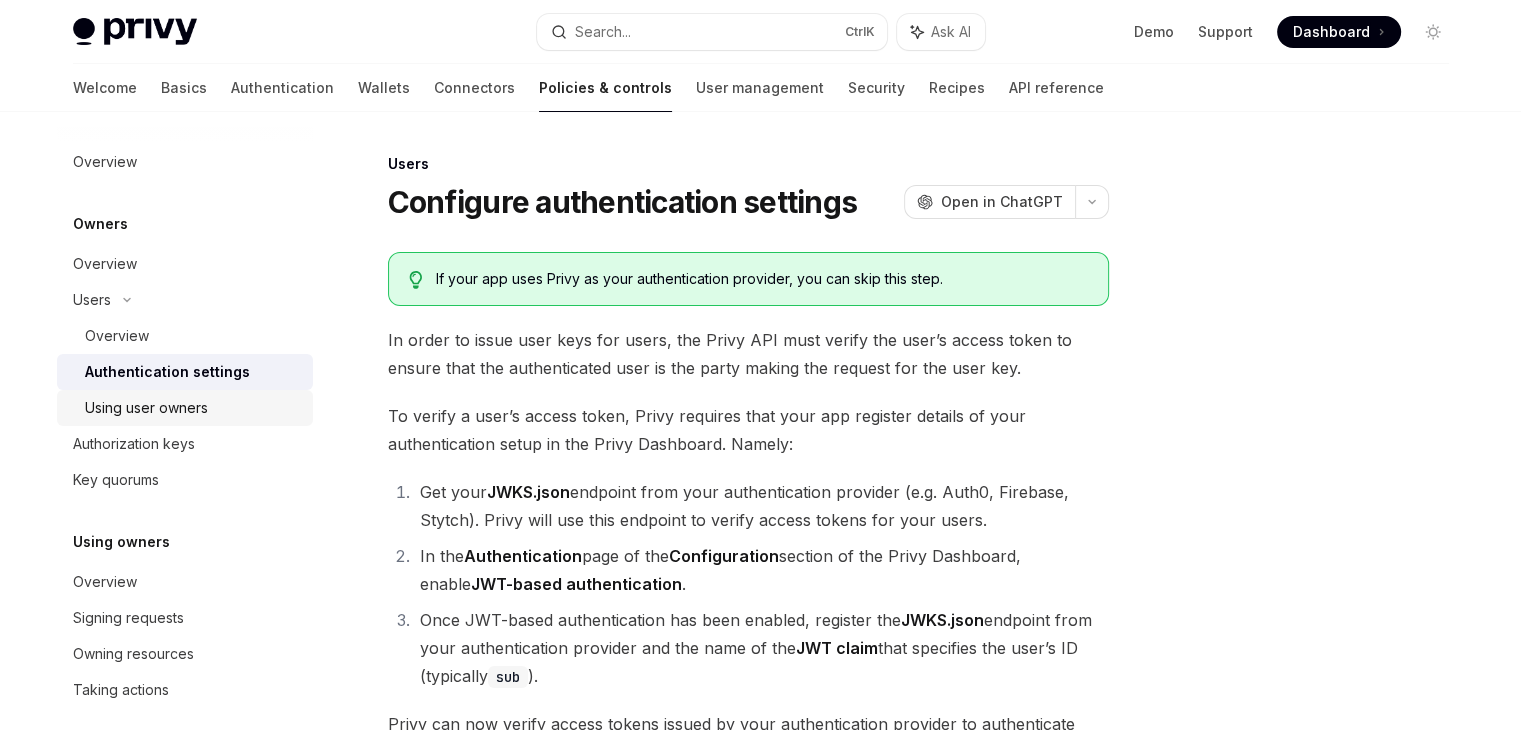 click on "Using user owners" at bounding box center [146, 408] 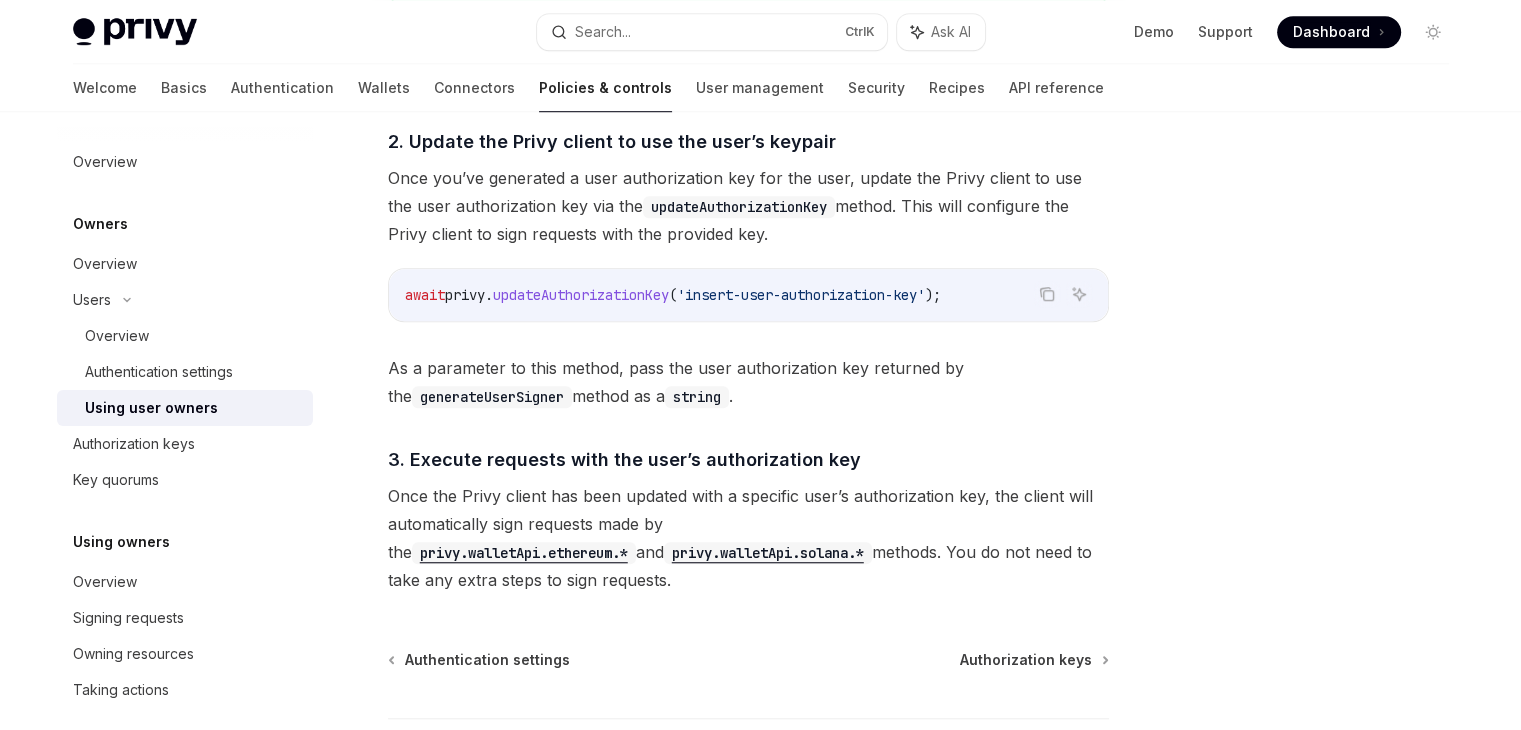 scroll, scrollTop: 1639, scrollLeft: 0, axis: vertical 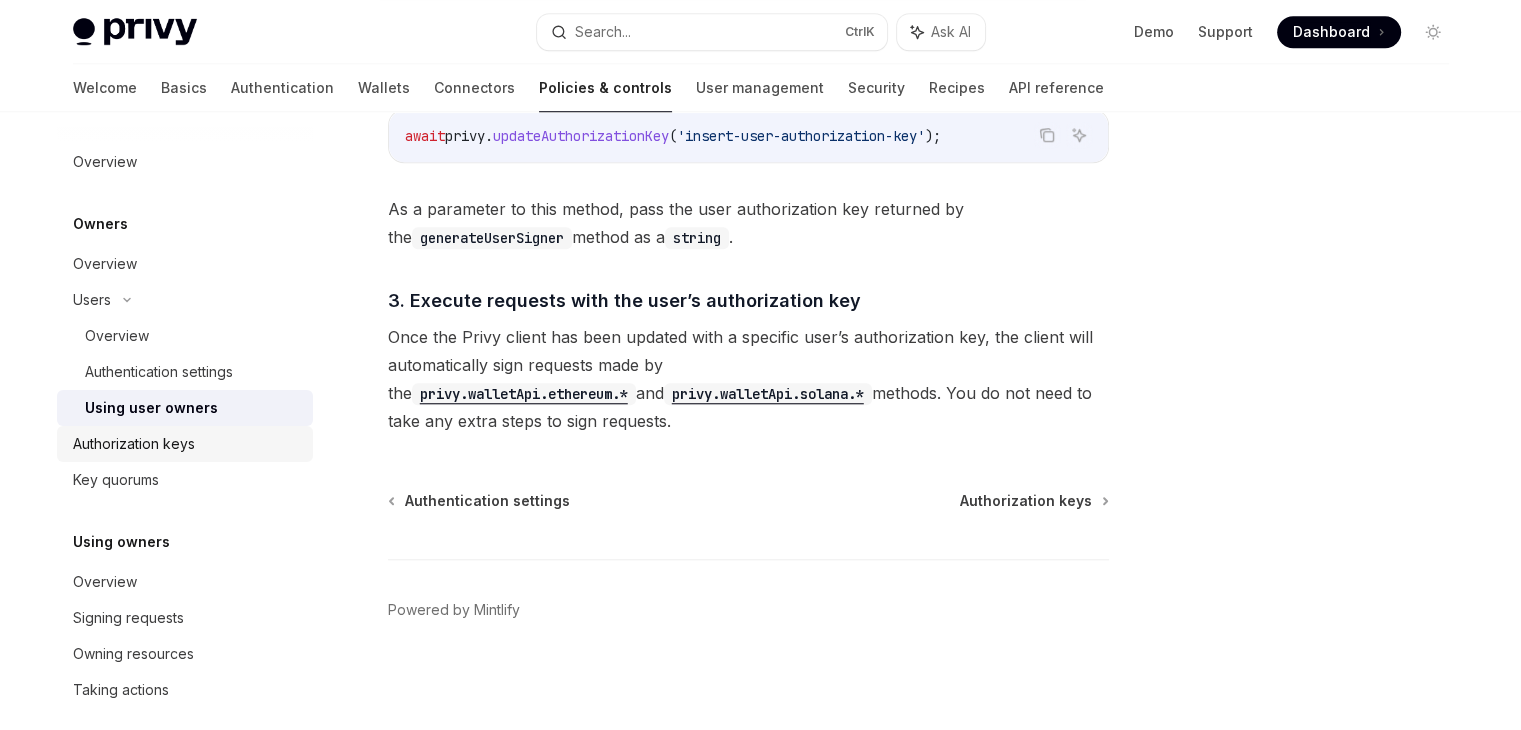 click on "Authorization keys" at bounding box center [185, 444] 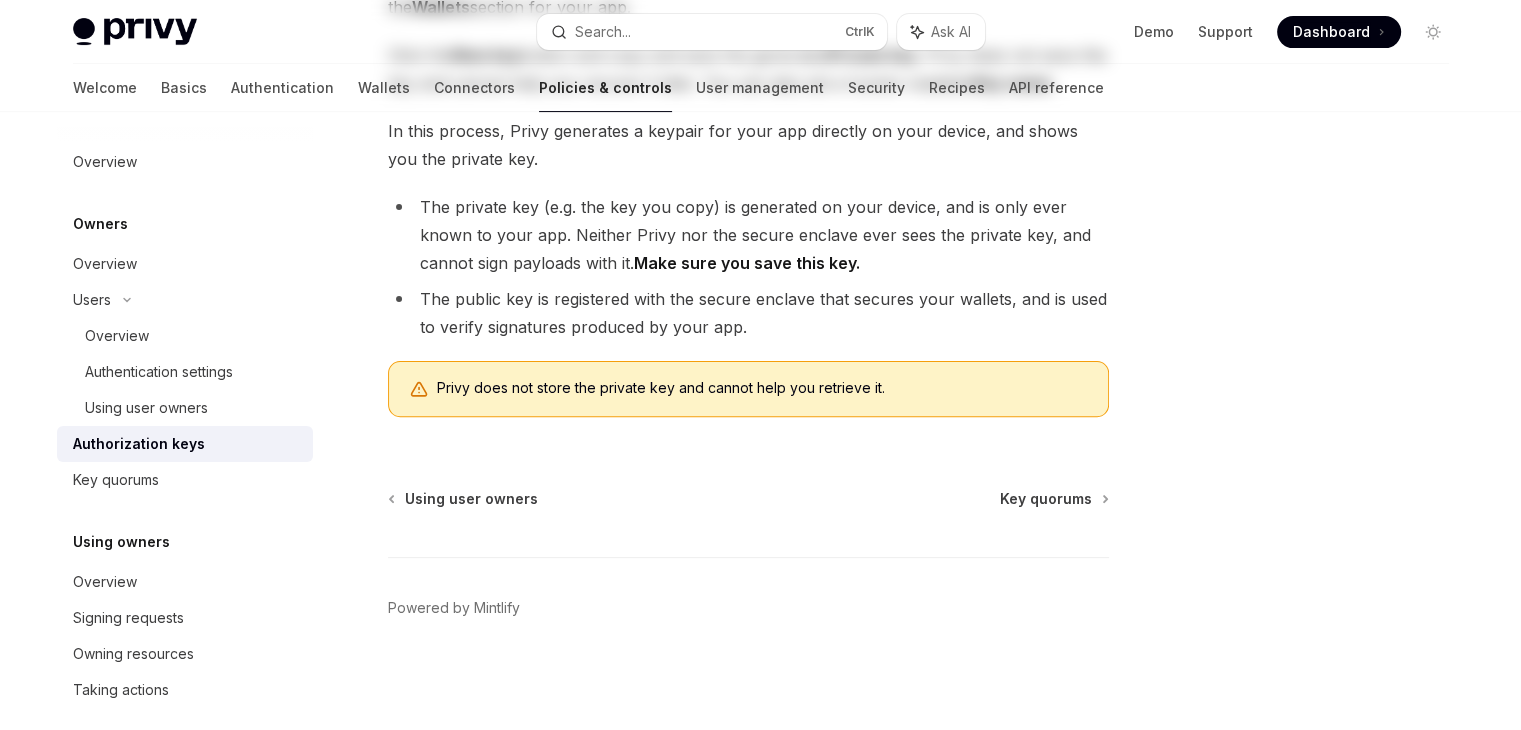 type on "*" 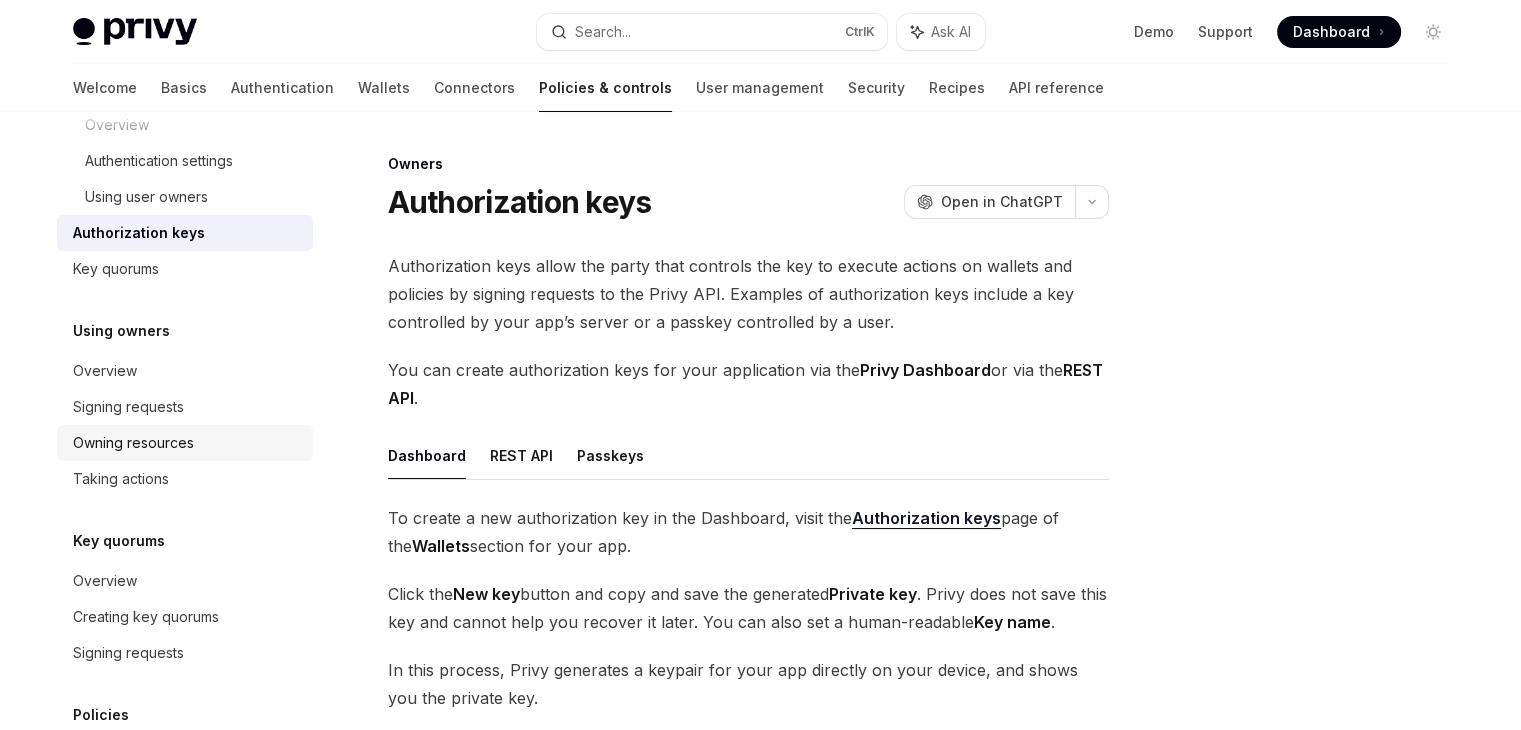 scroll, scrollTop: 438, scrollLeft: 0, axis: vertical 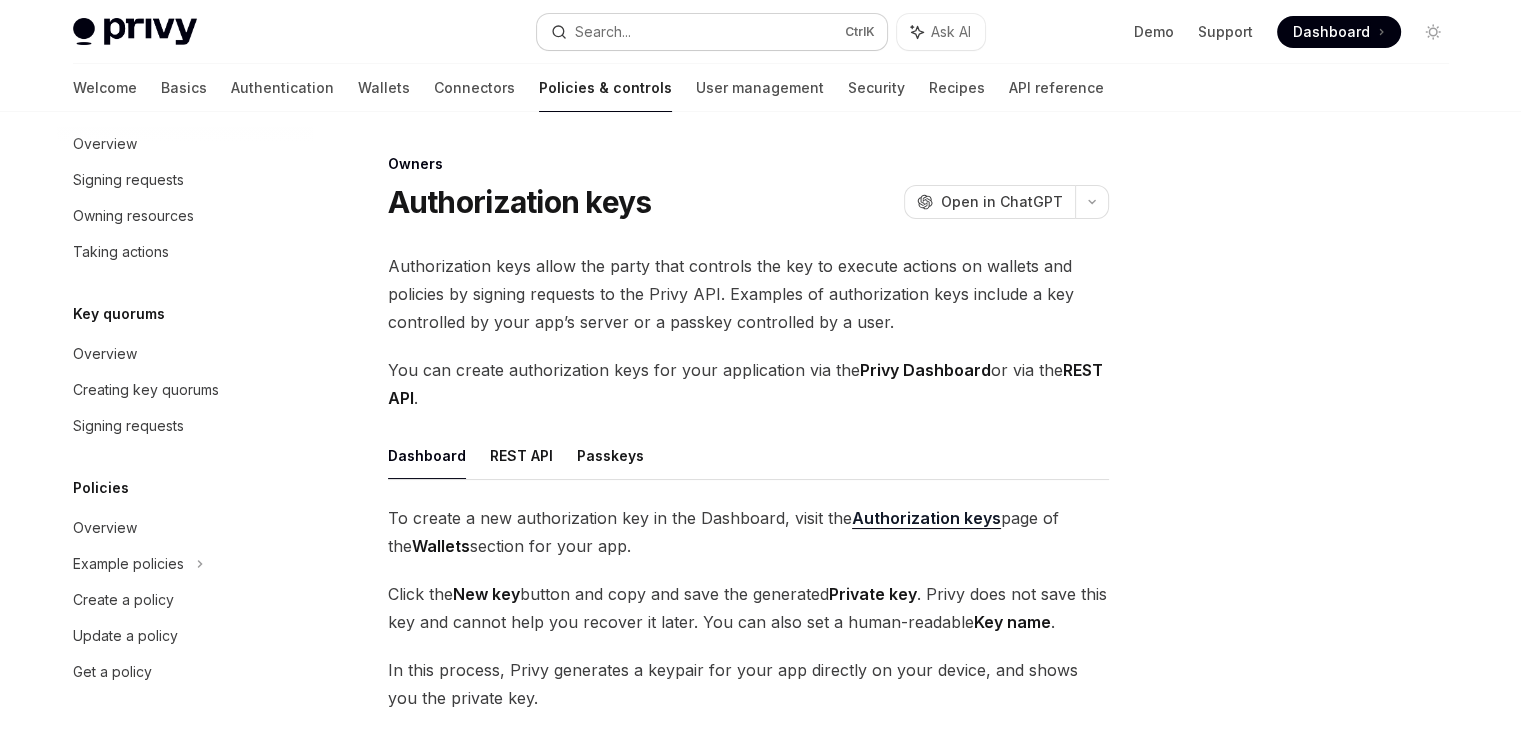 click on "Search... Ctrl  K" at bounding box center [712, 32] 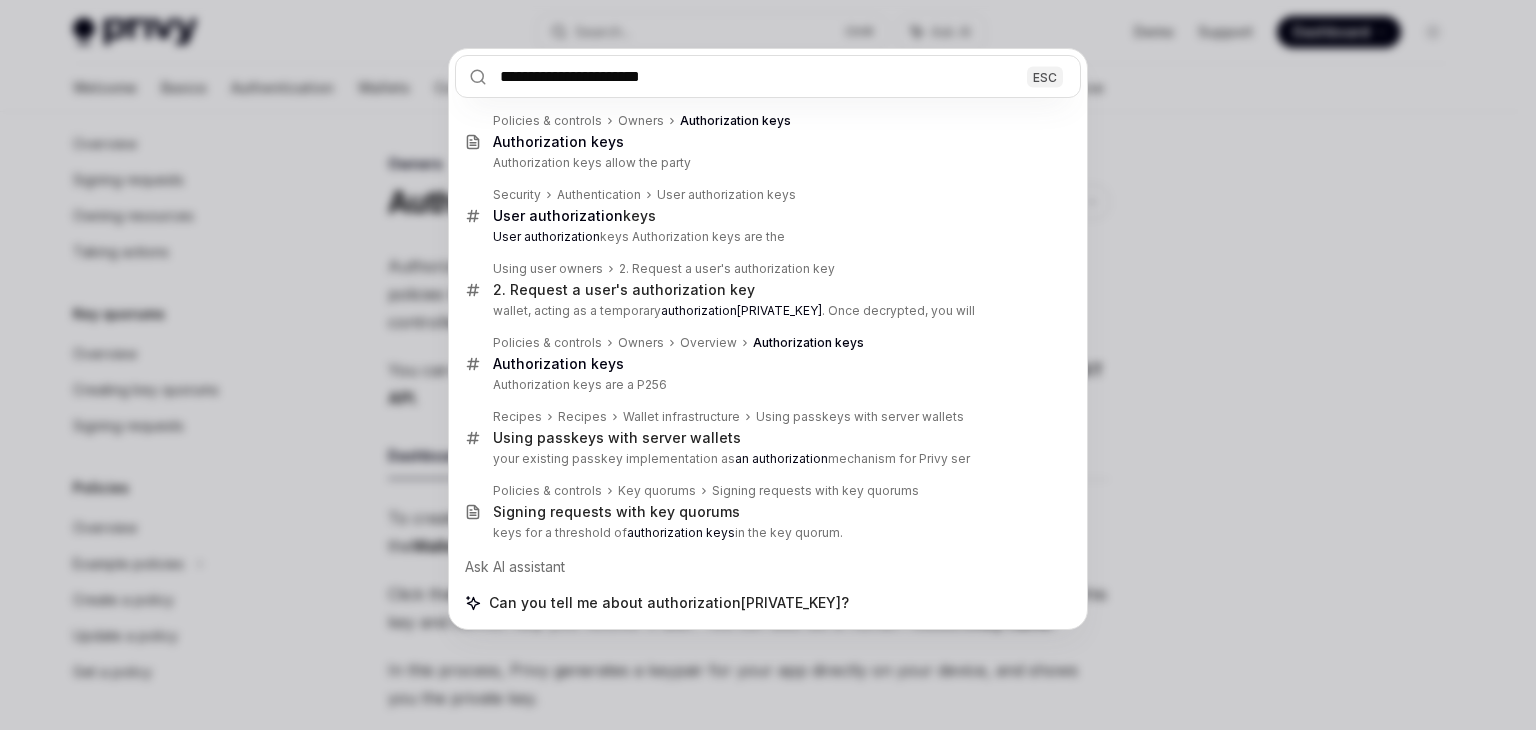type on "**********" 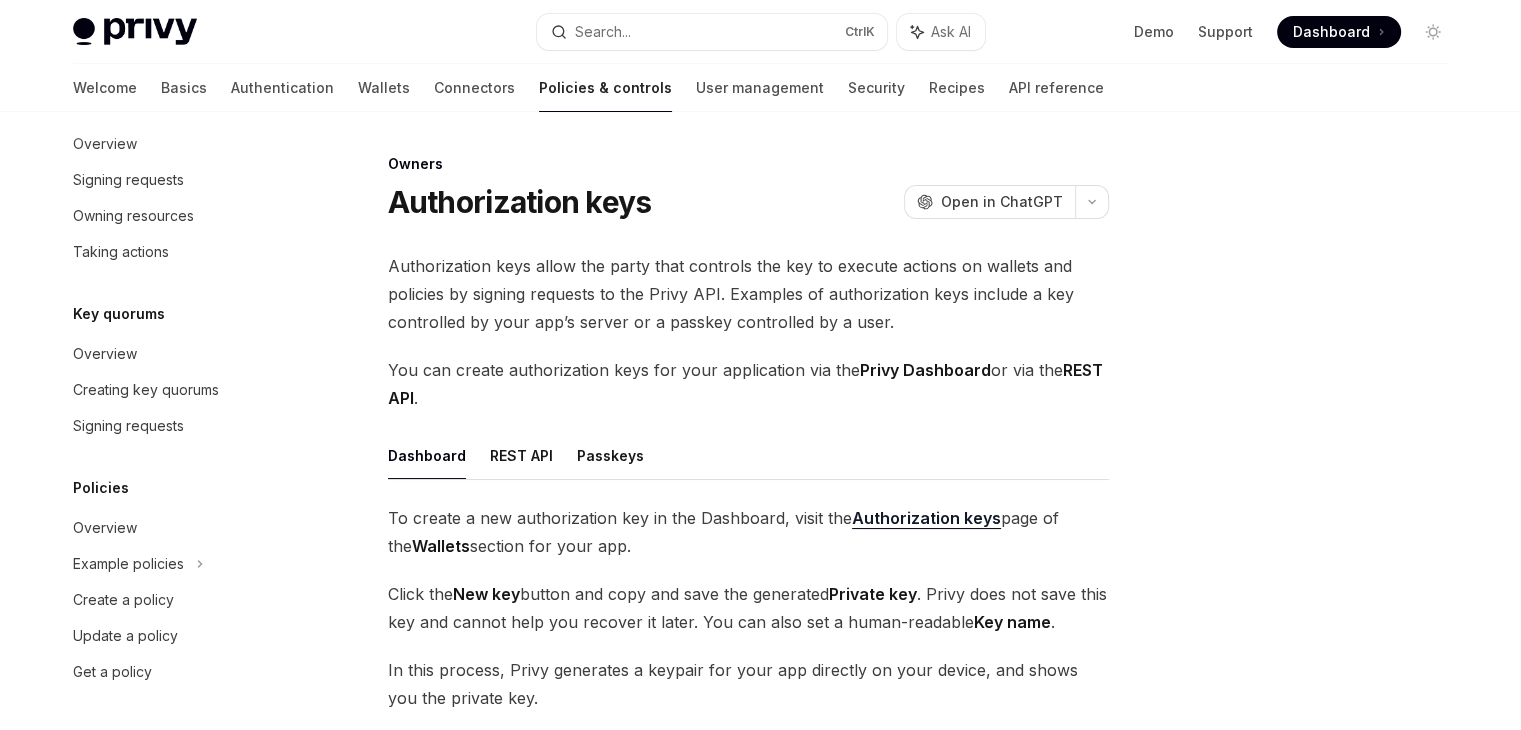 type on "*" 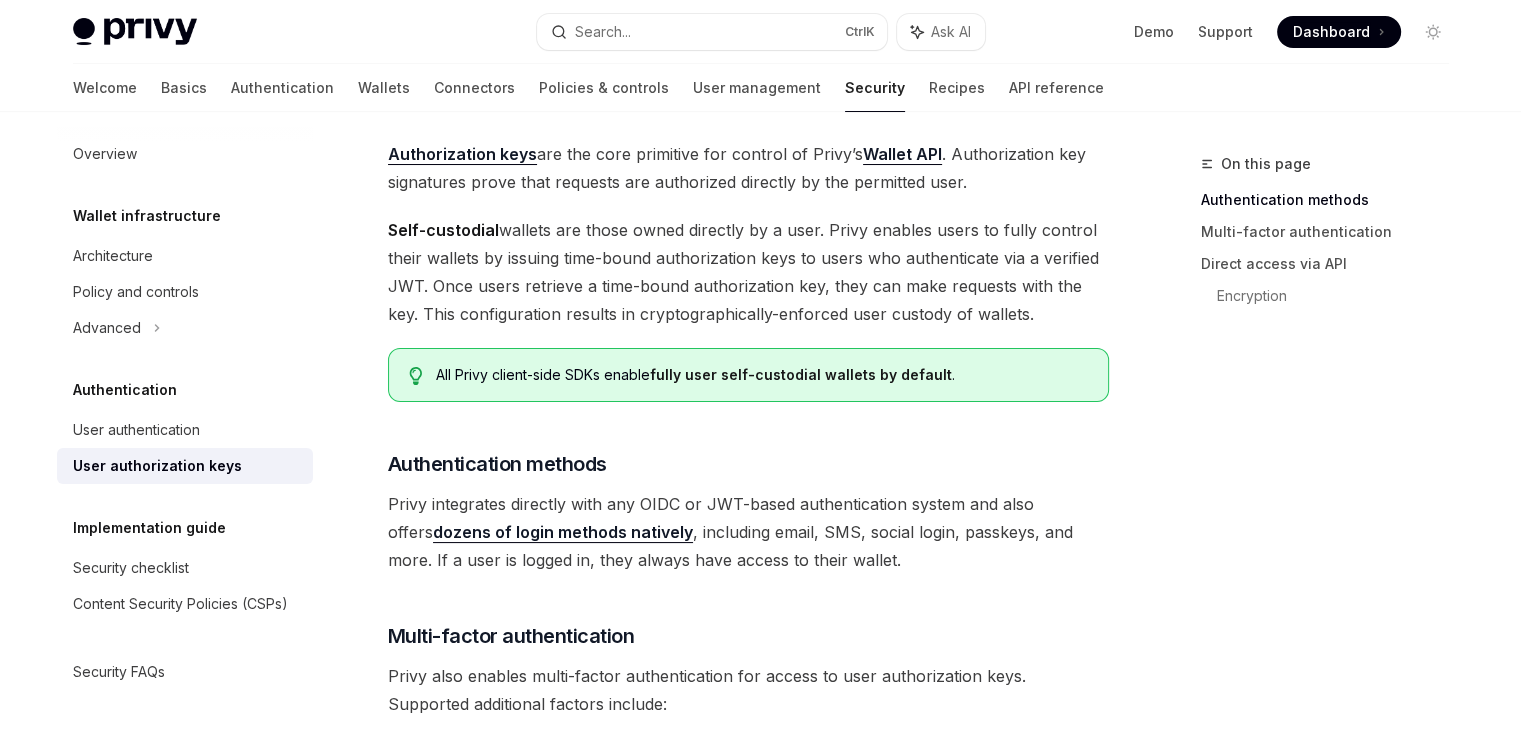 scroll, scrollTop: 32, scrollLeft: 0, axis: vertical 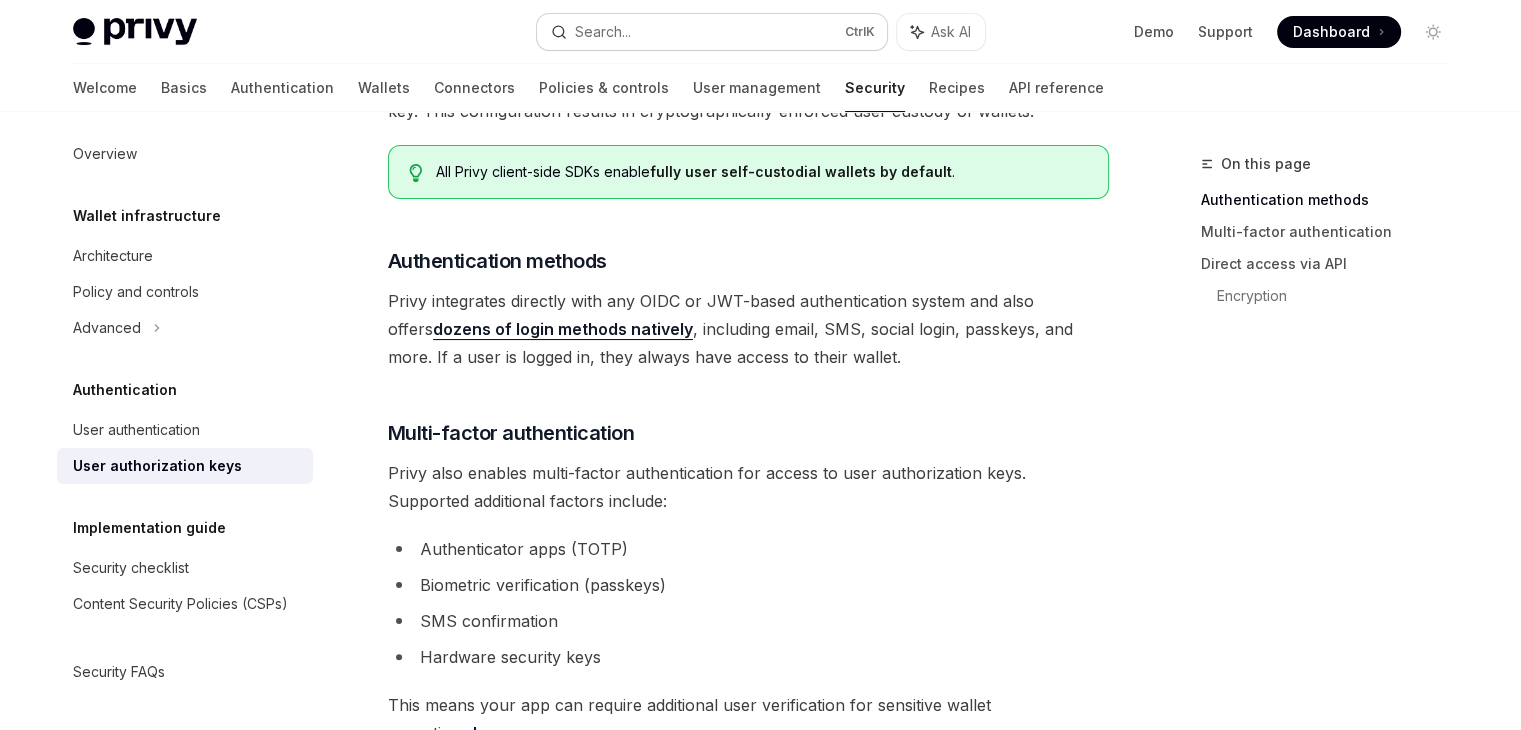 click on "Search... Ctrl  K" at bounding box center [712, 32] 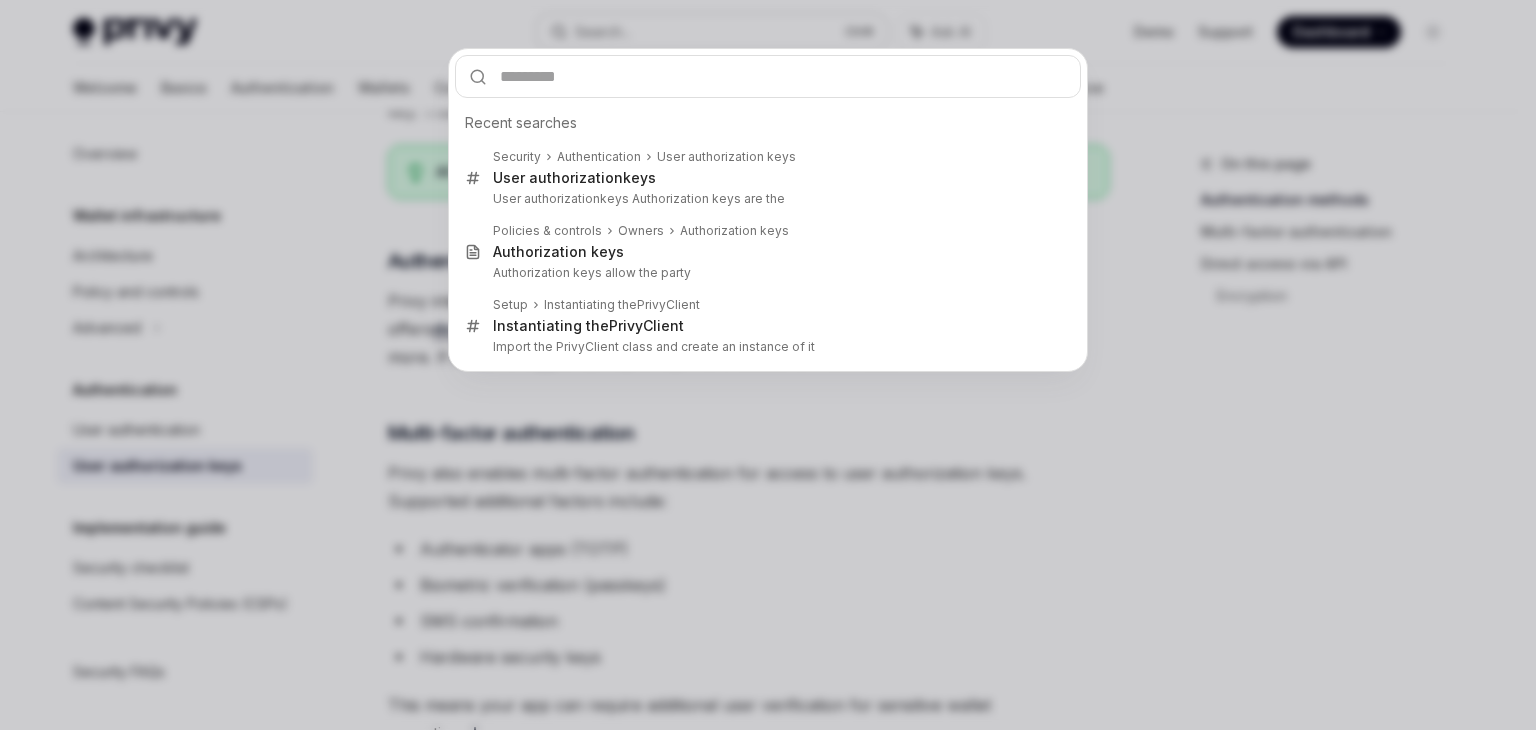 type on "**********" 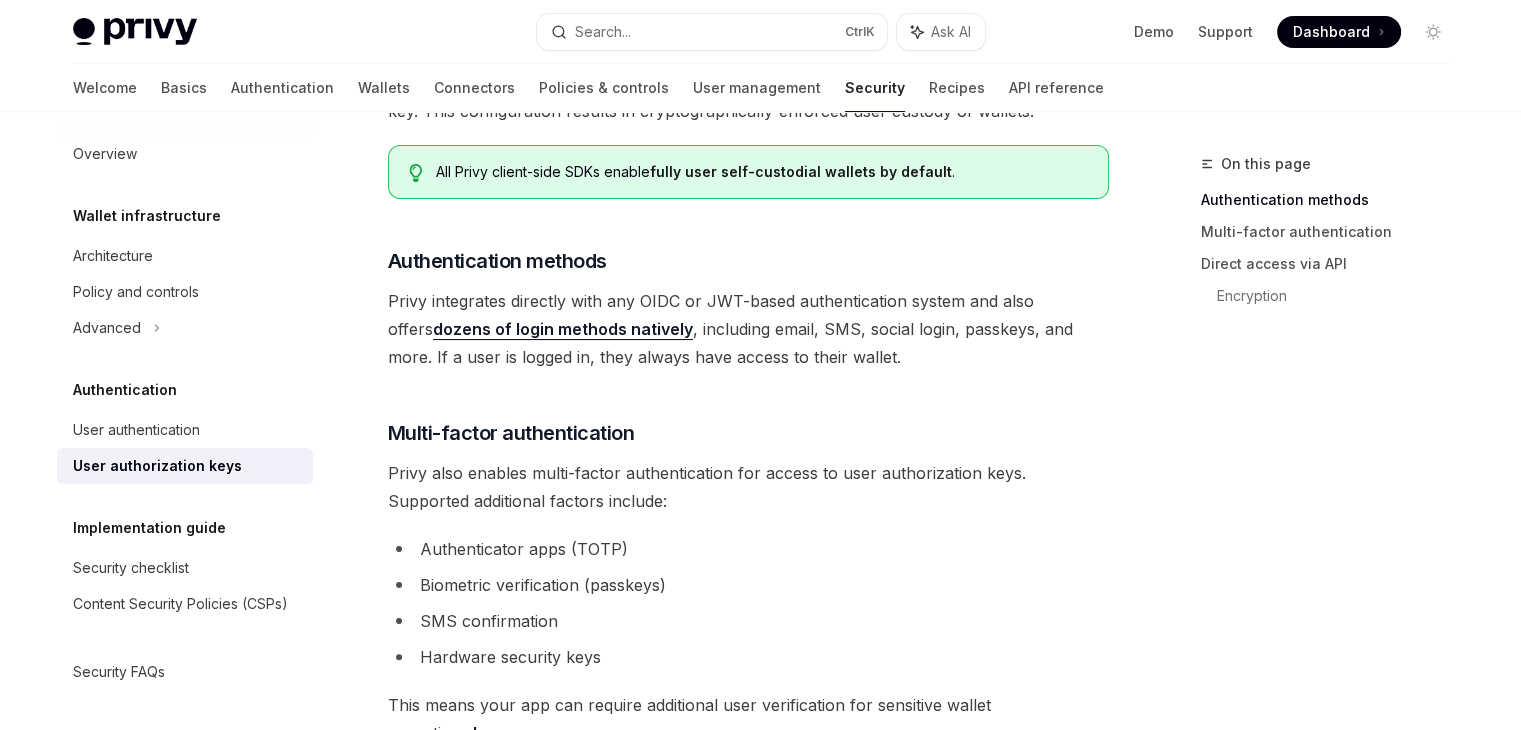 type on "*" 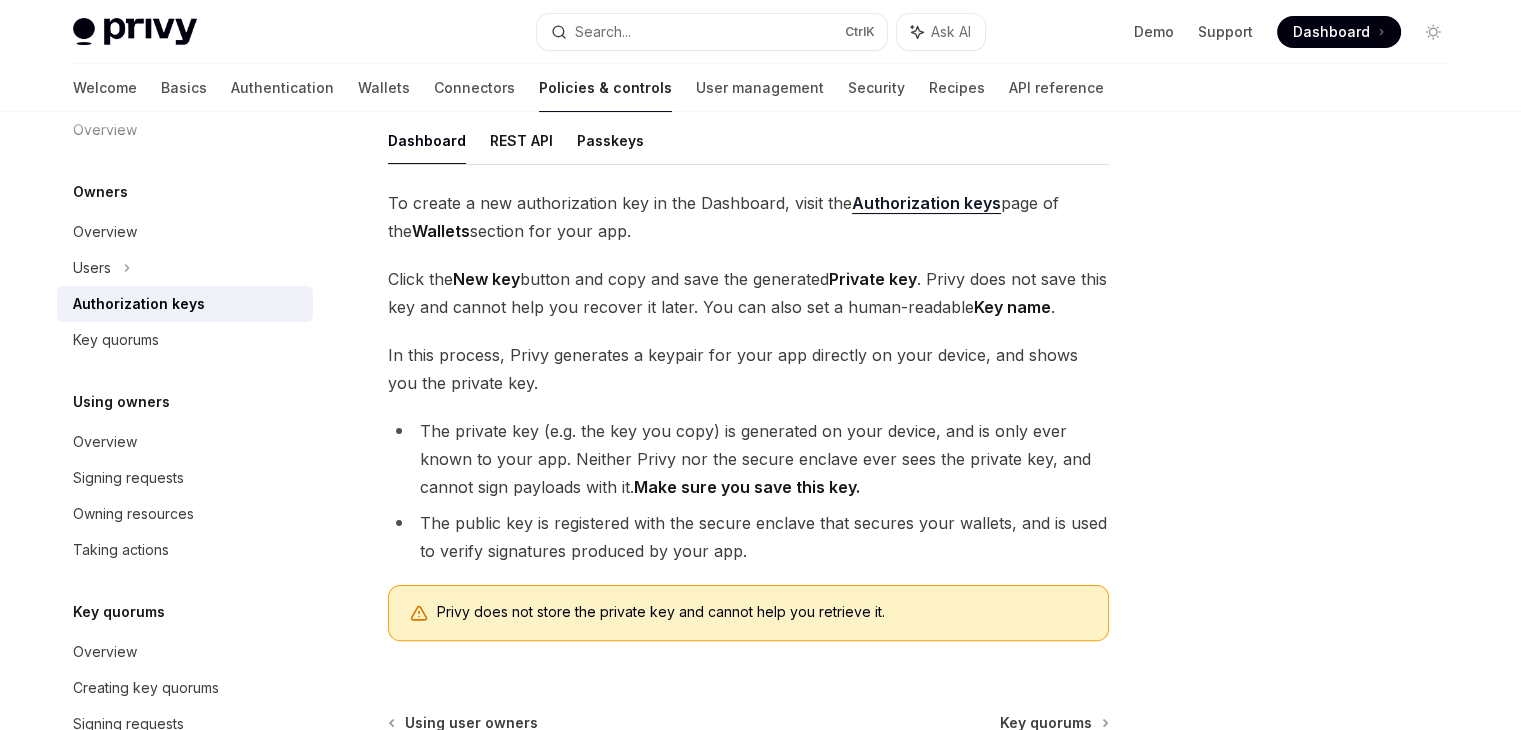 scroll, scrollTop: 112, scrollLeft: 0, axis: vertical 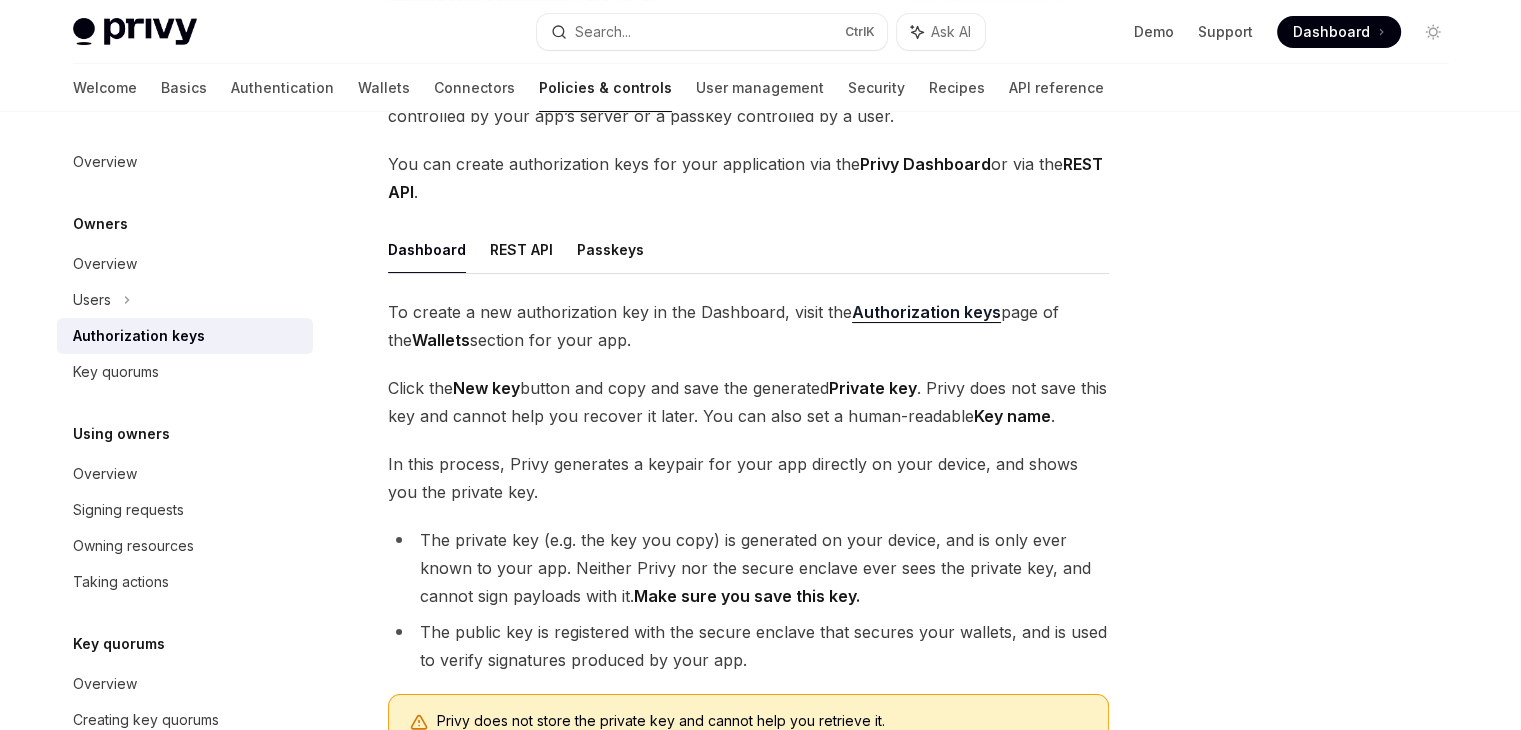 click on "Authorization keys" at bounding box center [926, 312] 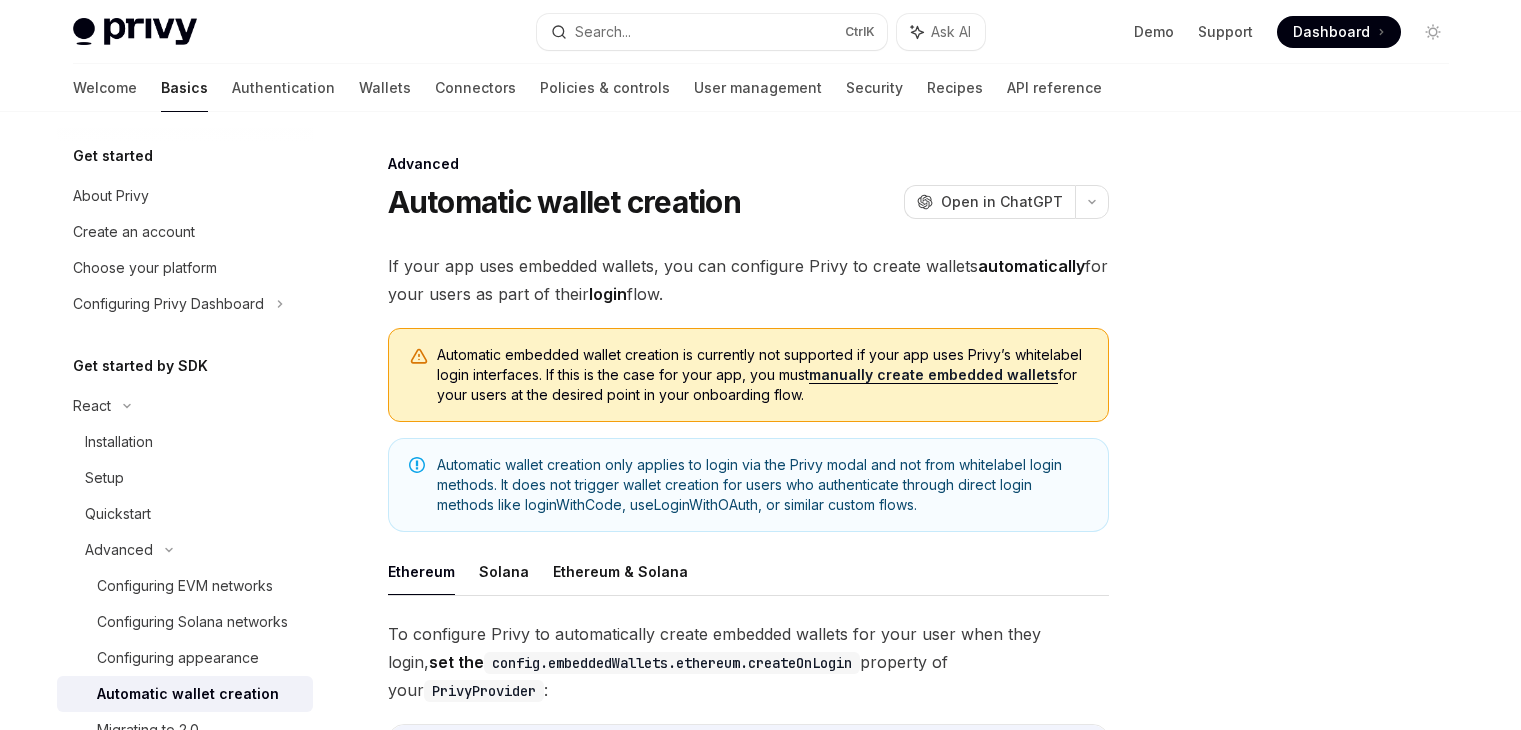 scroll, scrollTop: 532, scrollLeft: 0, axis: vertical 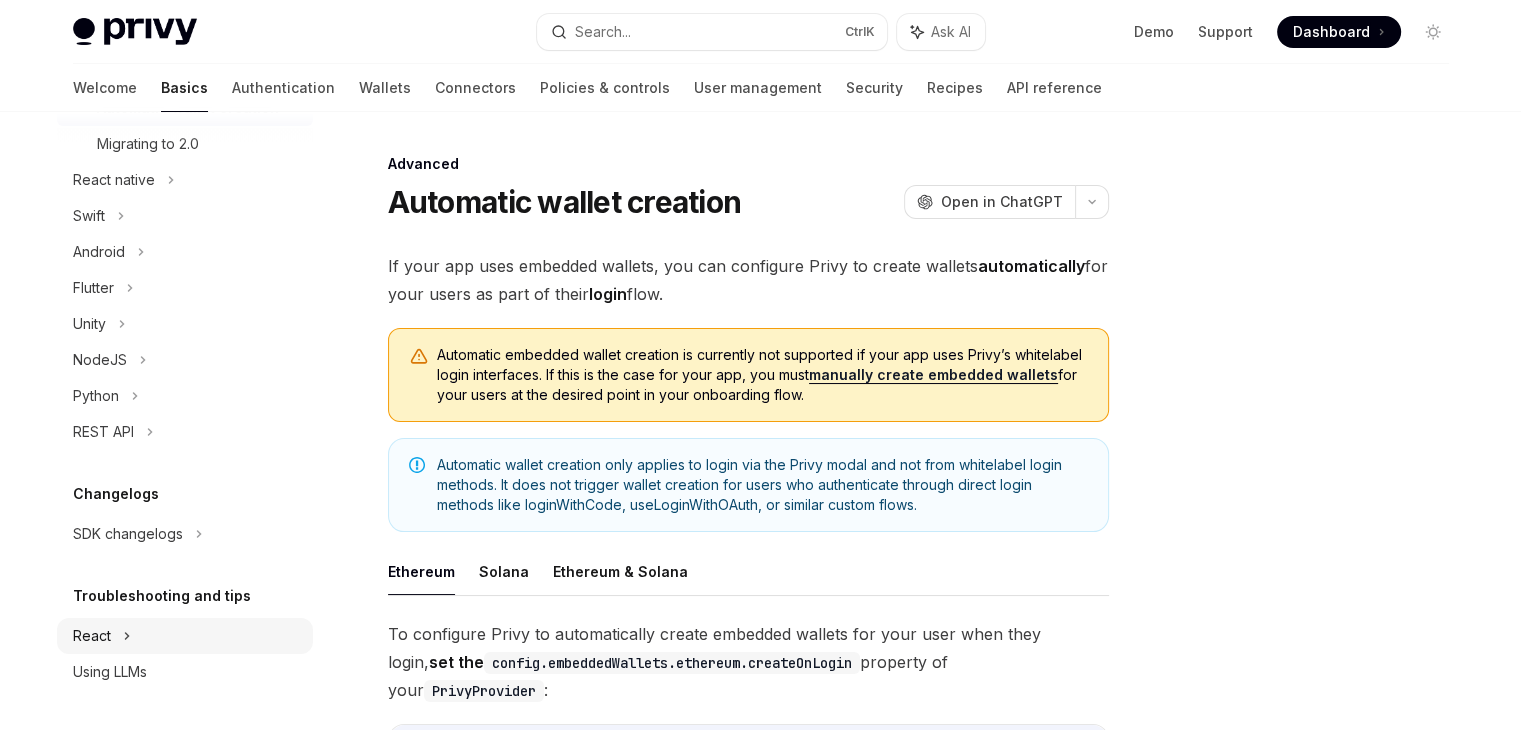 click on "React" at bounding box center (185, -180) 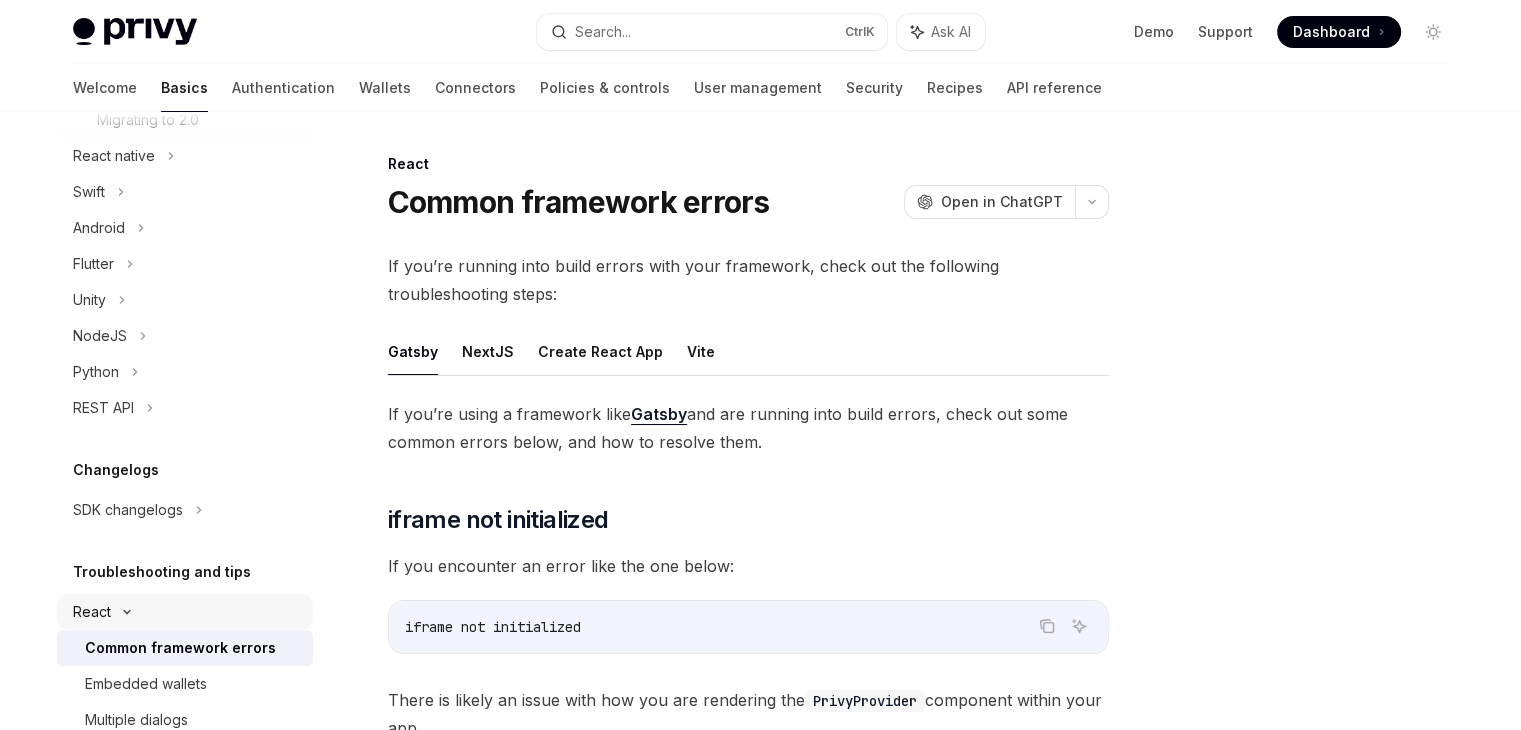 scroll, scrollTop: 790, scrollLeft: 0, axis: vertical 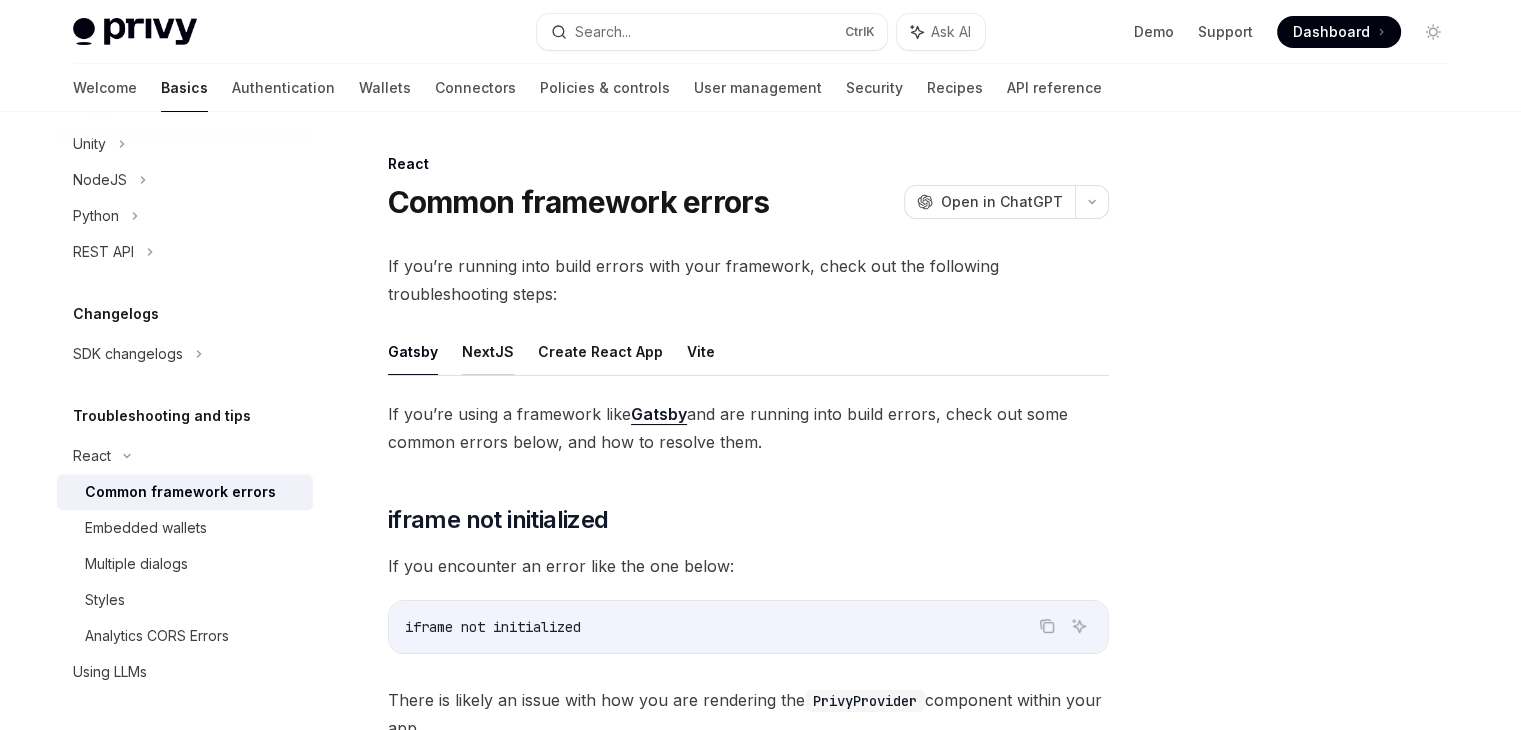 click on "NextJS" at bounding box center (488, 351) 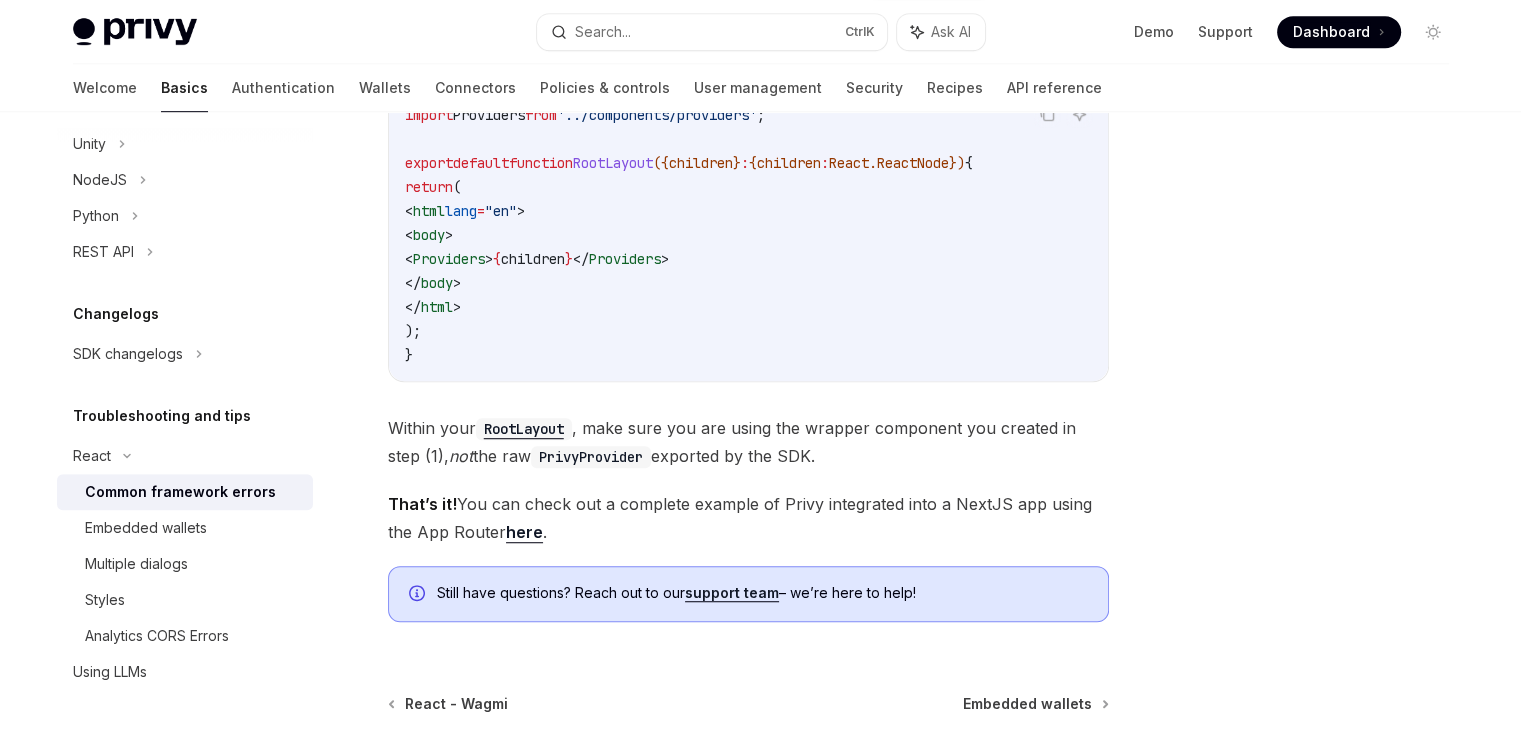 scroll, scrollTop: 1240, scrollLeft: 0, axis: vertical 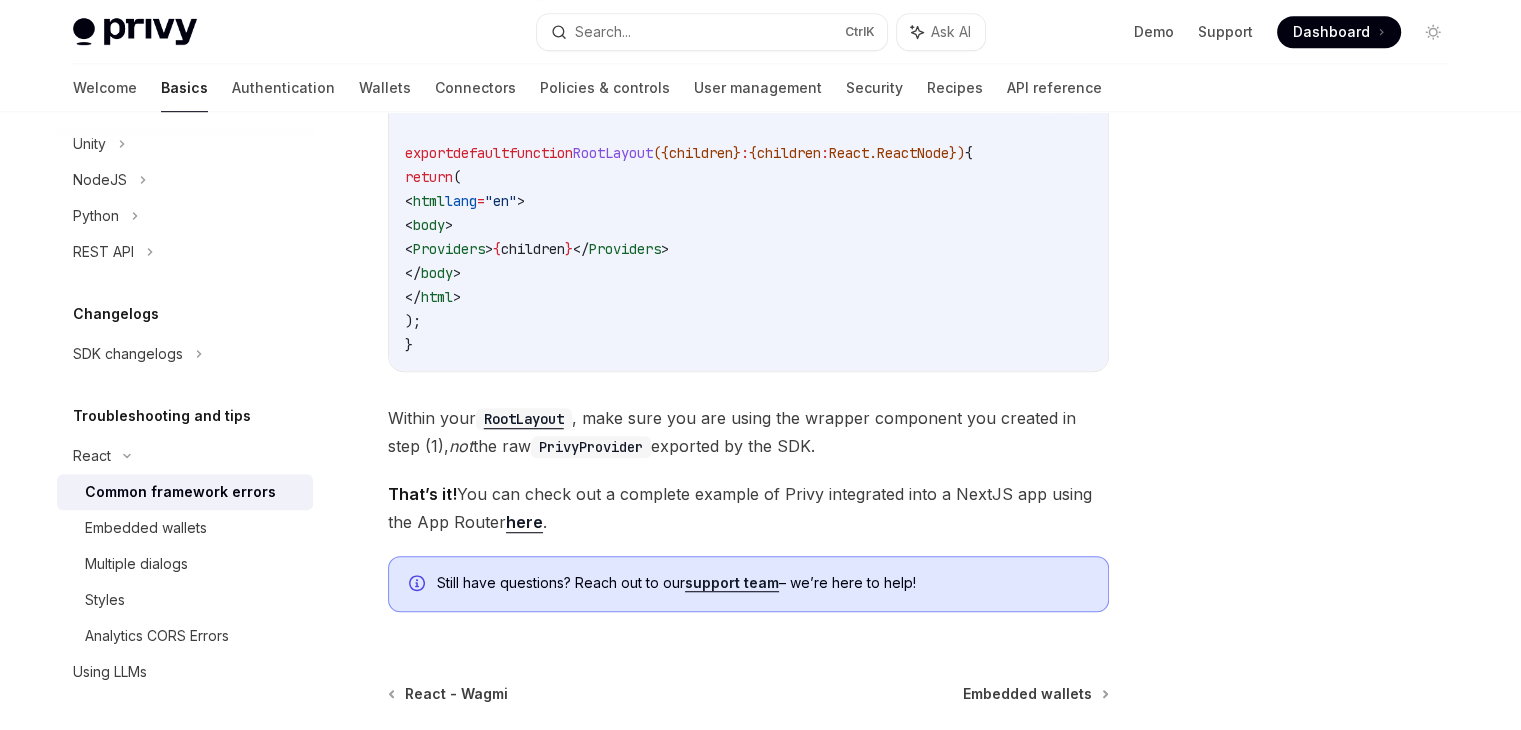 click on "here" at bounding box center (524, 522) 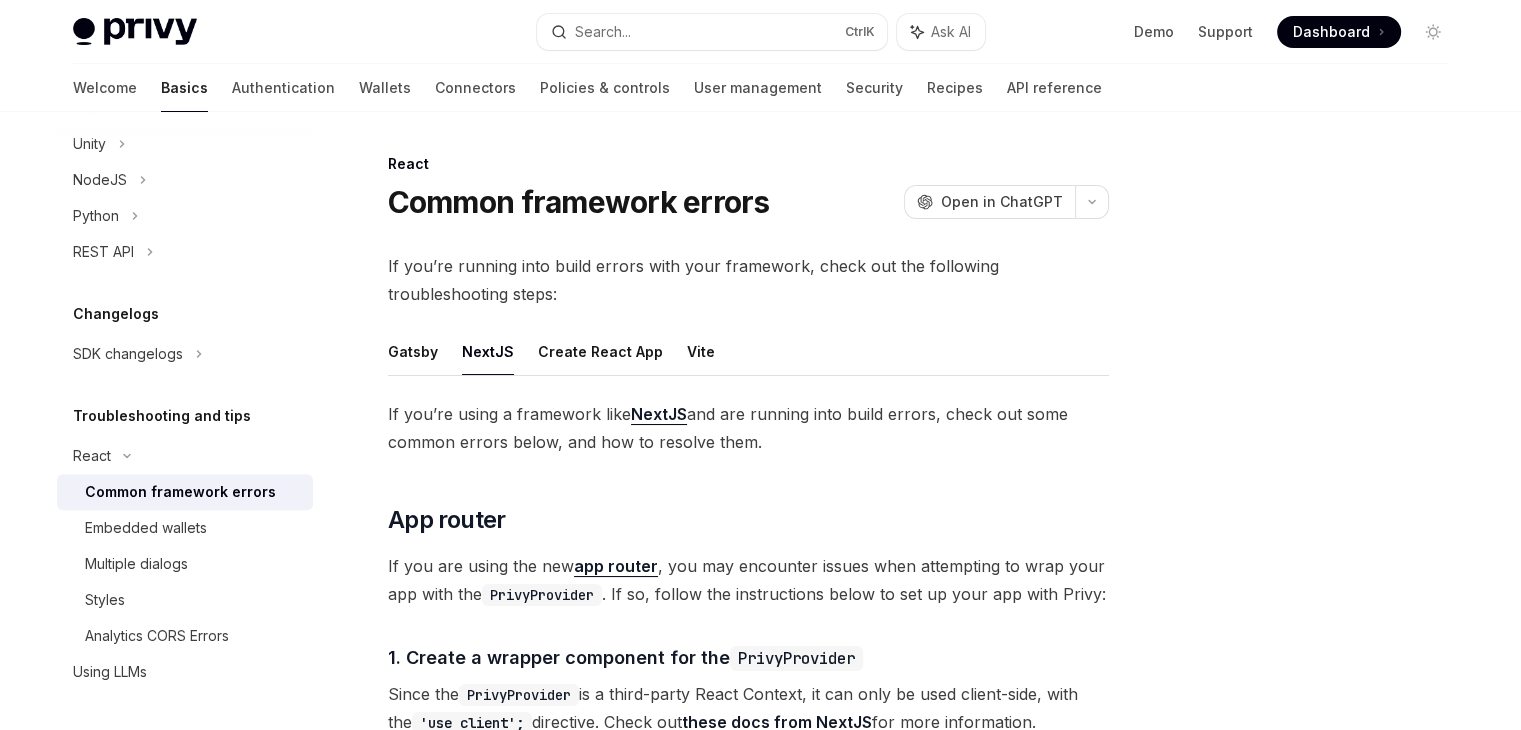 scroll, scrollTop: 2, scrollLeft: 0, axis: vertical 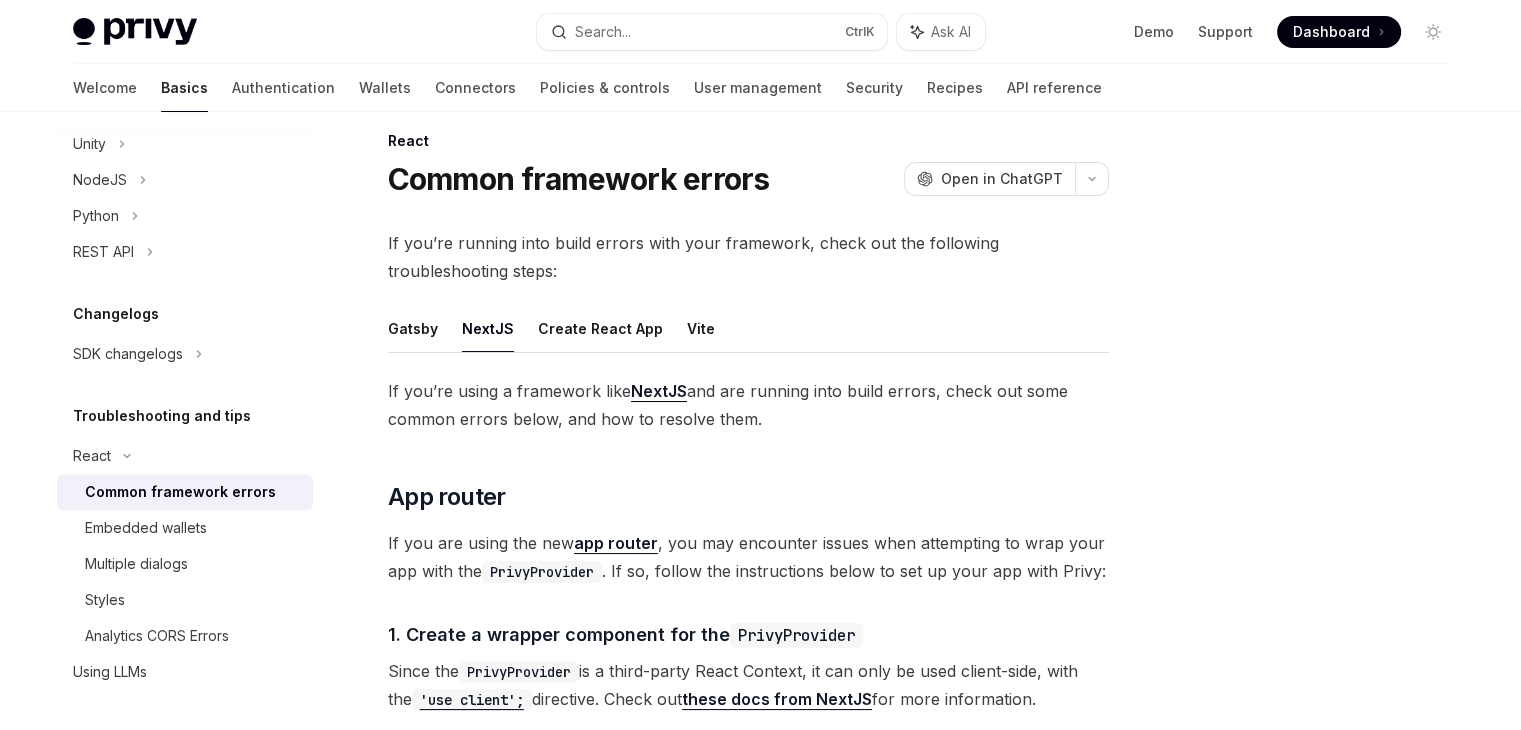 click on "app router" at bounding box center [616, 543] 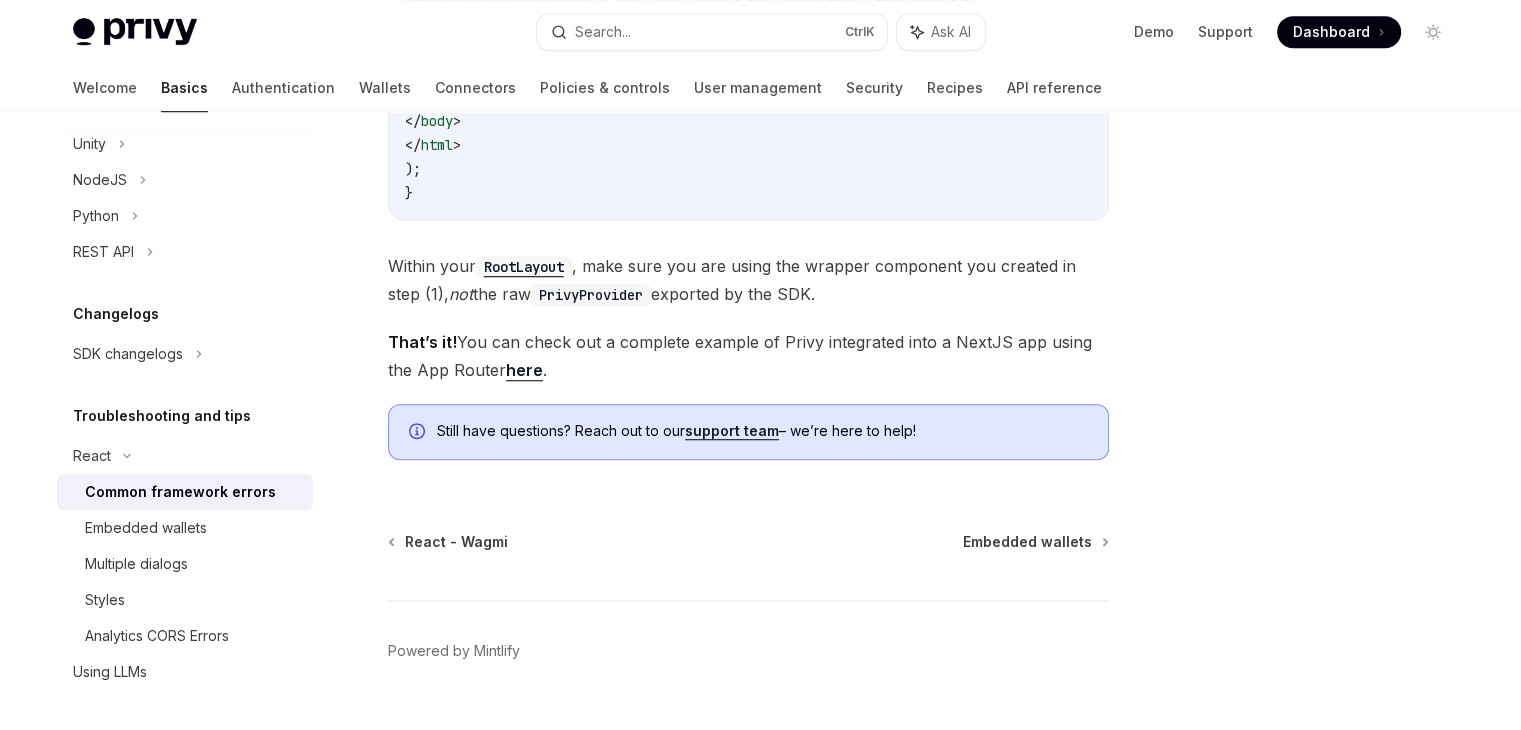 scroll, scrollTop: 1392, scrollLeft: 0, axis: vertical 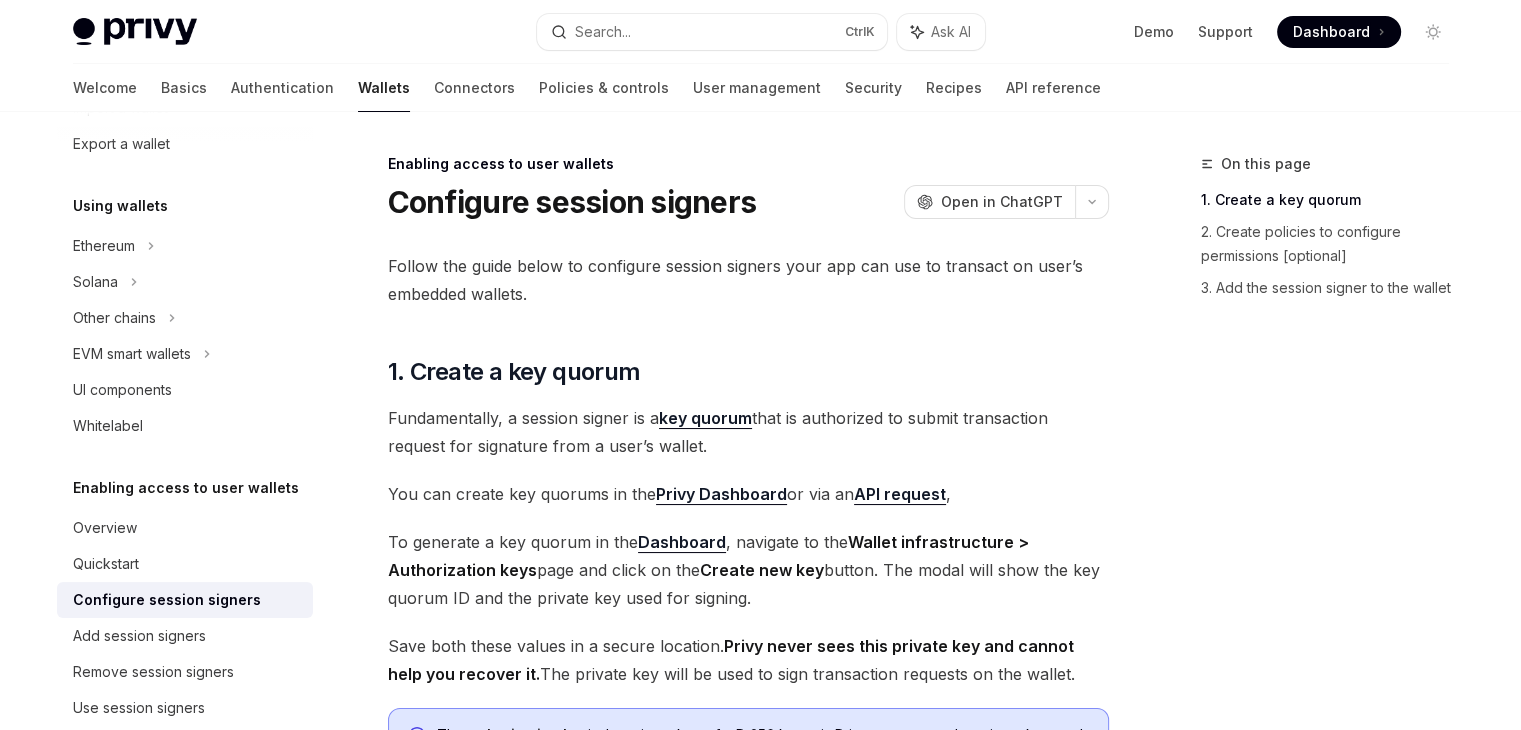 click on "Privy Dashboard" at bounding box center [721, 494] 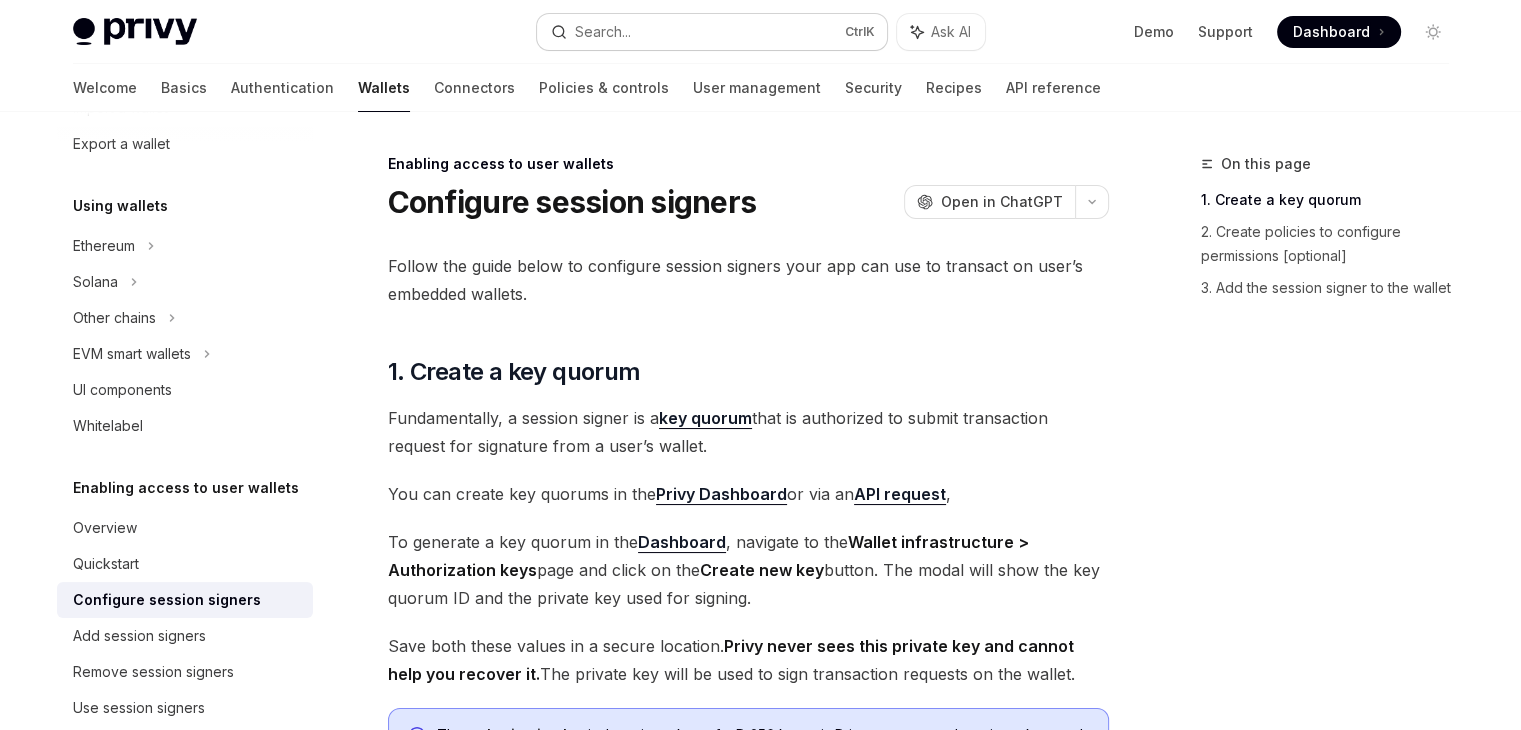 click on "Search... Ctrl  K" at bounding box center (712, 32) 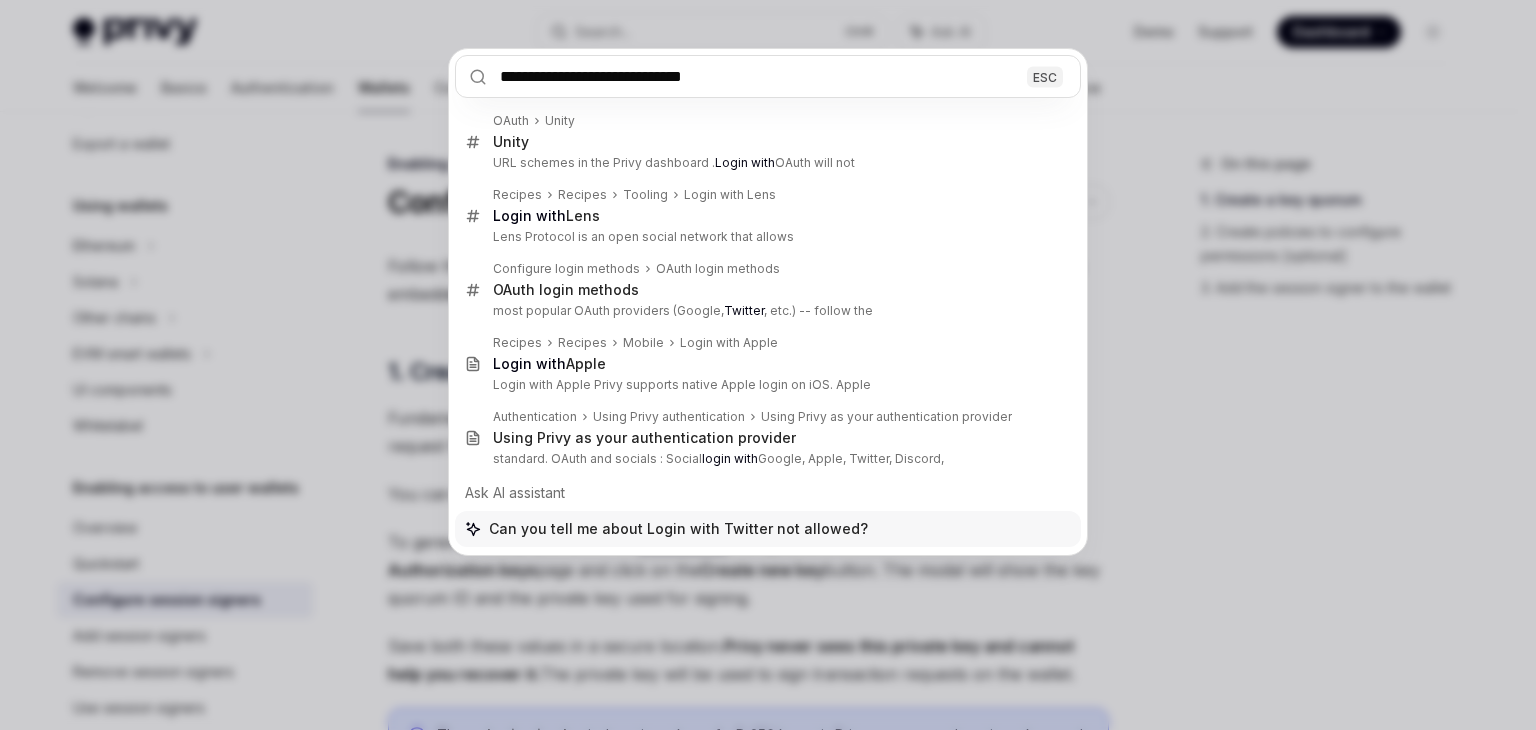 type on "**********" 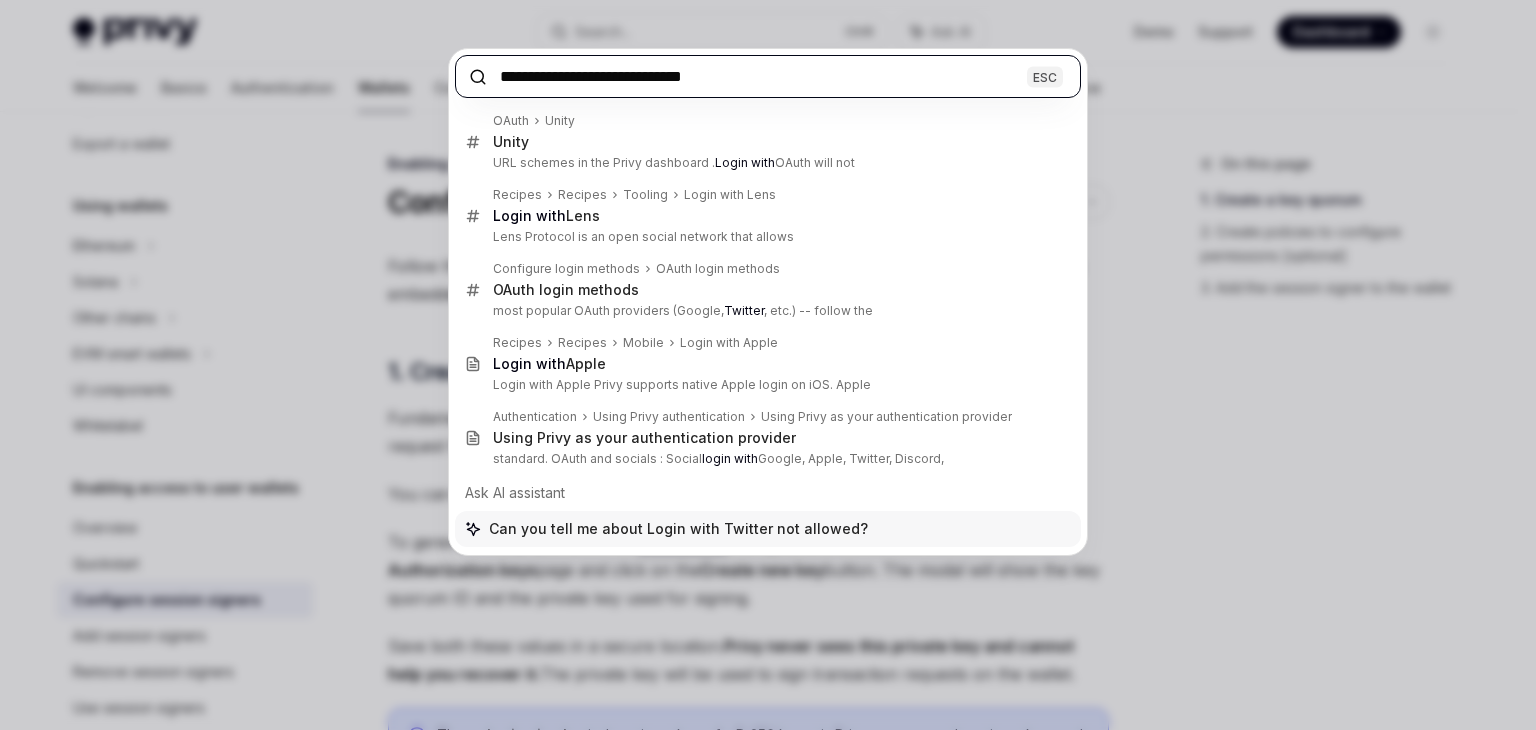 type on "*" 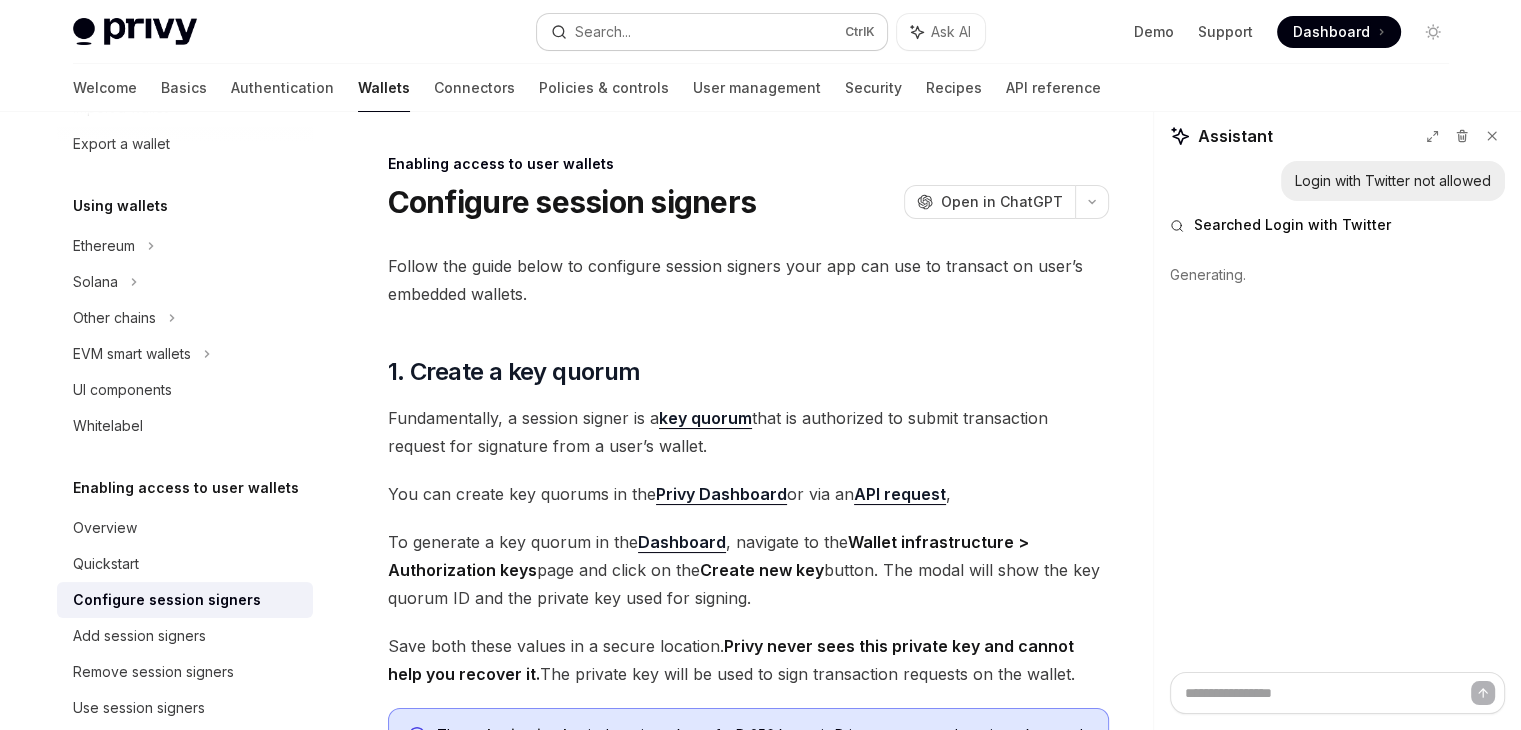 click on "Search... Ctrl  K" at bounding box center (712, 32) 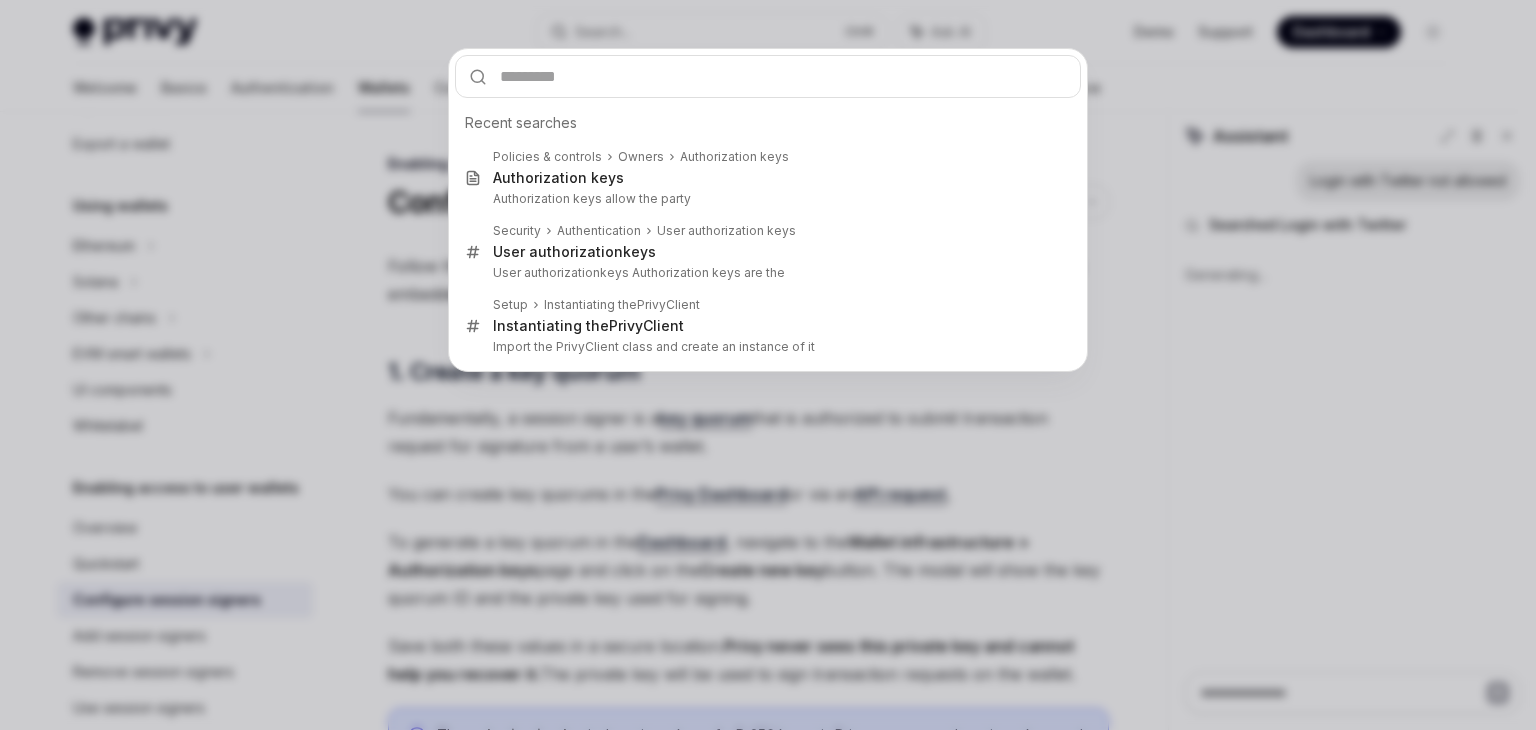 click on "Recent searches Policies & controls Owners Authorization keys Authorization keys
Authorization keys allow the party Security Authentication User authorization keys User authorization keys User authorization keys
Authorization keys are the Setup Instantiating the PrivyClient Instantiating the PrivyClient
Import the PrivyClient class and create an instance of it" at bounding box center (768, 365) 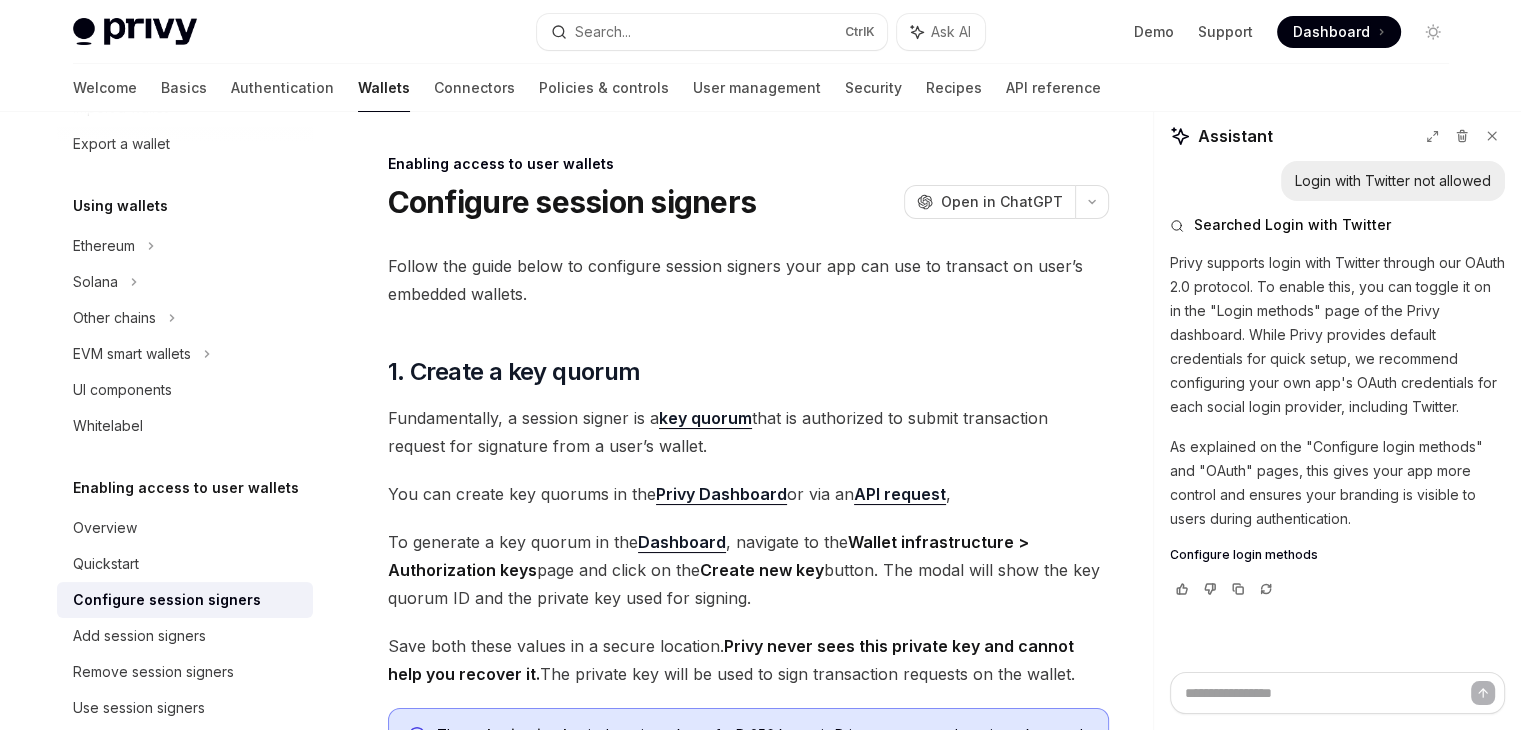 type on "*" 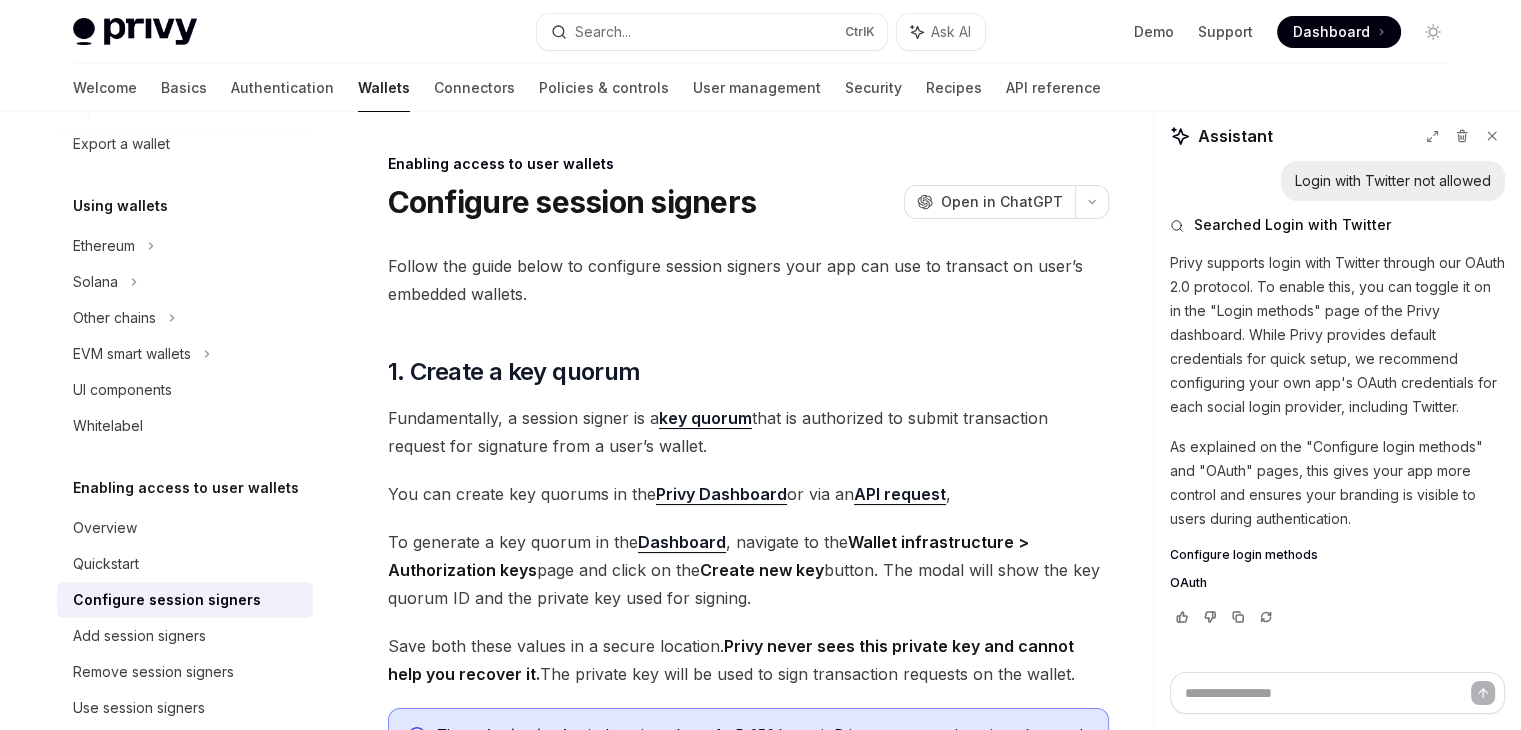 type 